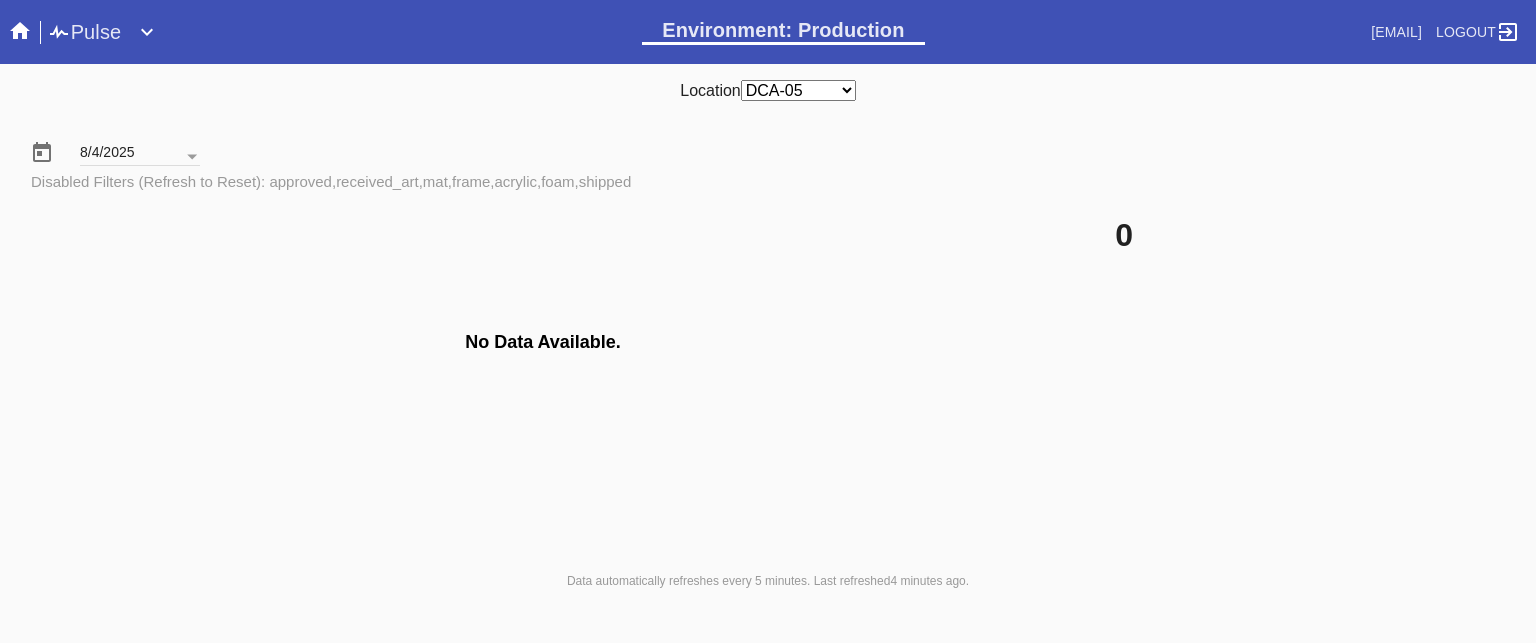 scroll, scrollTop: 0, scrollLeft: 0, axis: both 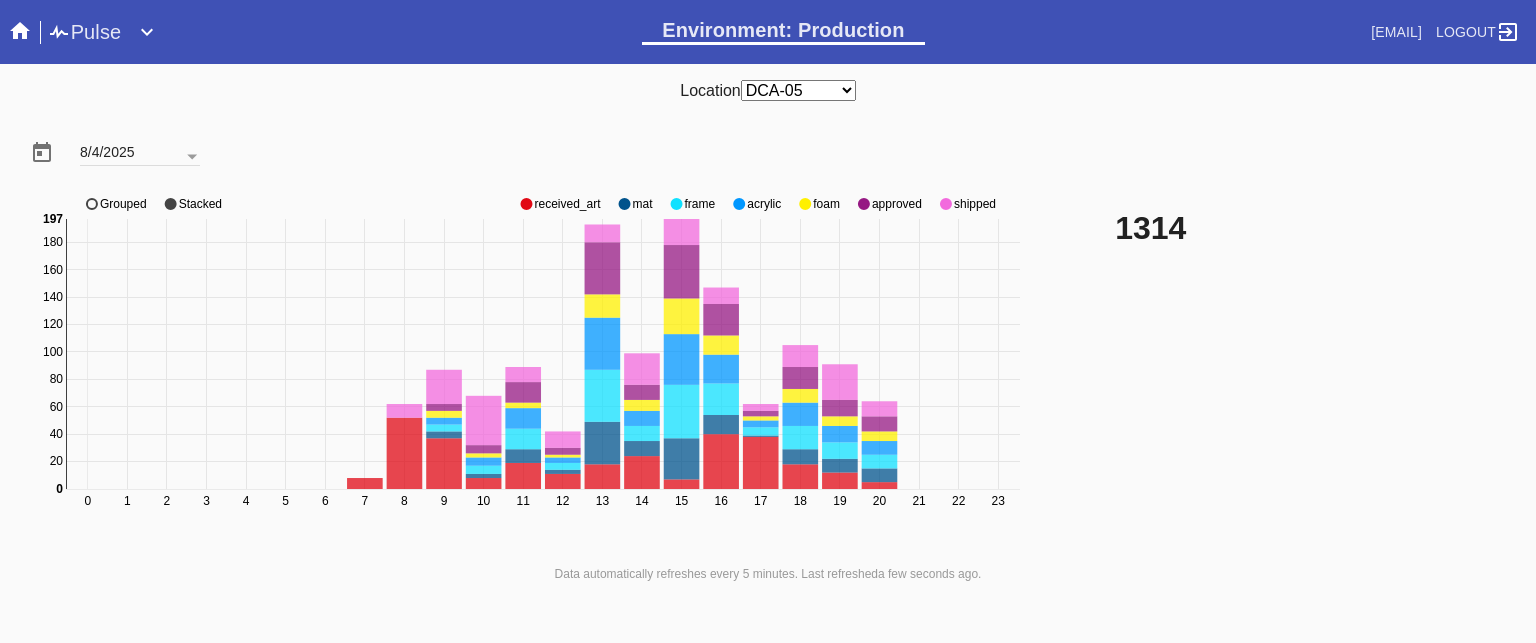 click on "approved" 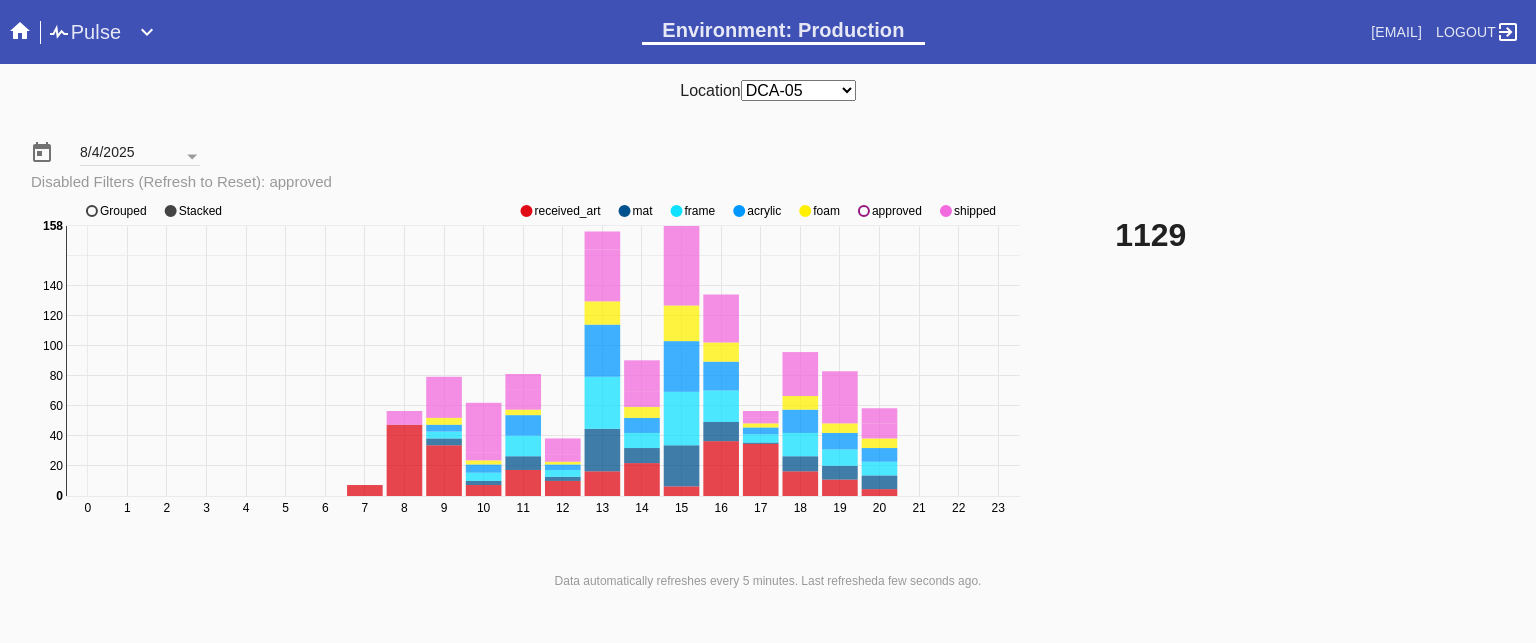 click on "approved" 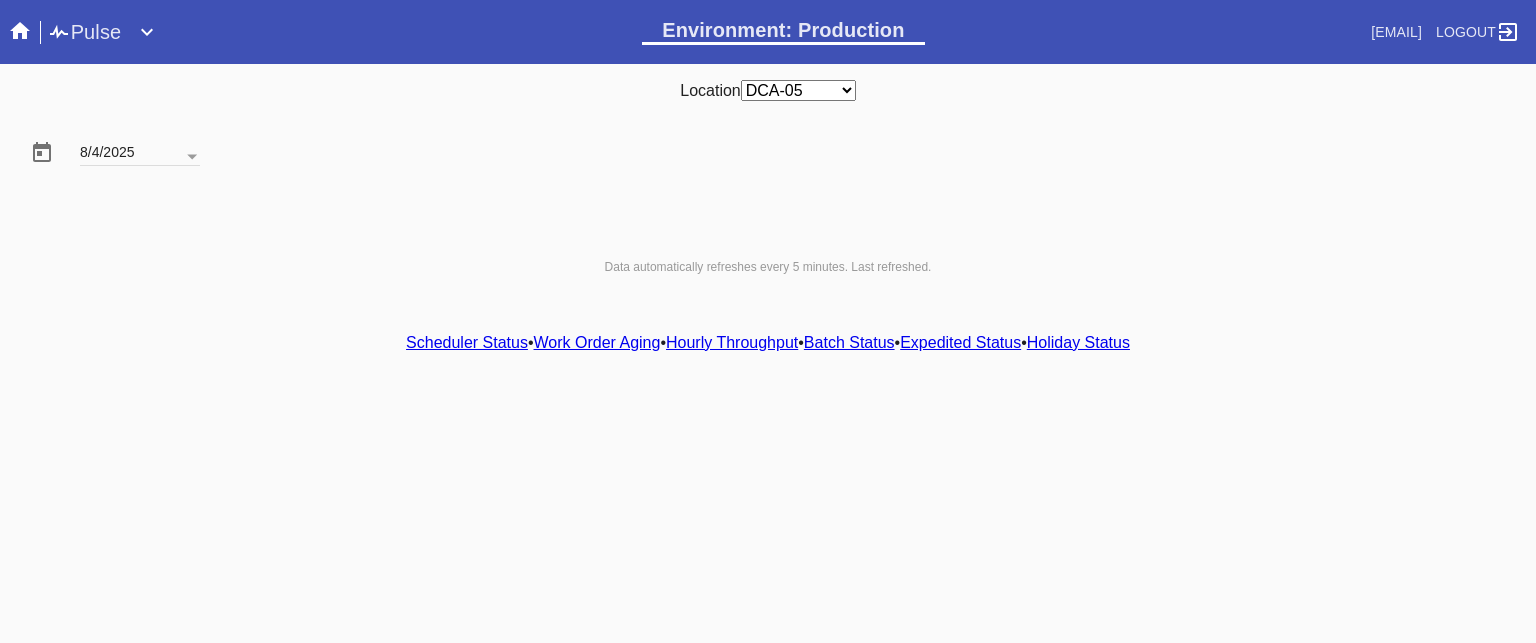 scroll, scrollTop: 0, scrollLeft: 0, axis: both 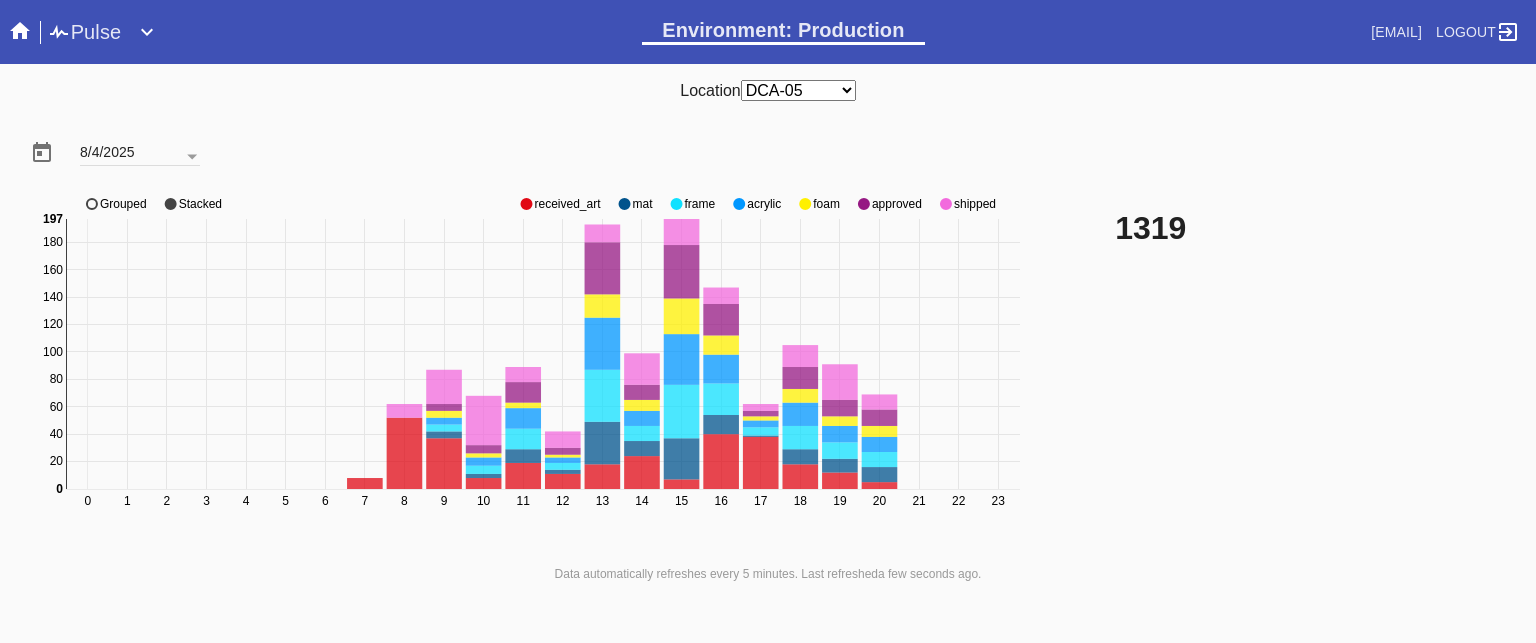 click on "shipped" 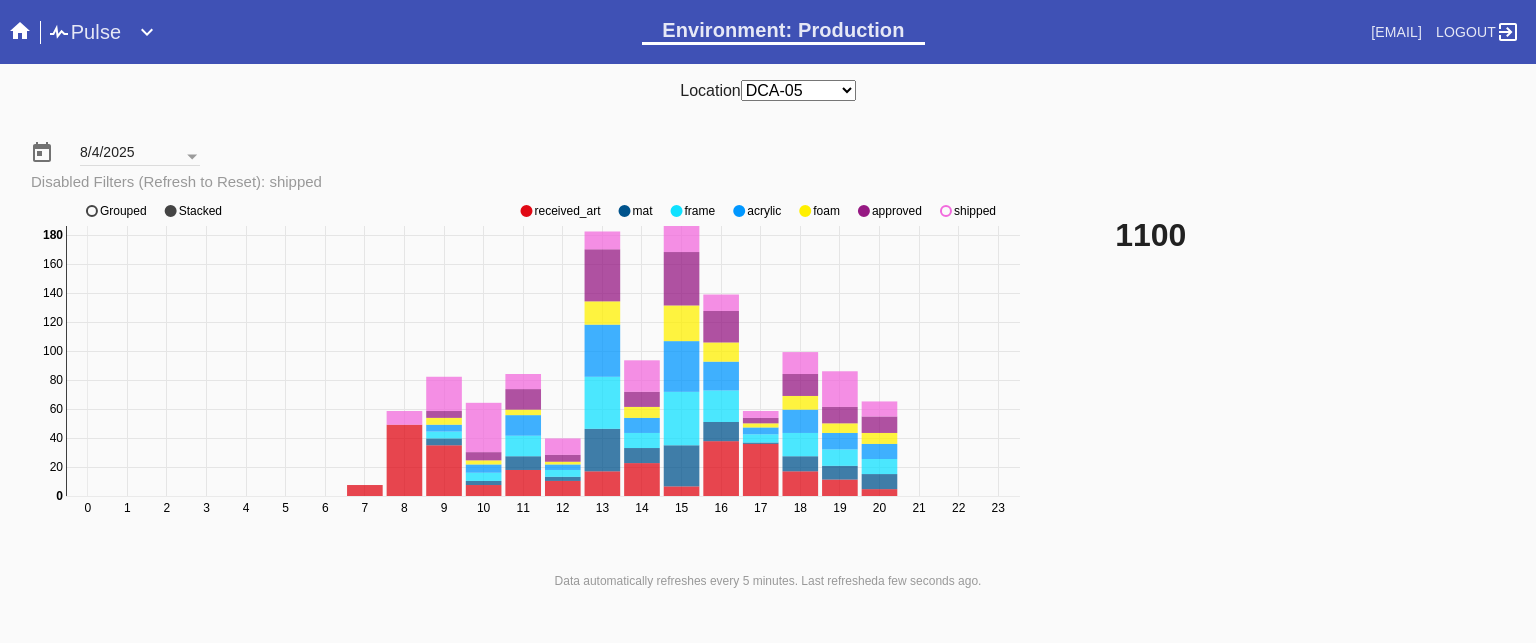 click on "shipped" 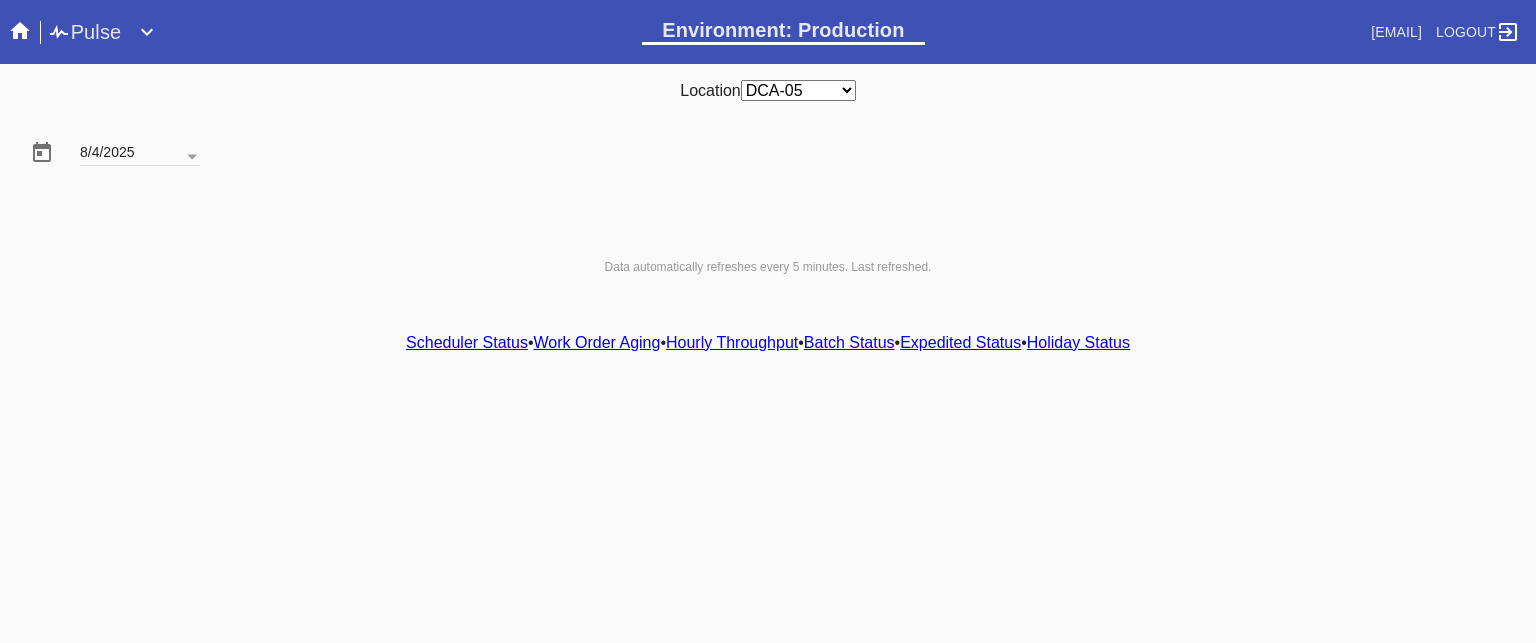 scroll, scrollTop: 0, scrollLeft: 0, axis: both 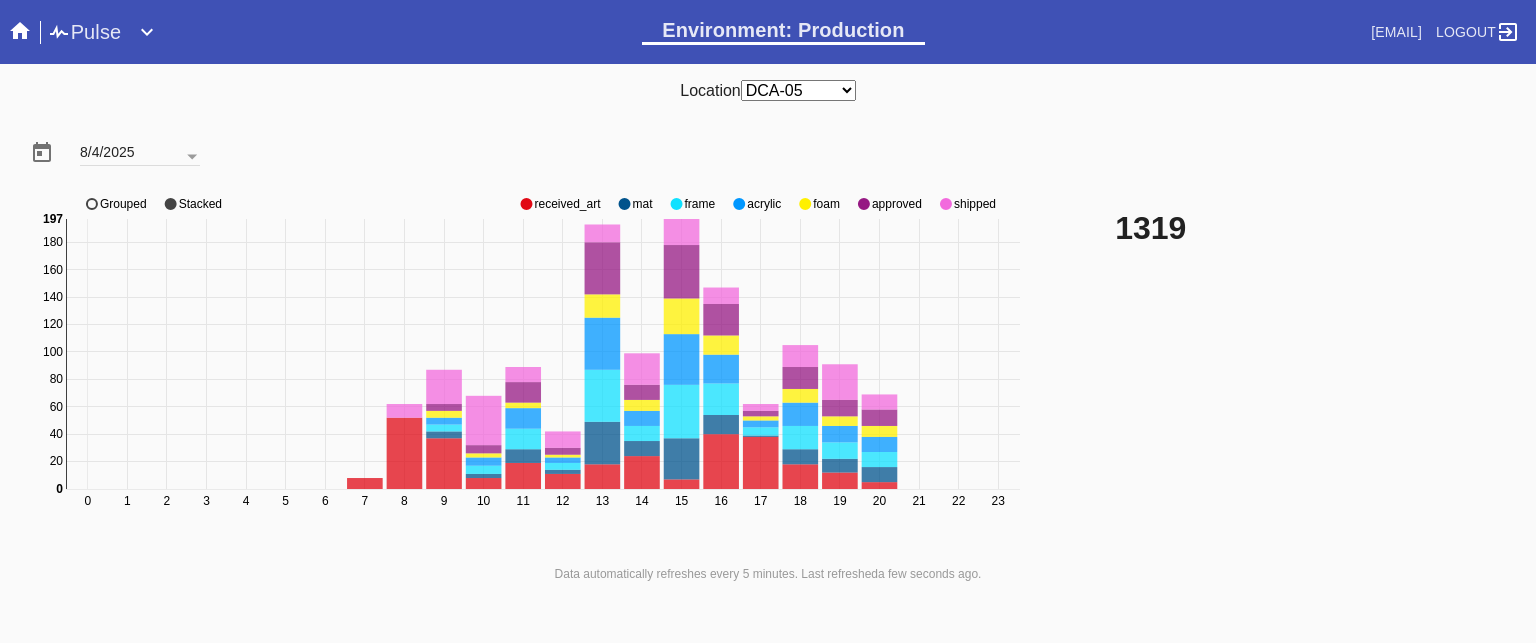 click on "approved" 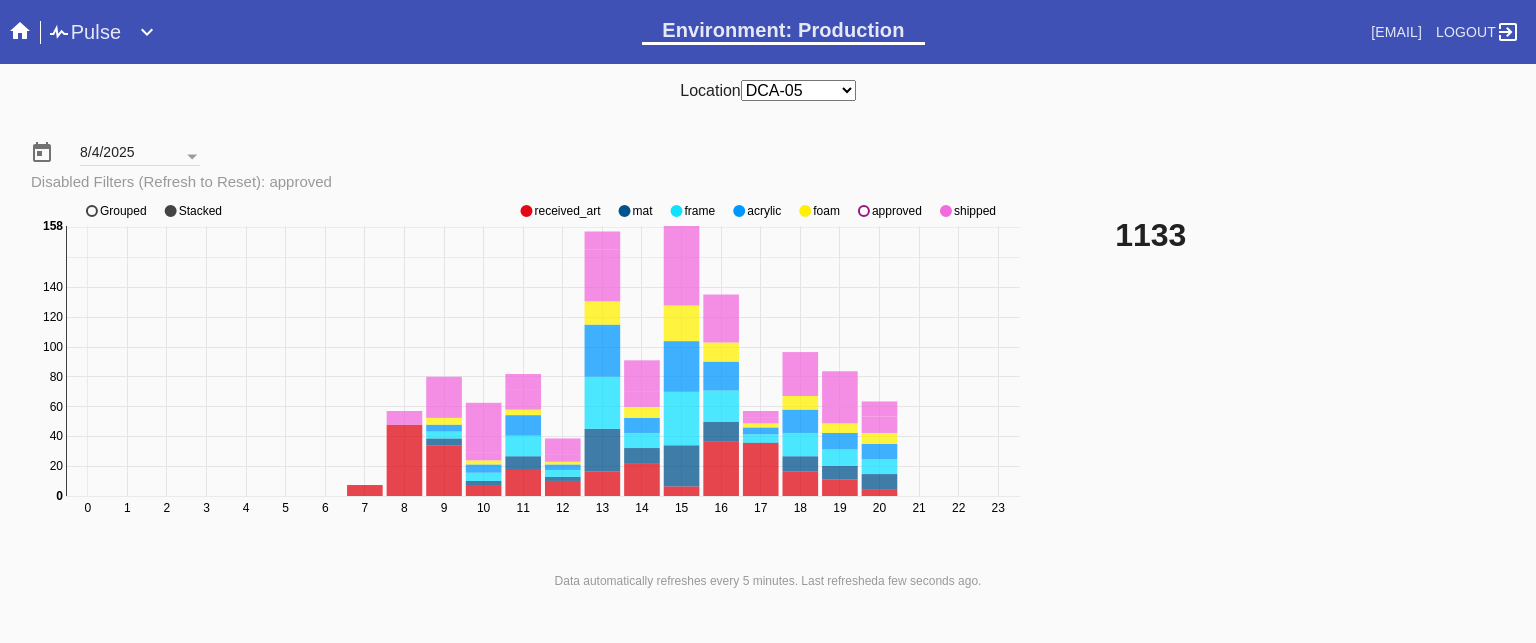 click on "approved" 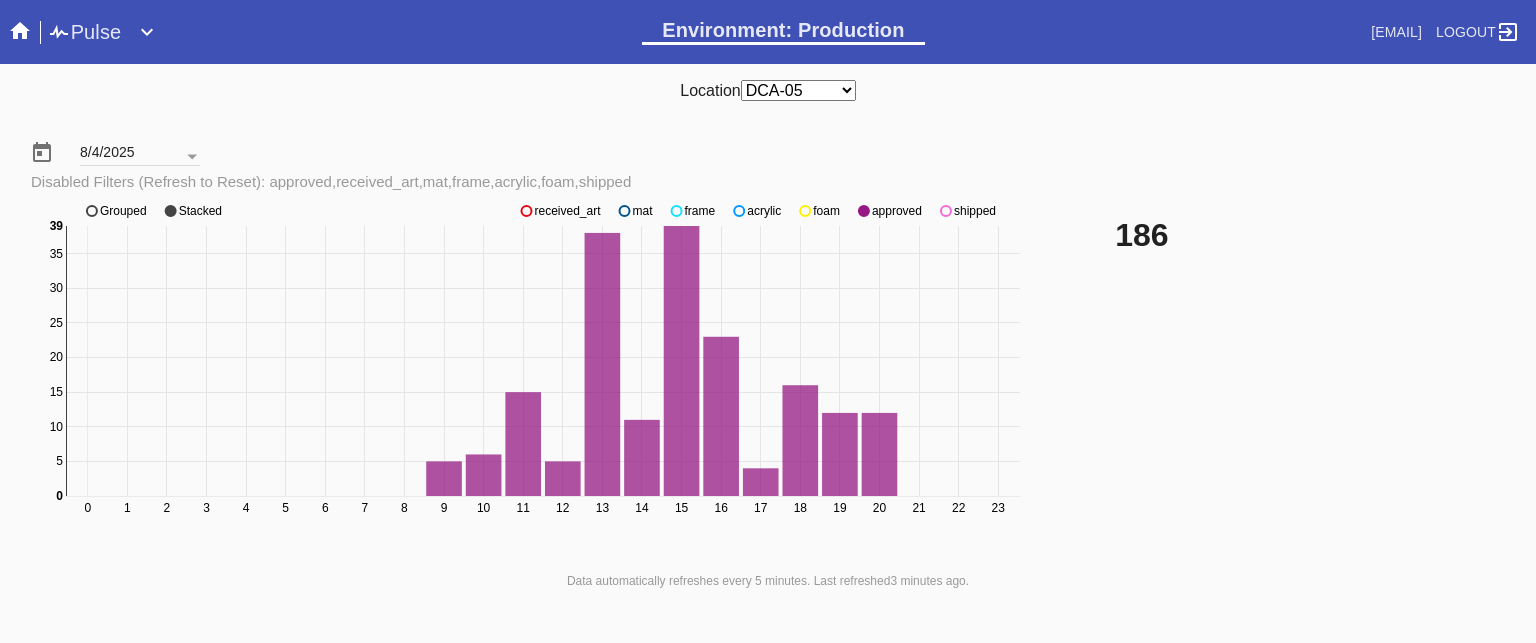 click on "received_art" 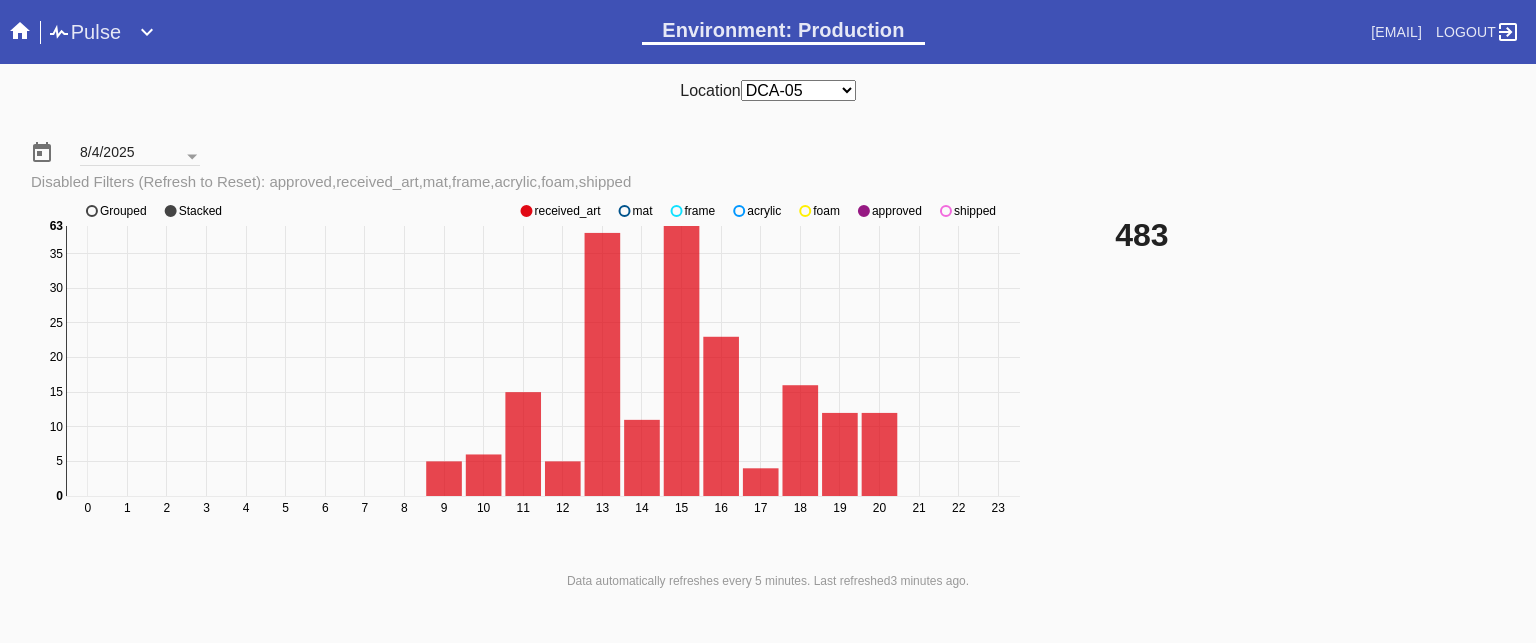 click on "received_art" 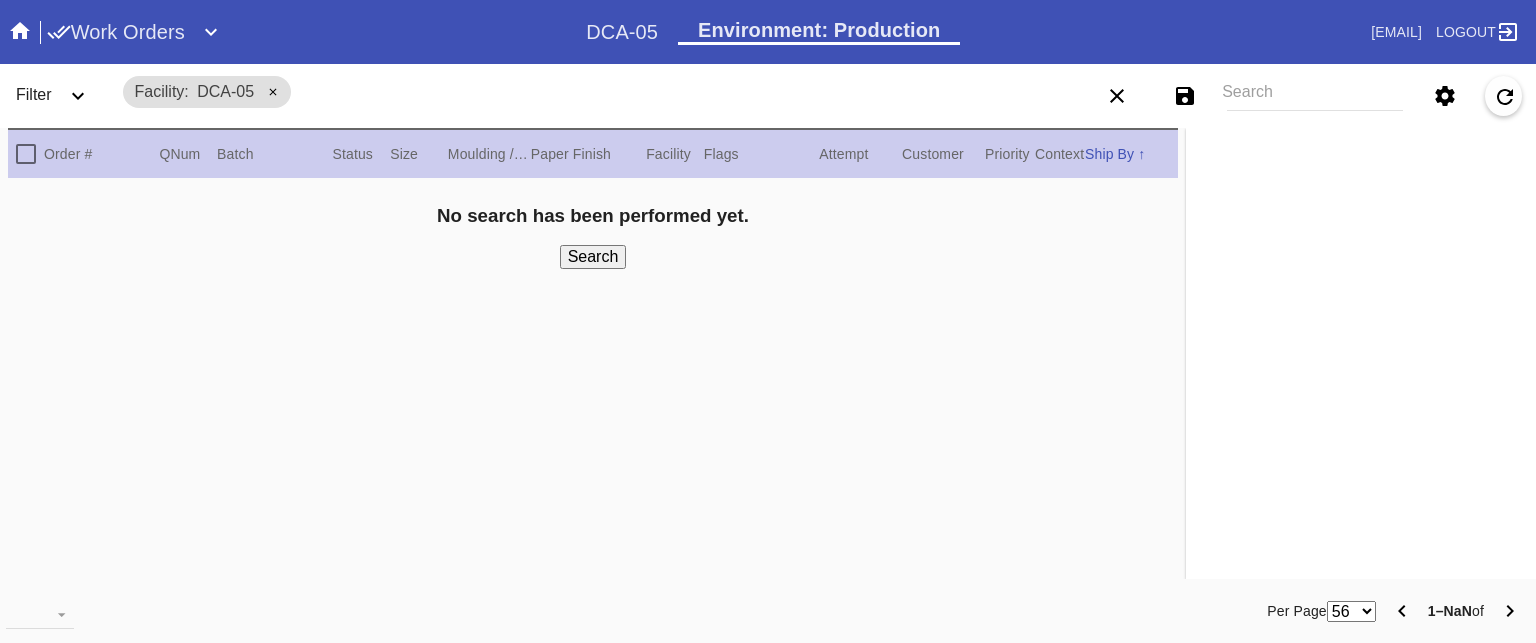 scroll, scrollTop: 0, scrollLeft: 0, axis: both 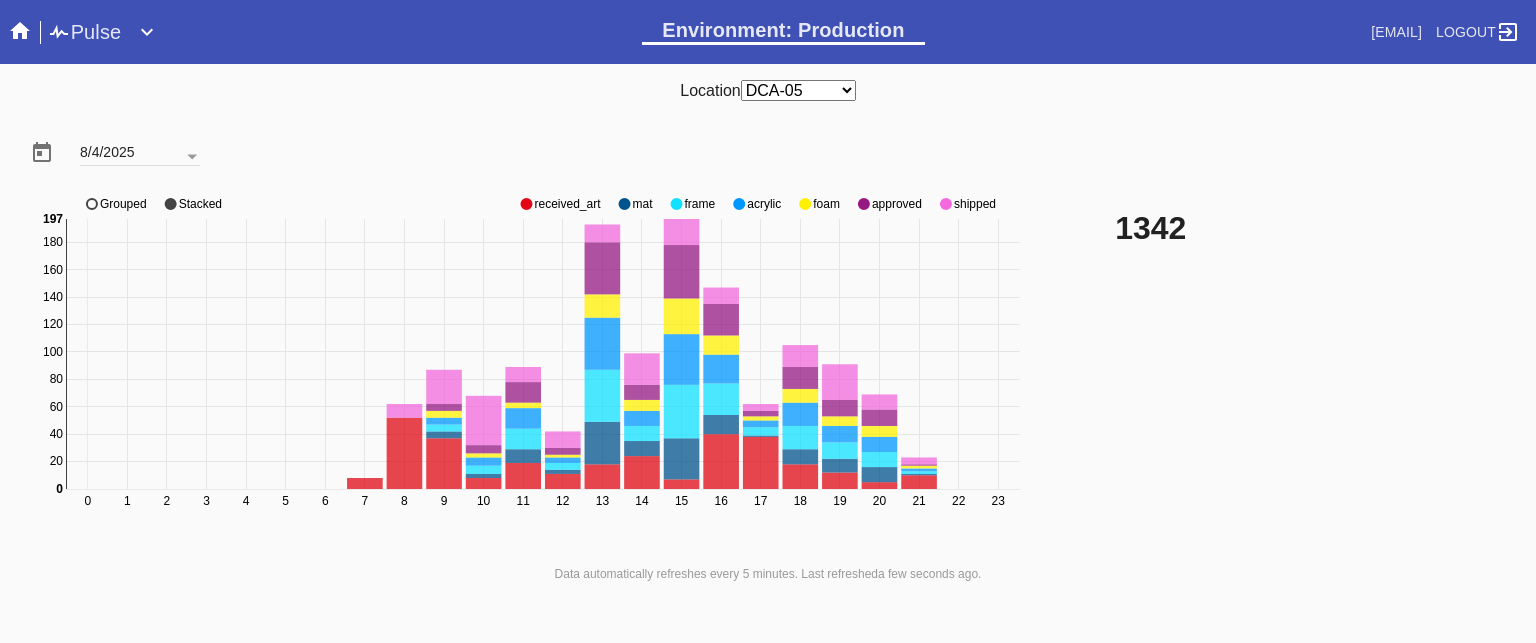 click on "approved" 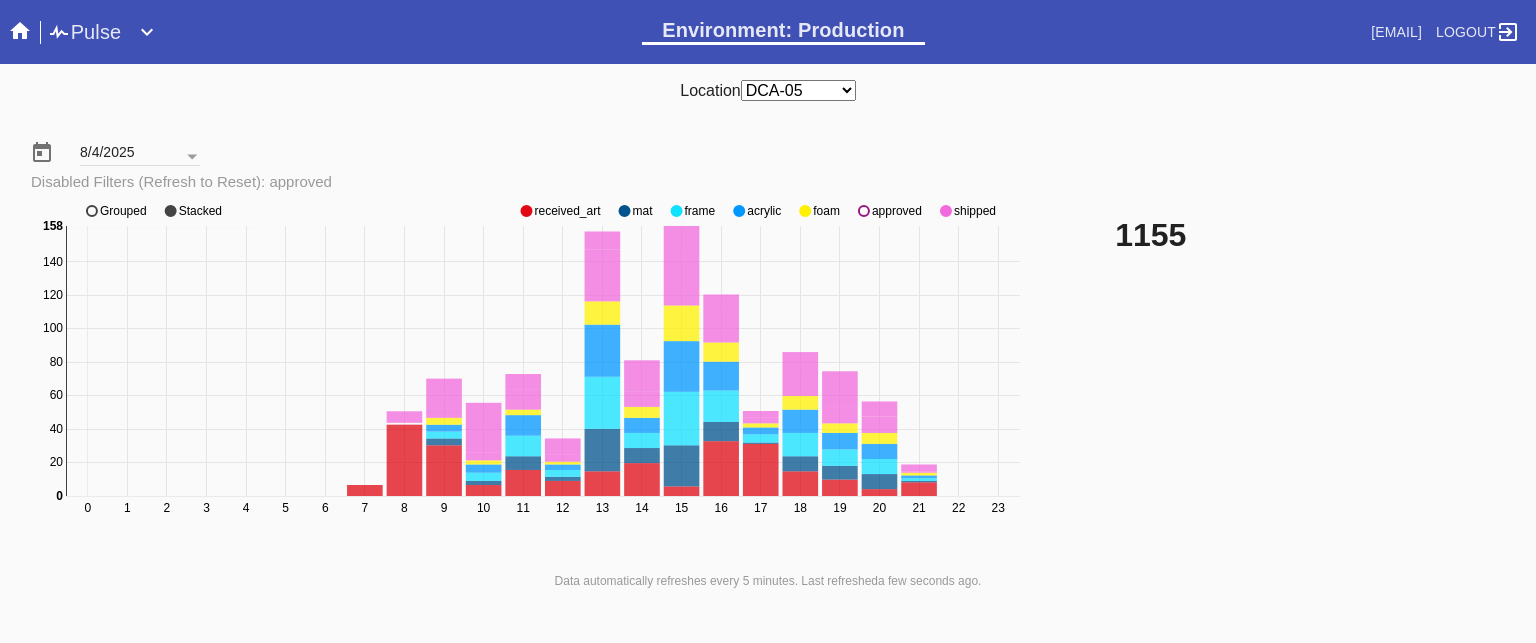 click on "0 1 2 3 4 5 6 7 8 9 10 11 12 13 14 15 16 17 18 19 20 21 22 23 0 20 40 60 80 100 120 140 160 180 0 158 received_art mat frame acrylic foam approved shipped Grouped Stacked" 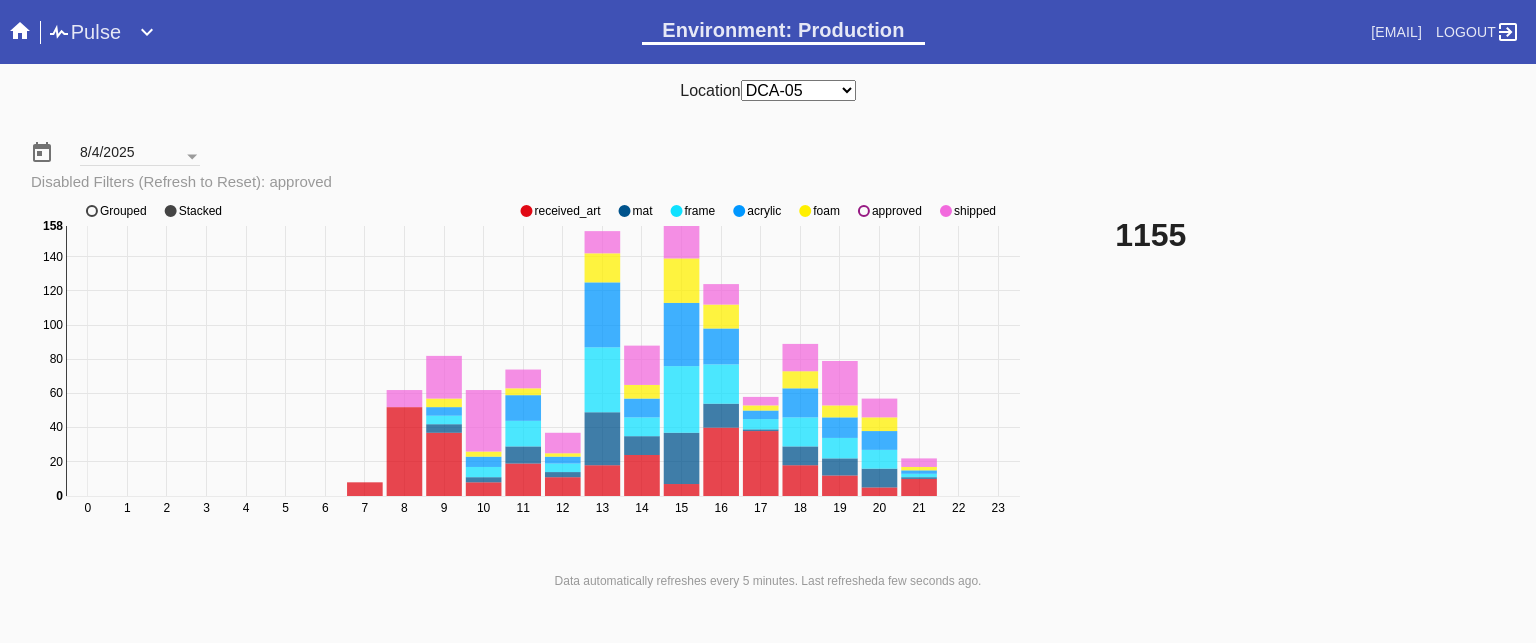 click on "approved" 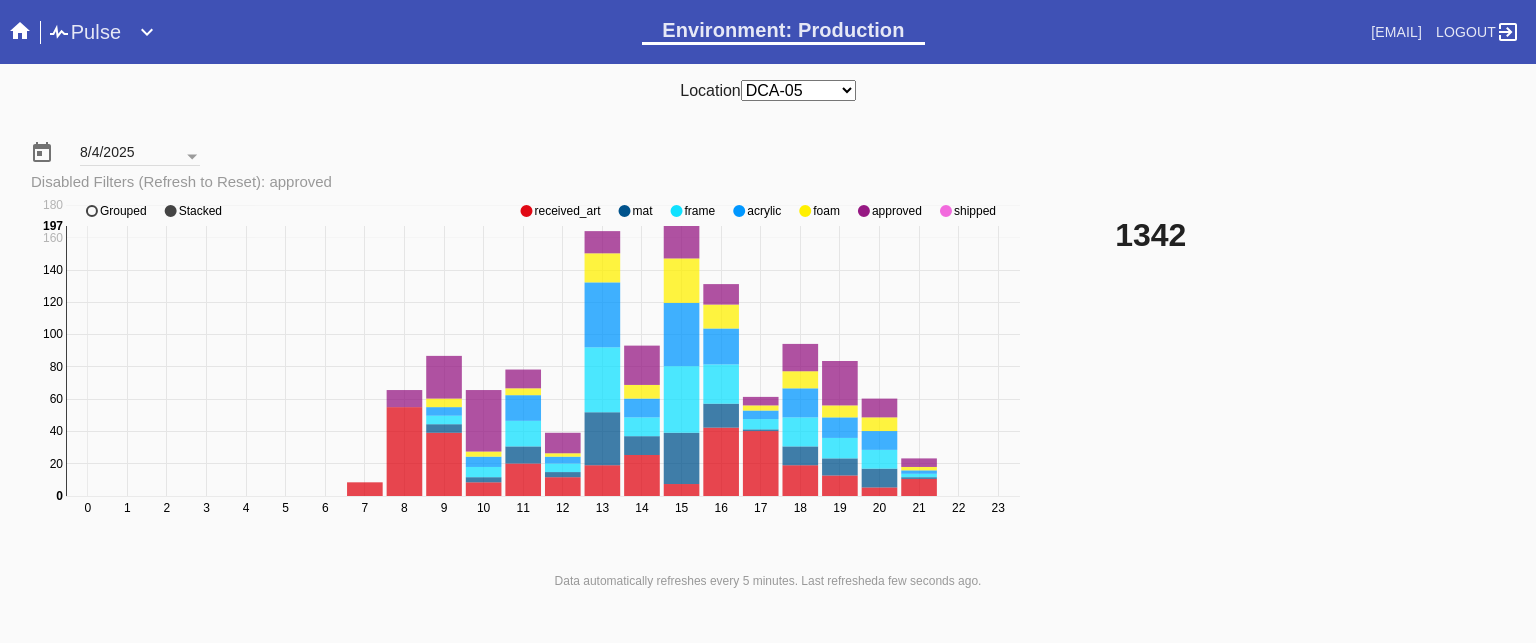click on "approved" 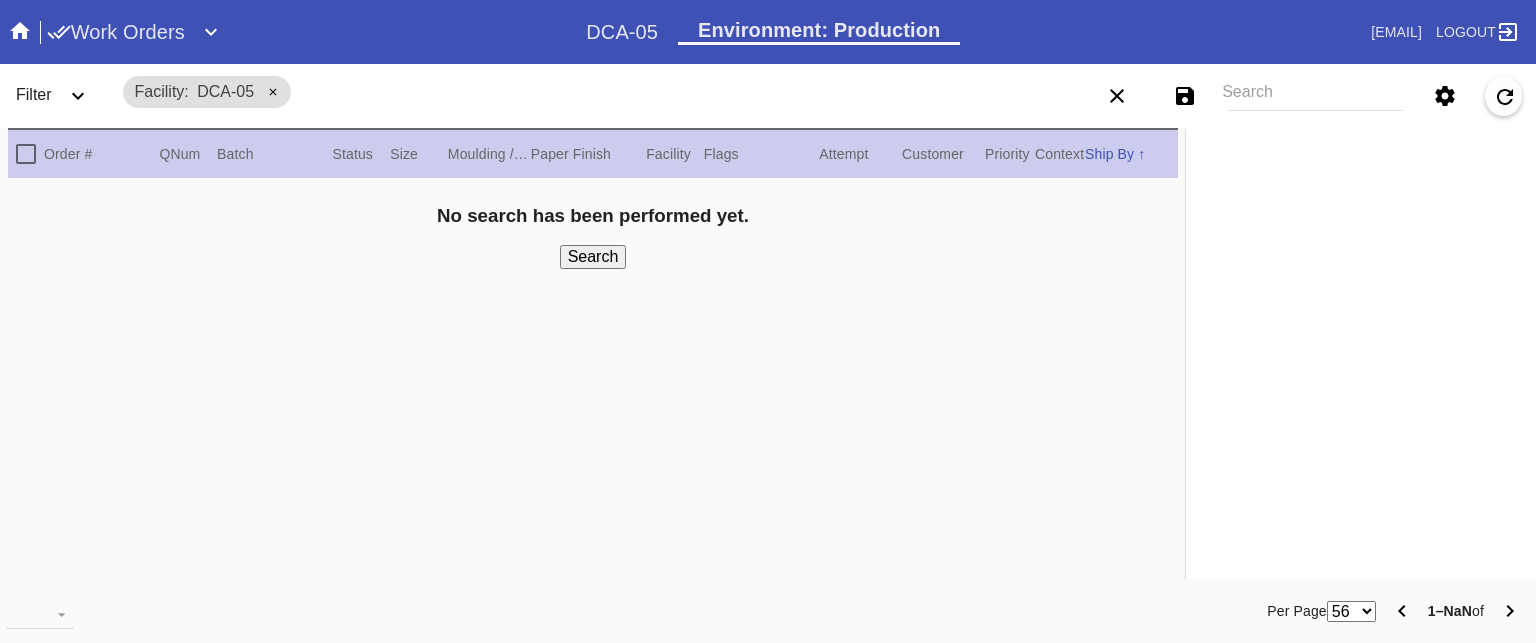 scroll, scrollTop: 0, scrollLeft: 0, axis: both 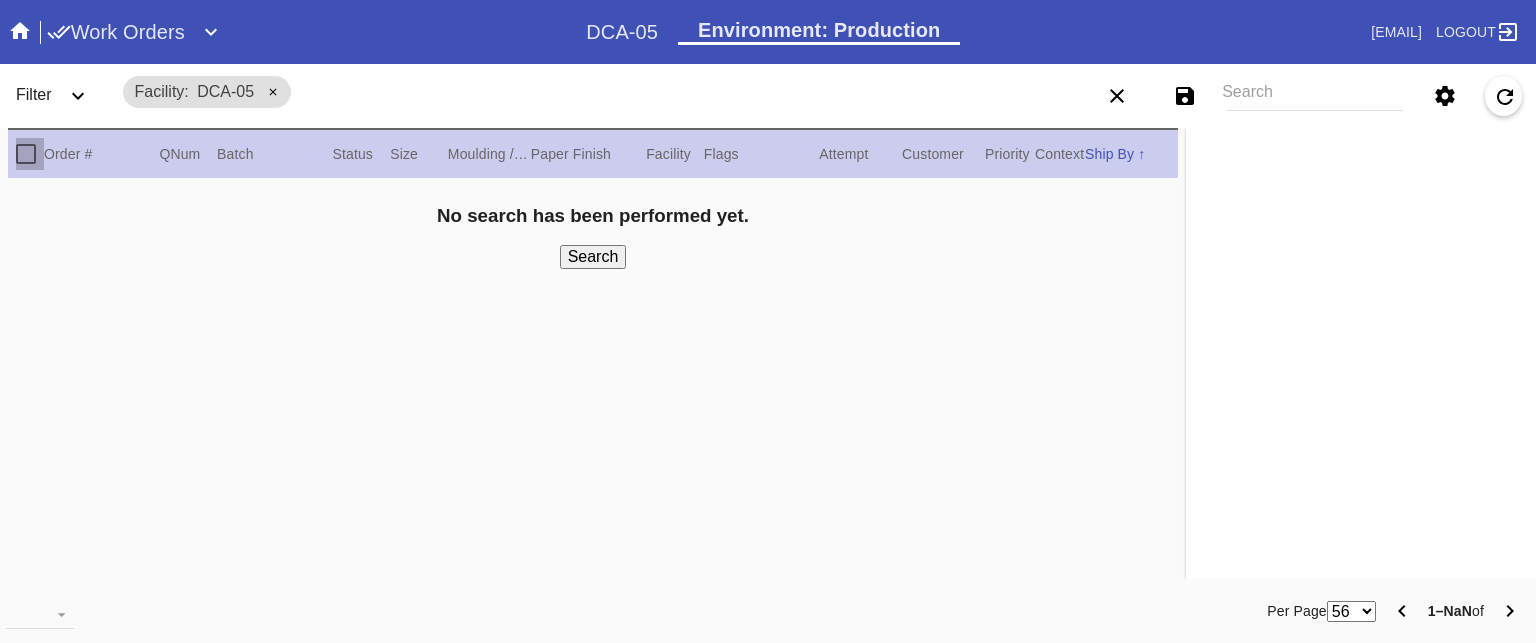 click at bounding box center [26, 154] 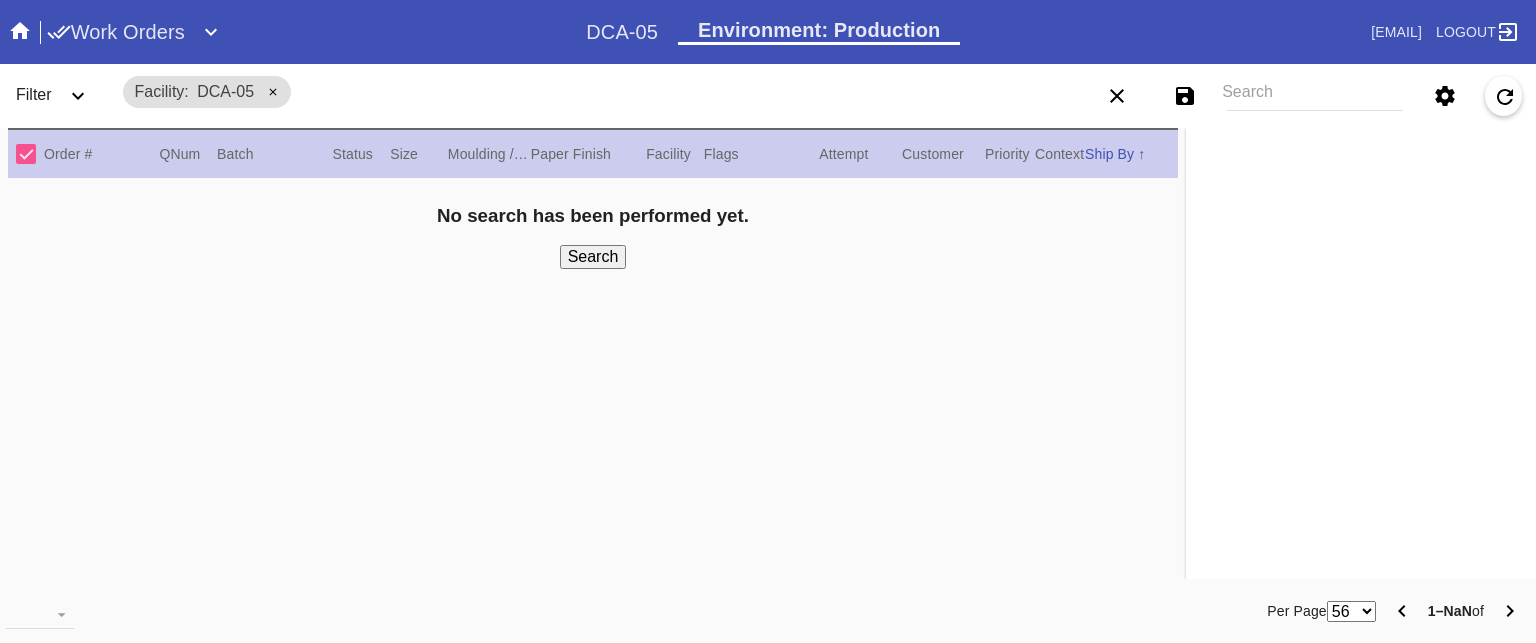 click at bounding box center (26, 154) 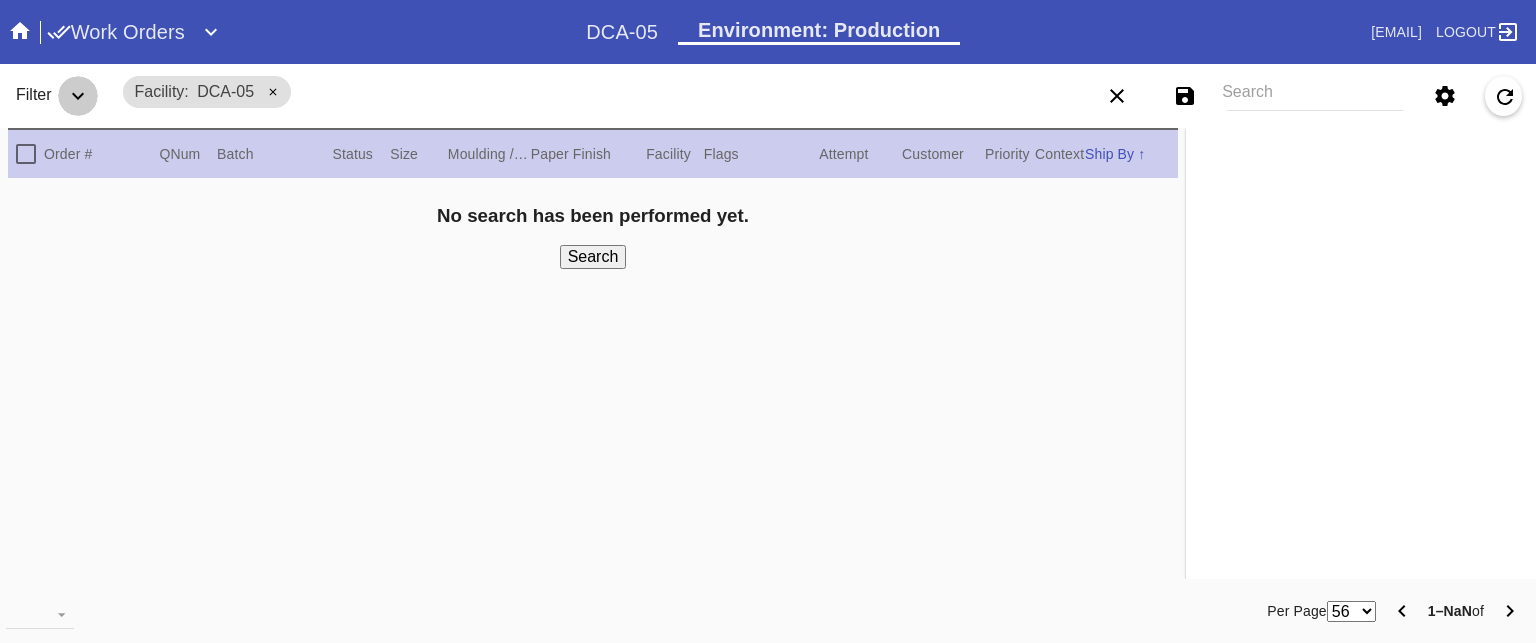click 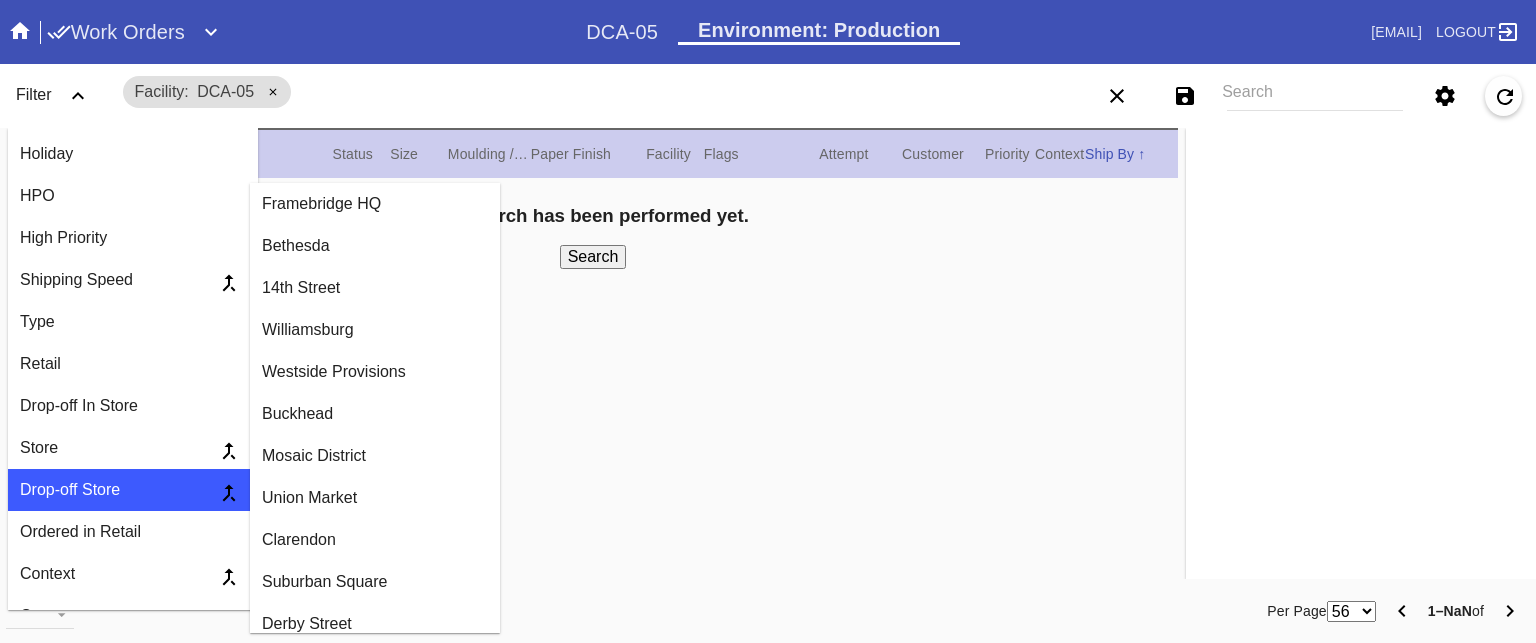 scroll, scrollTop: 0, scrollLeft: 0, axis: both 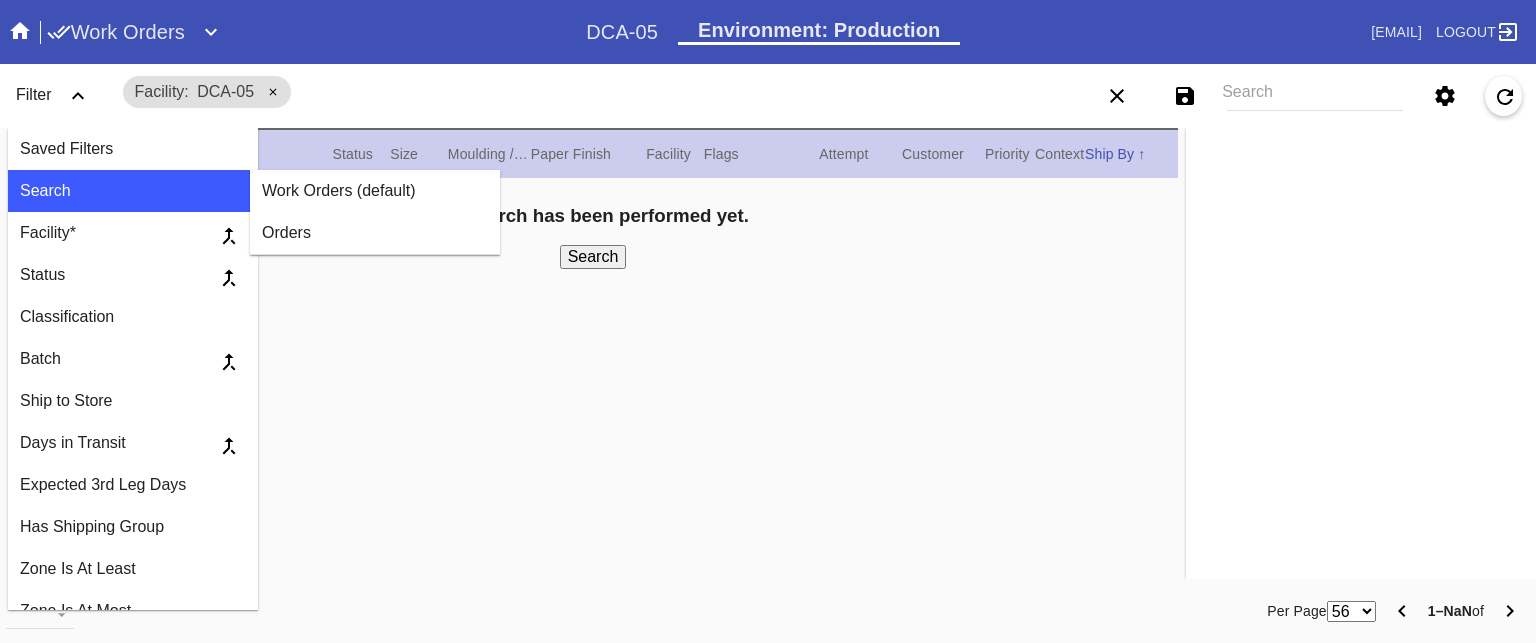 click on "Work Orders (default)" at bounding box center (375, 191) 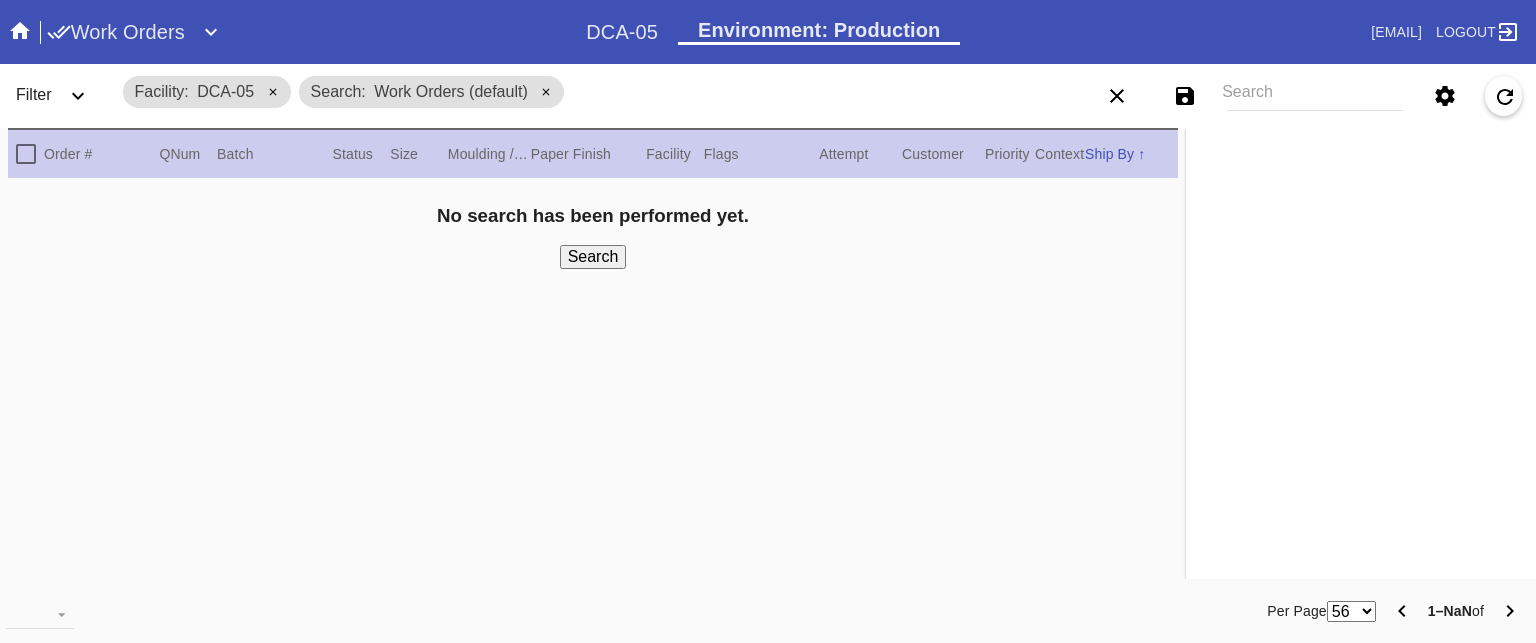 click 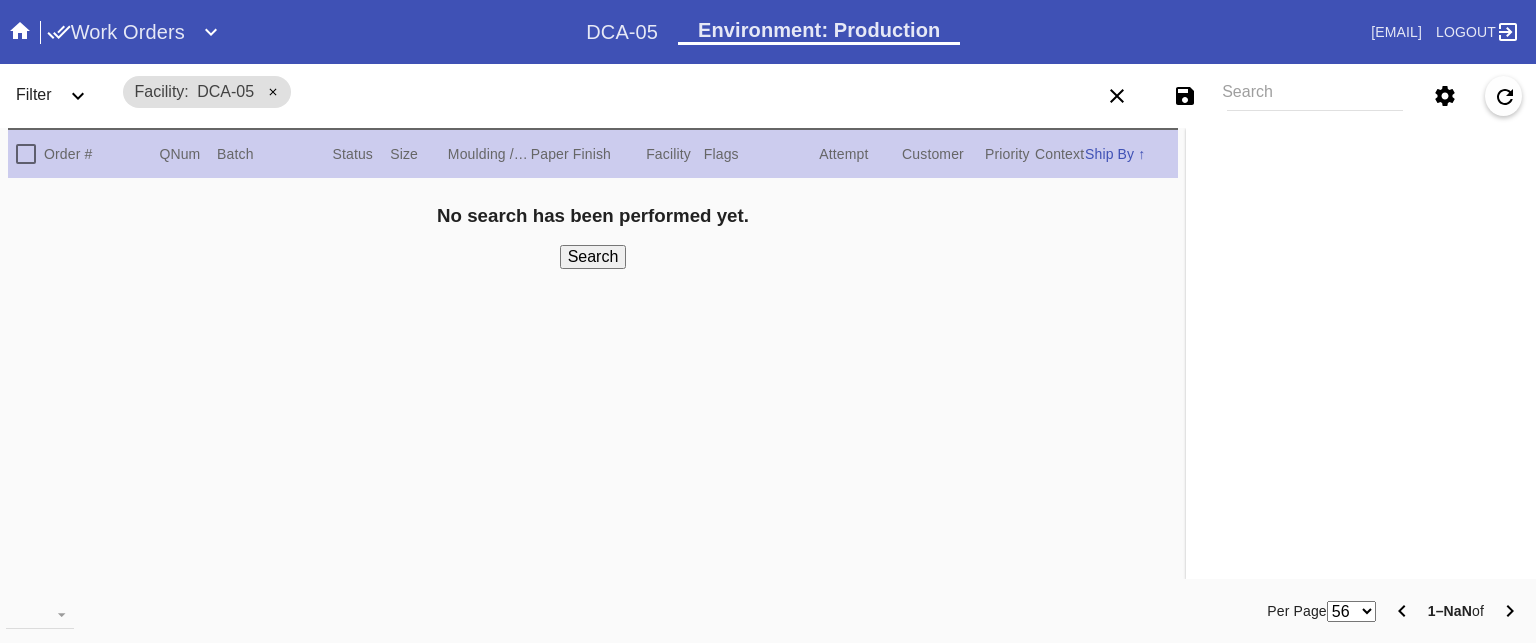 click on "Search" at bounding box center (1315, 96) 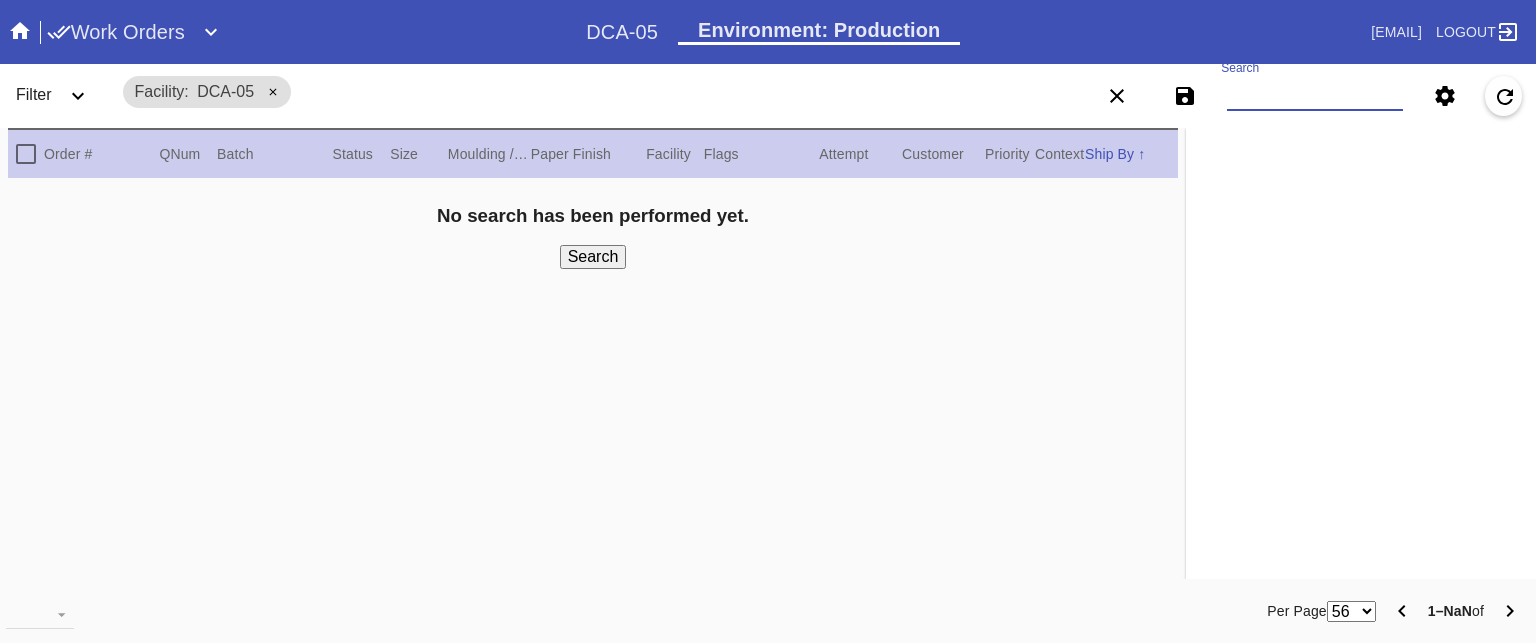 click 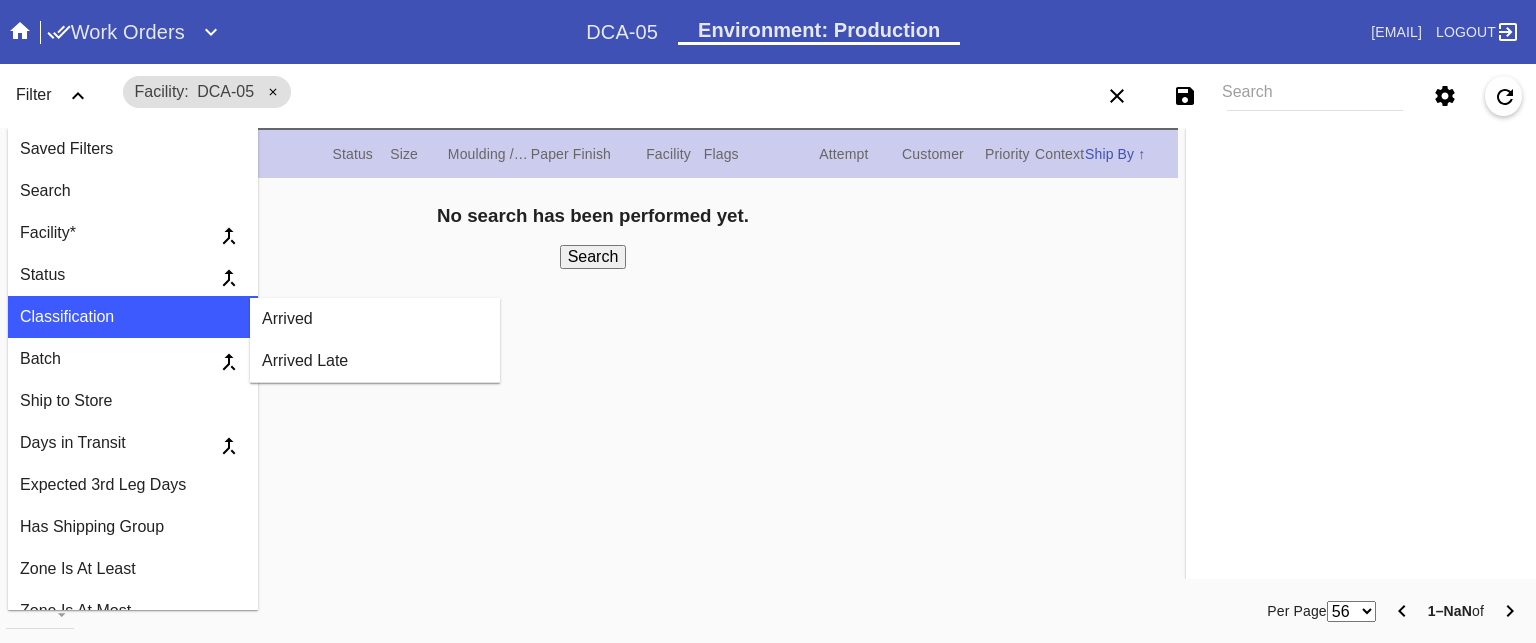 click on "Arrived" at bounding box center (375, 319) 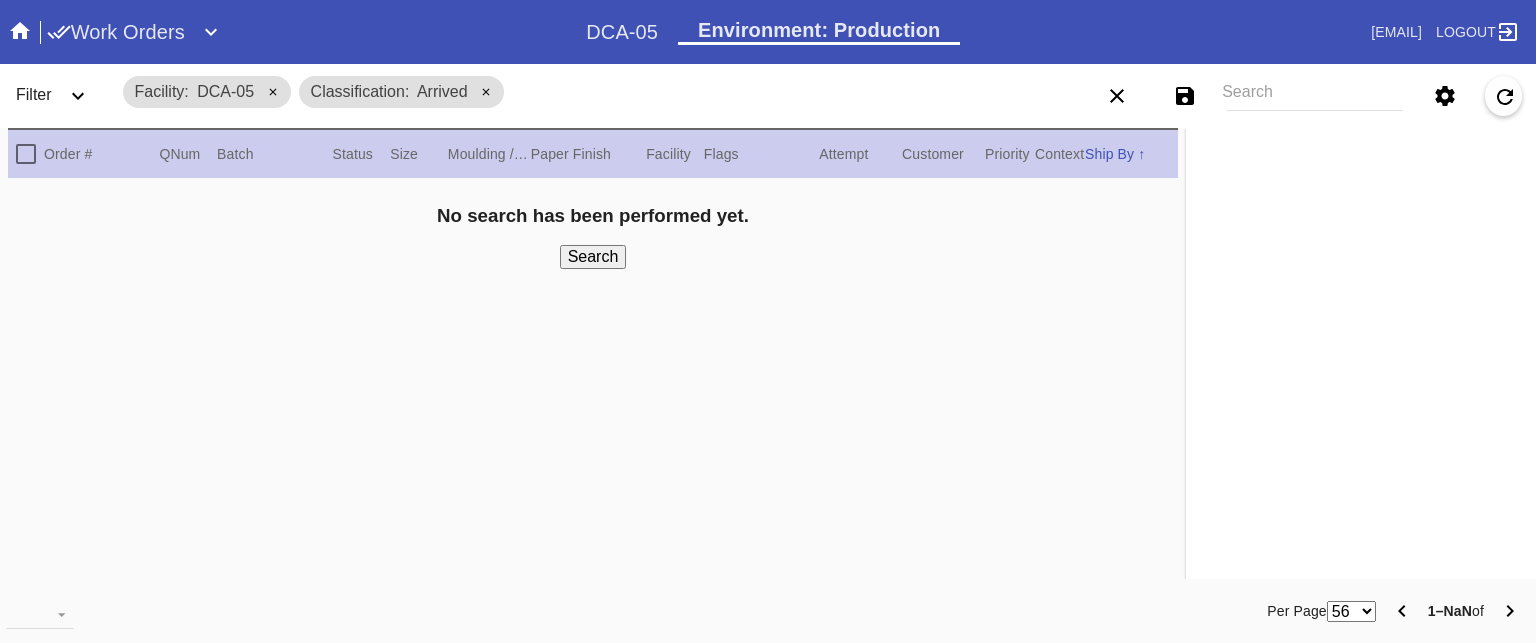 click 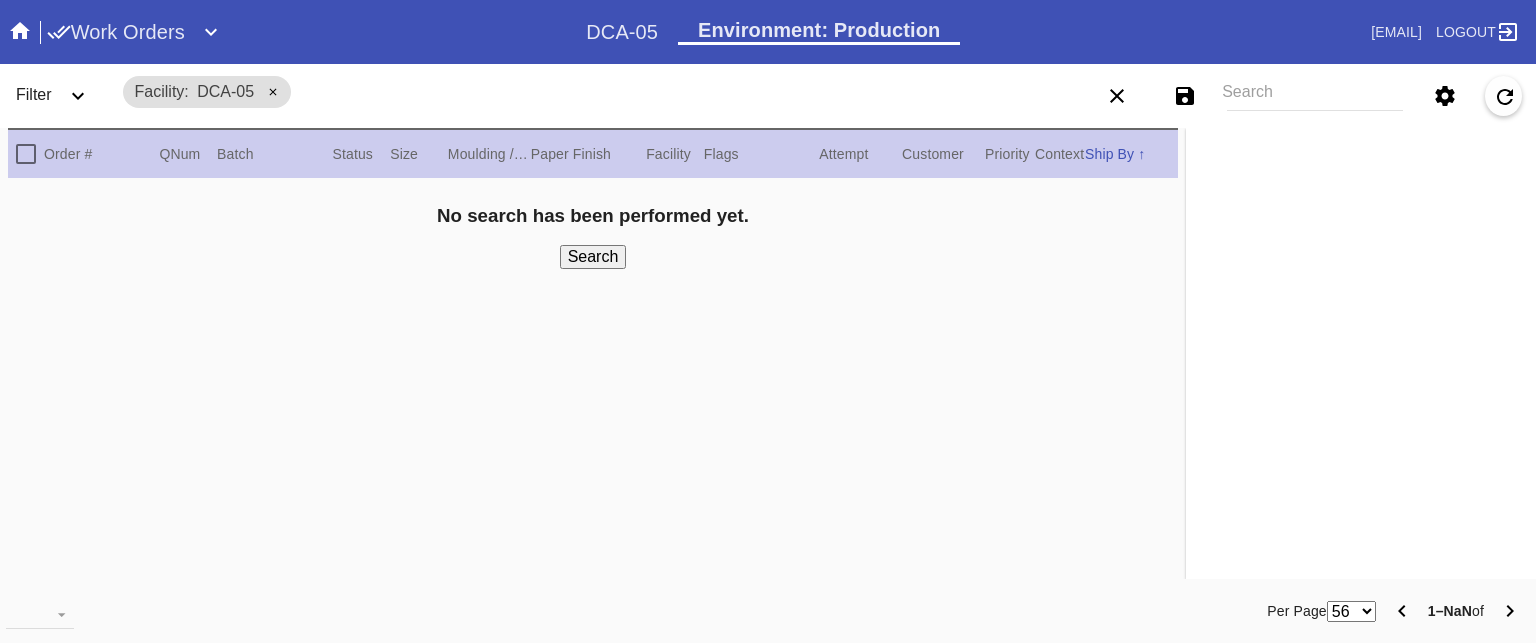 click 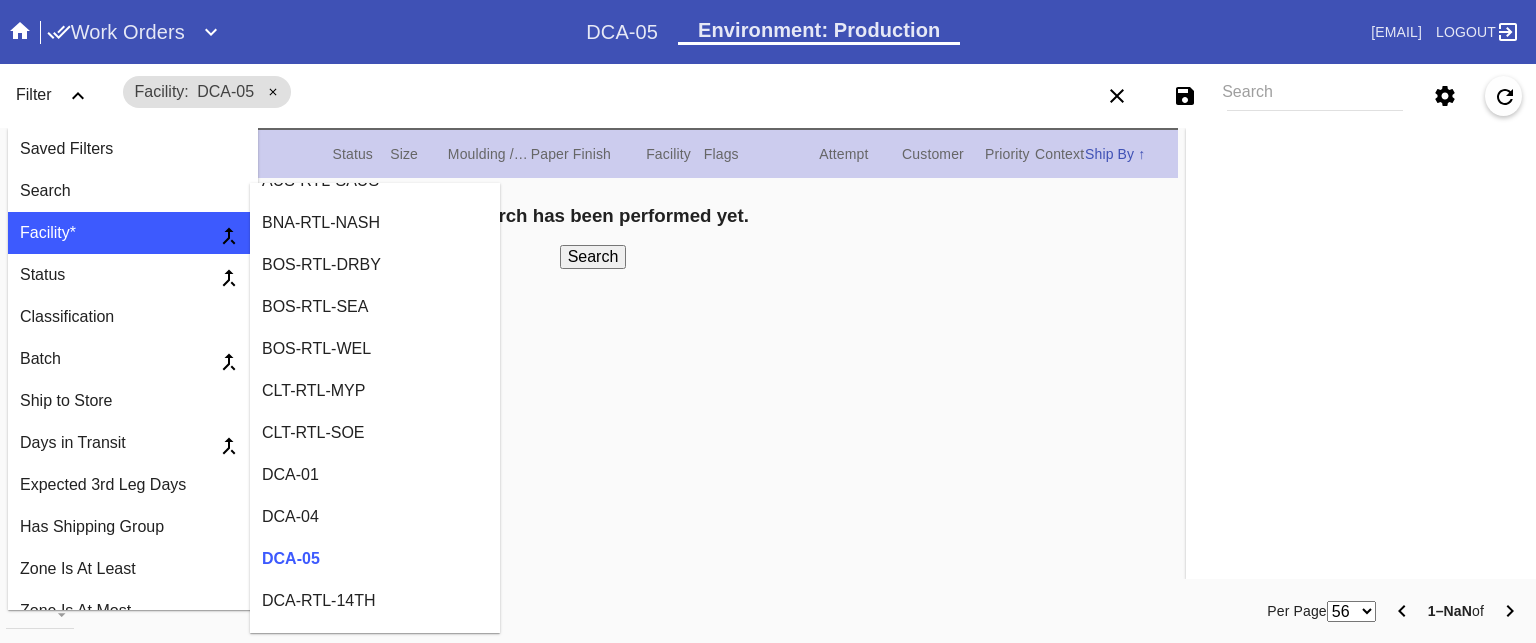 scroll, scrollTop: 362, scrollLeft: 0, axis: vertical 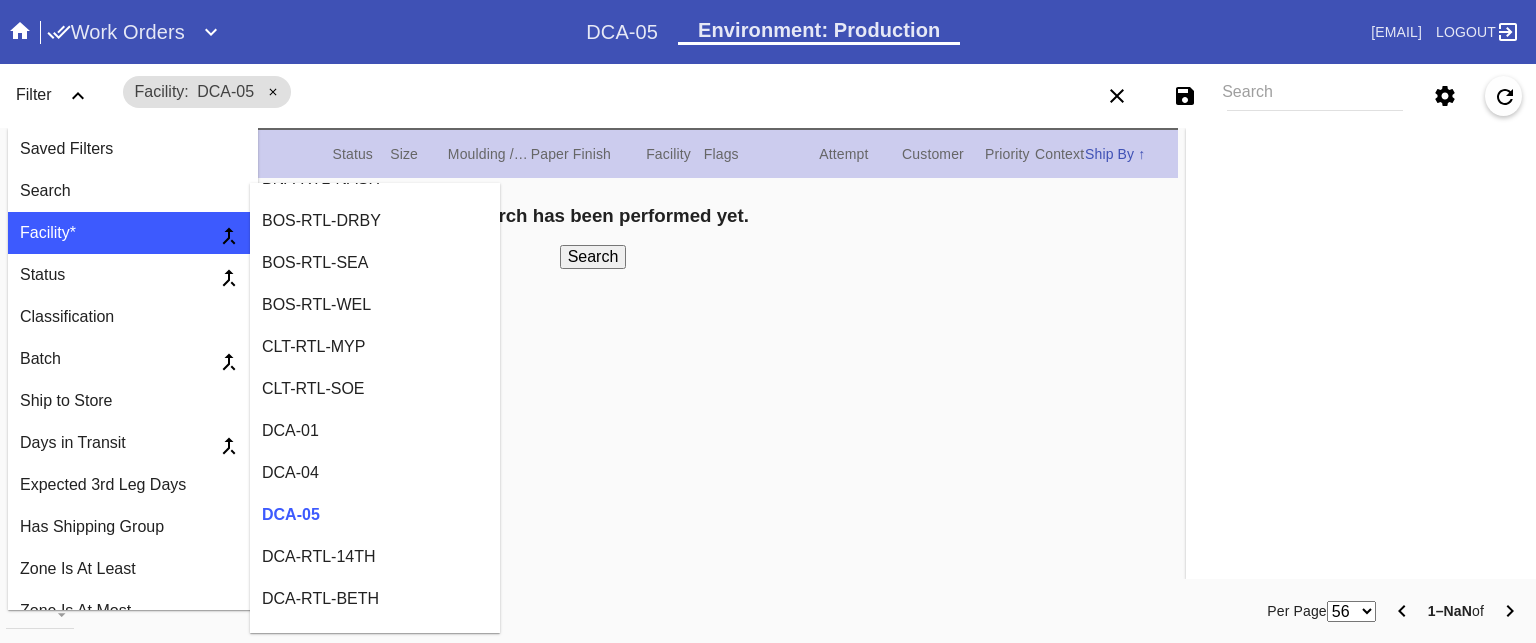 click on "DCA-05" at bounding box center (375, 515) 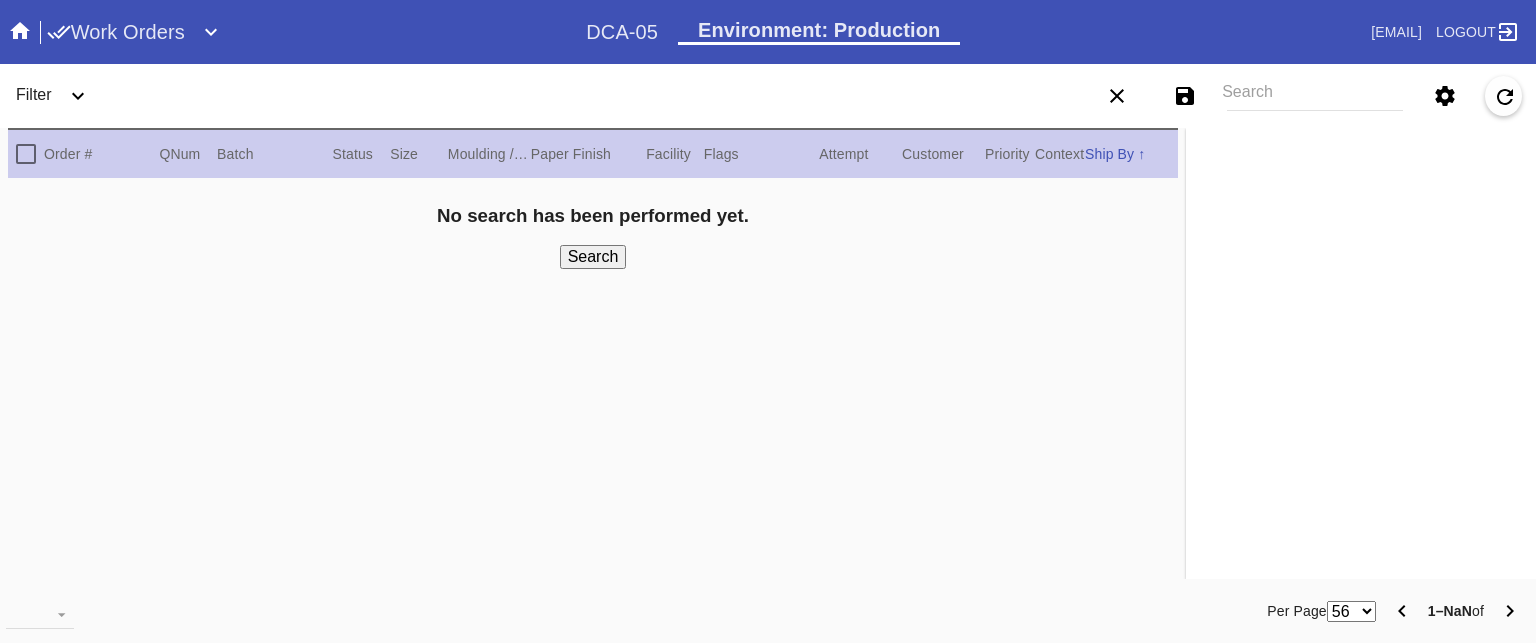 click 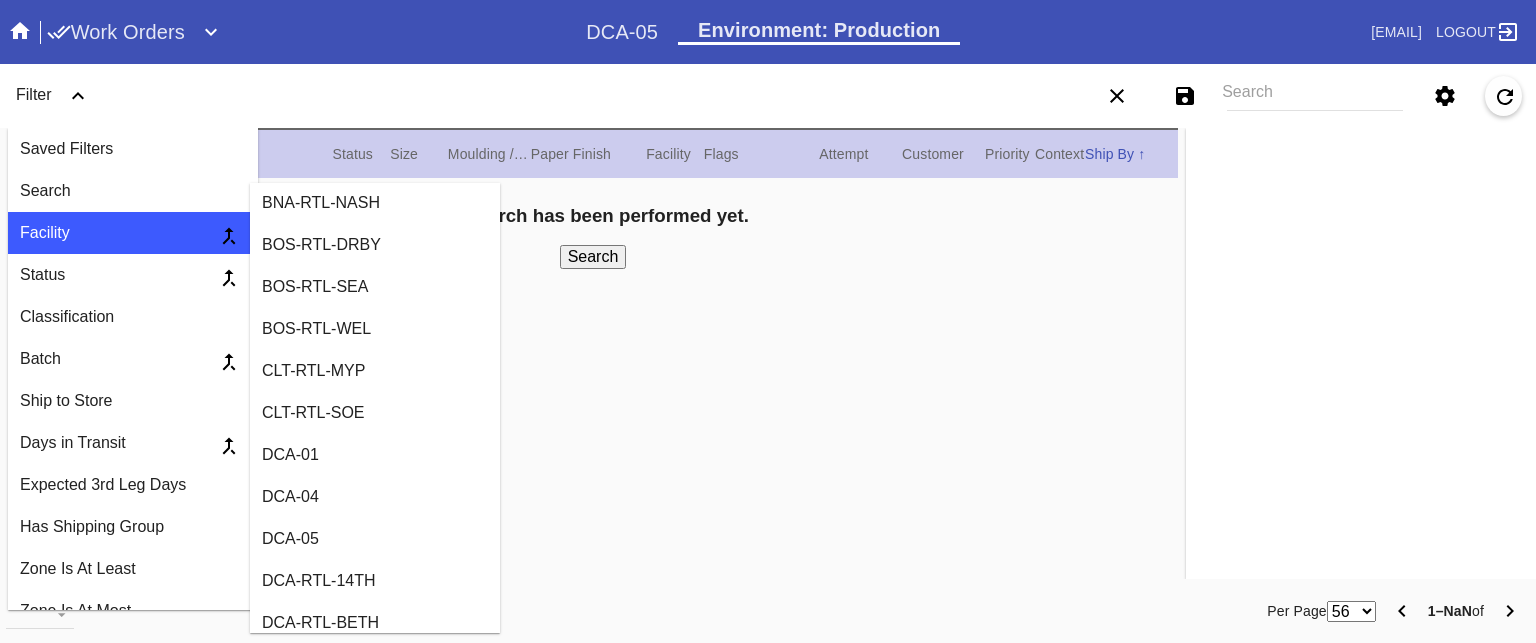 scroll, scrollTop: 340, scrollLeft: 0, axis: vertical 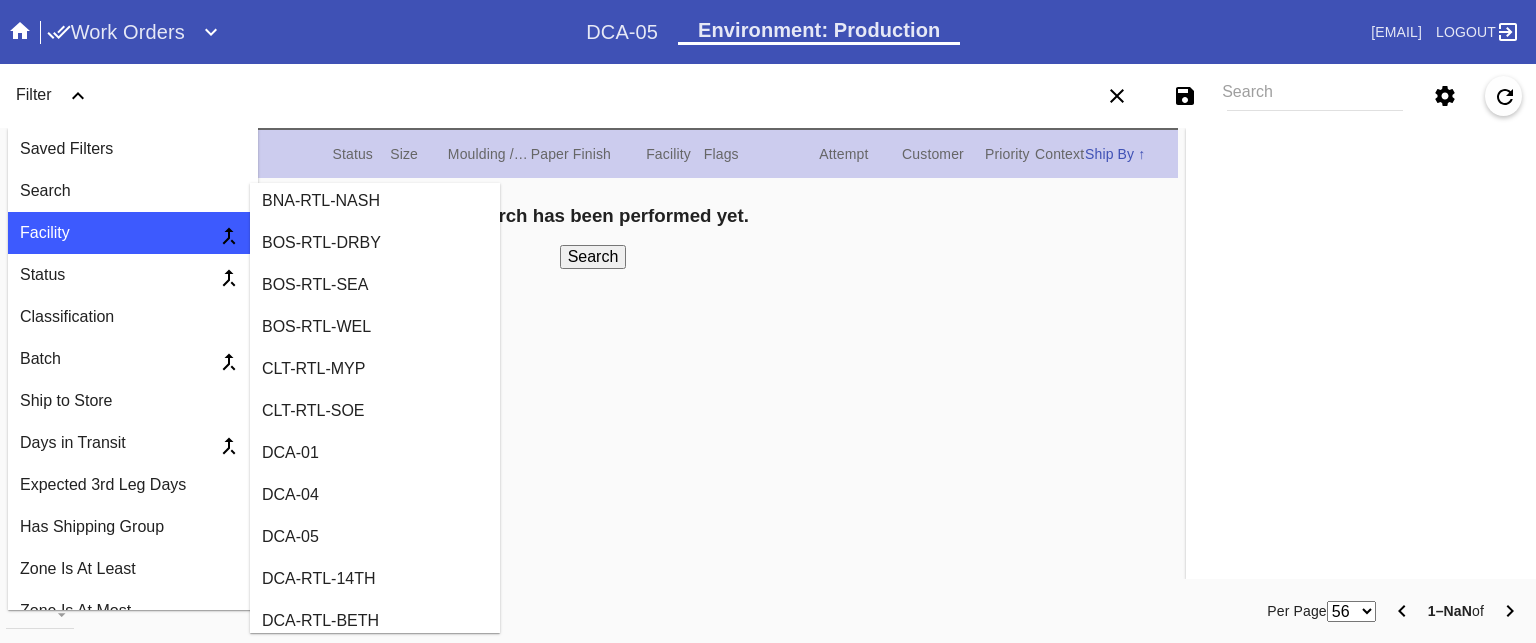 click on "DCA-05" at bounding box center [375, 537] 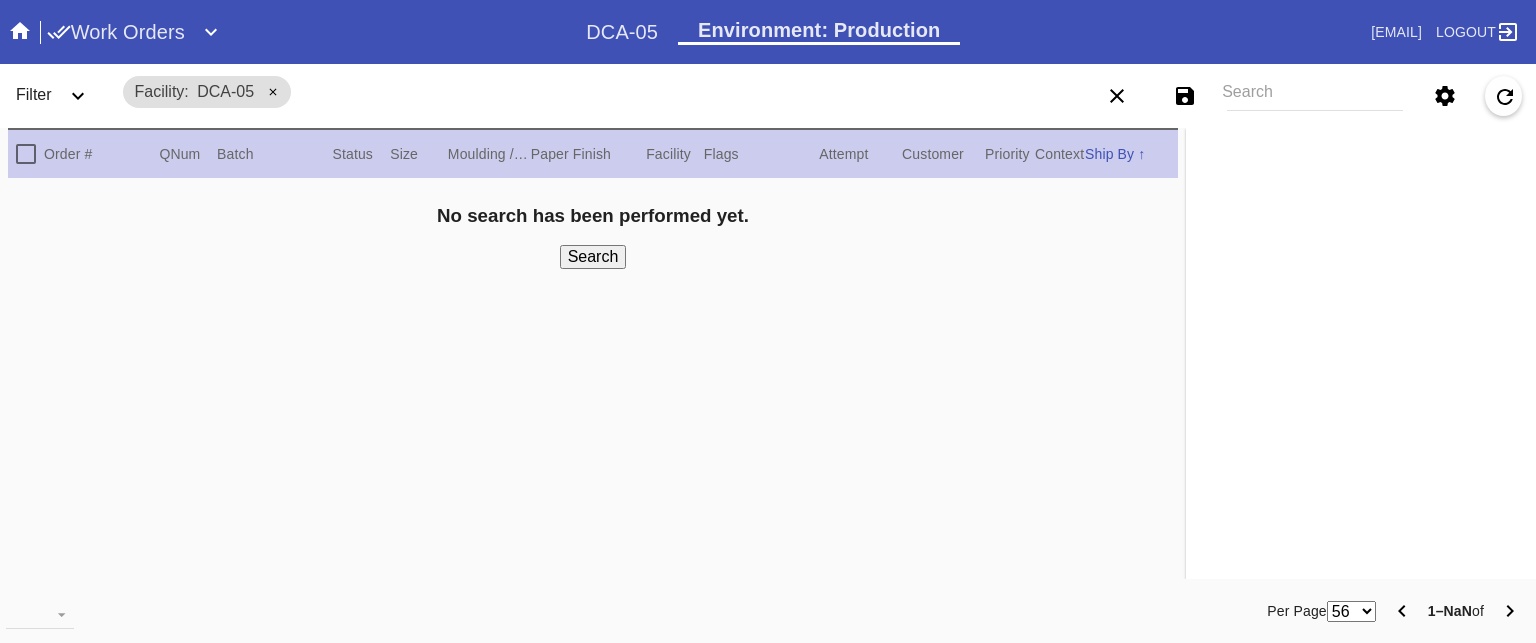 click 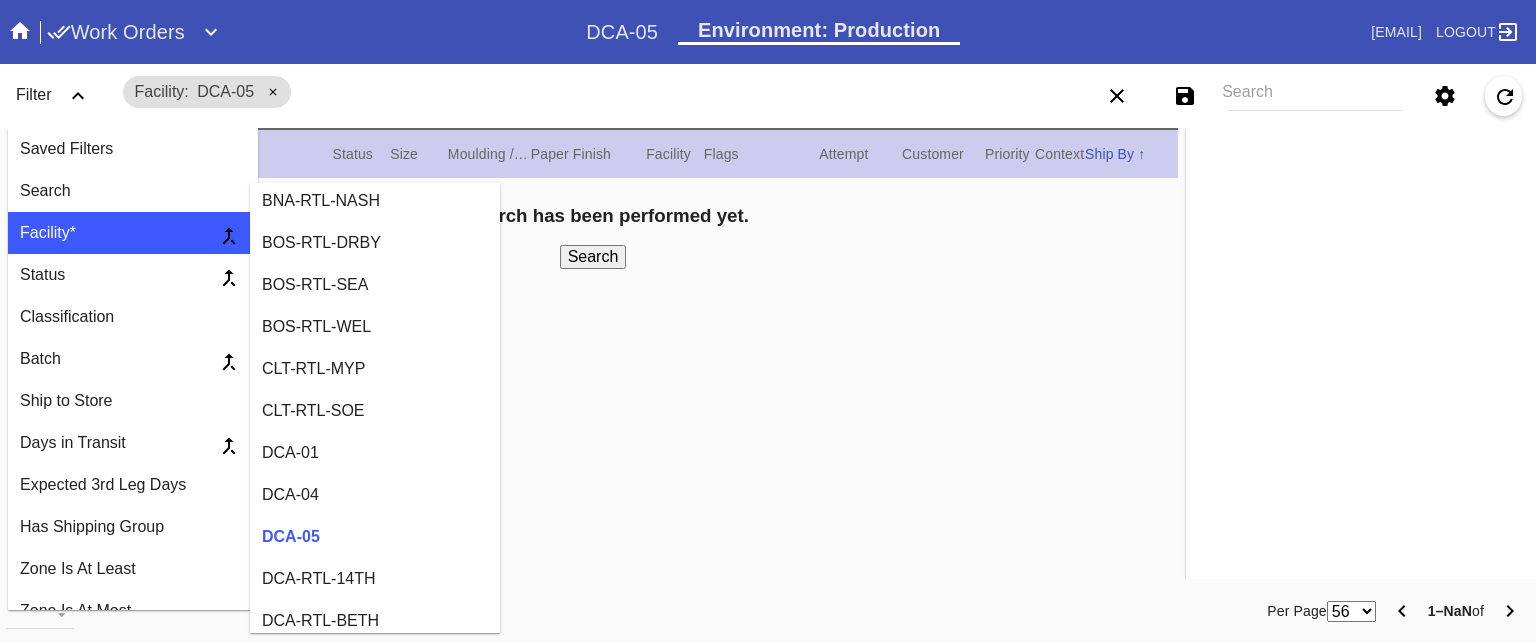 scroll, scrollTop: 0, scrollLeft: 0, axis: both 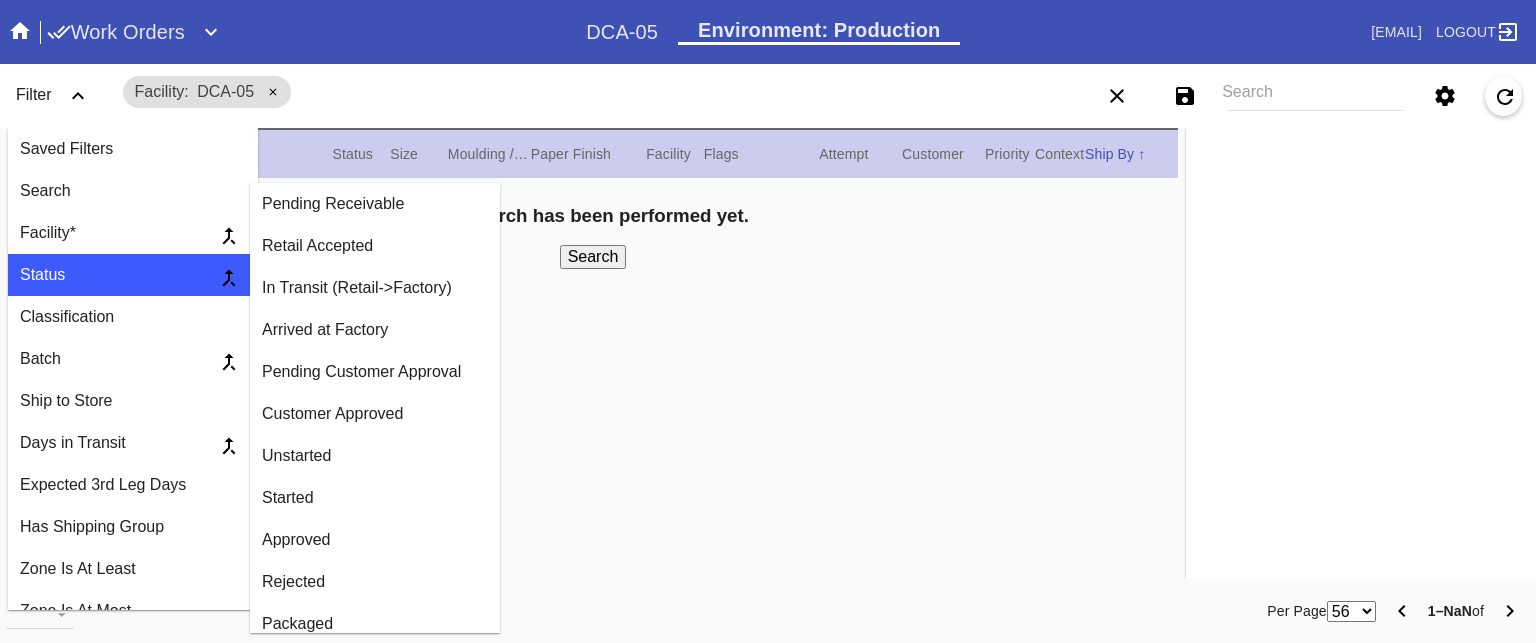 click on "Unstarted" at bounding box center (375, 456) 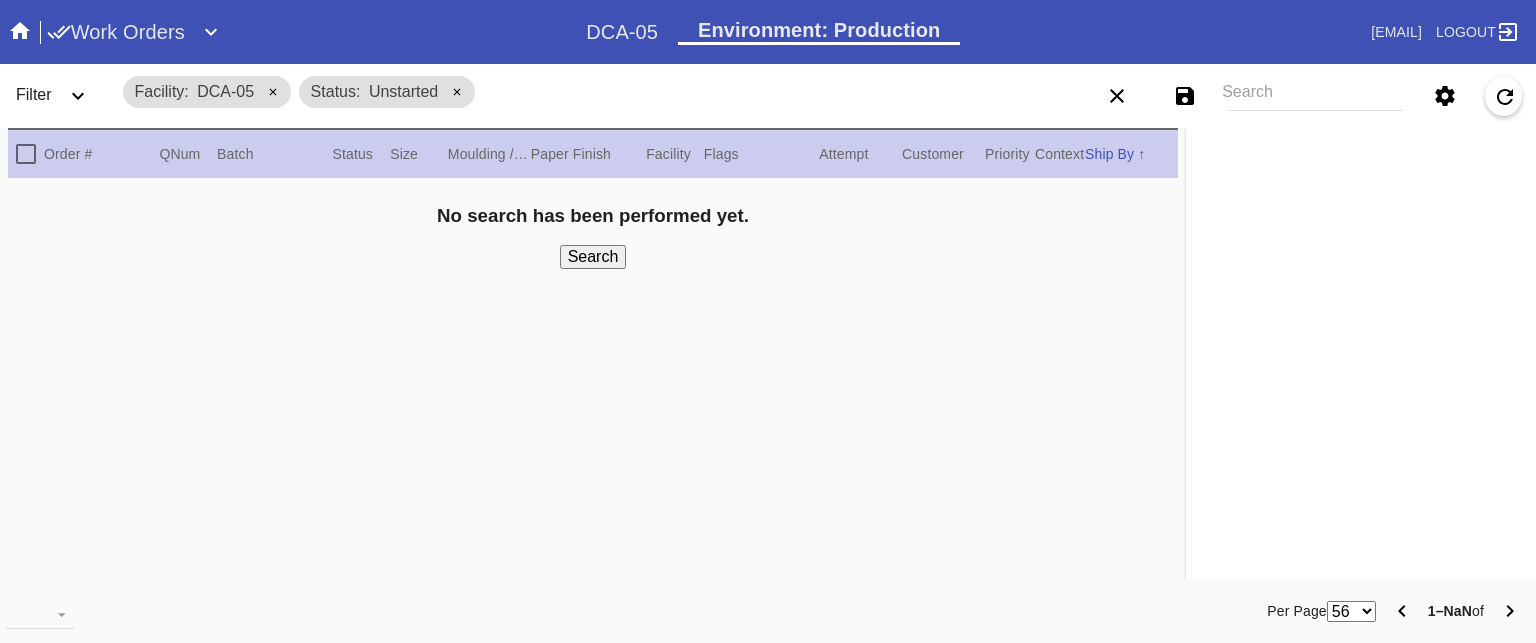 click on "Search" at bounding box center (593, 257) 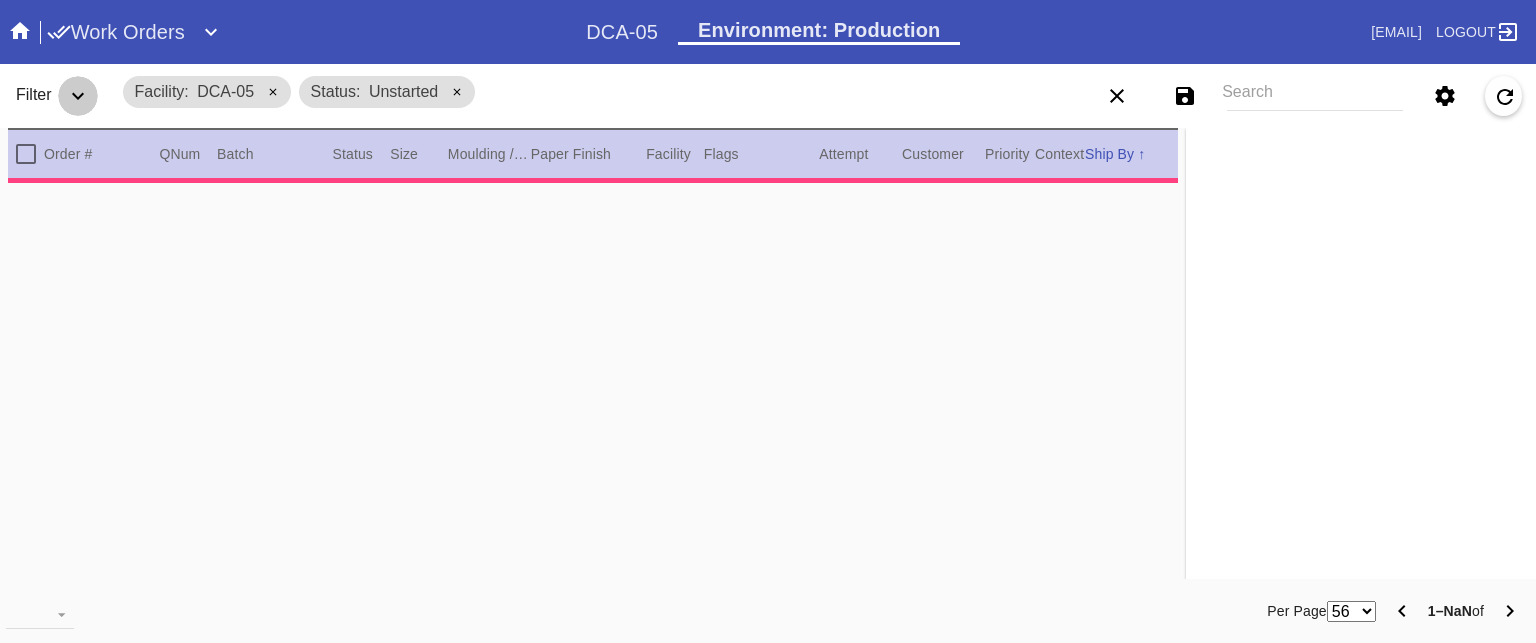click 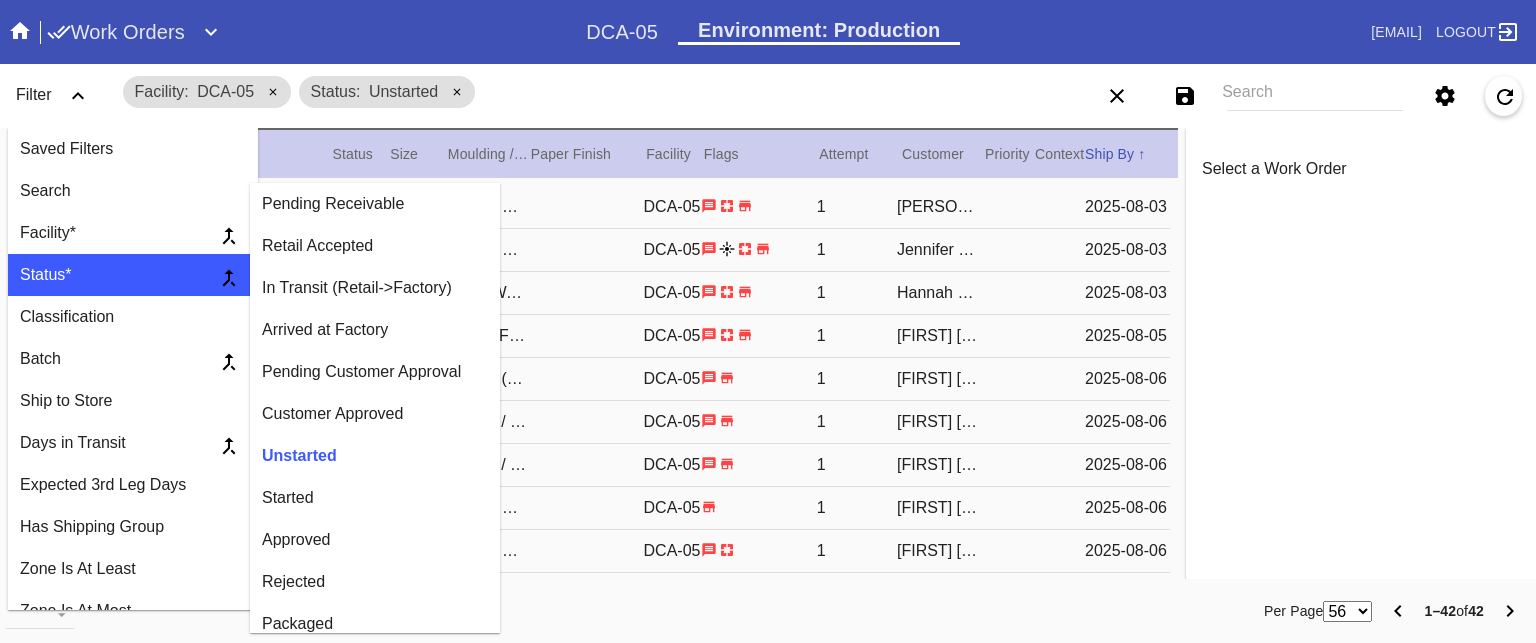 click on "Started" at bounding box center [375, 498] 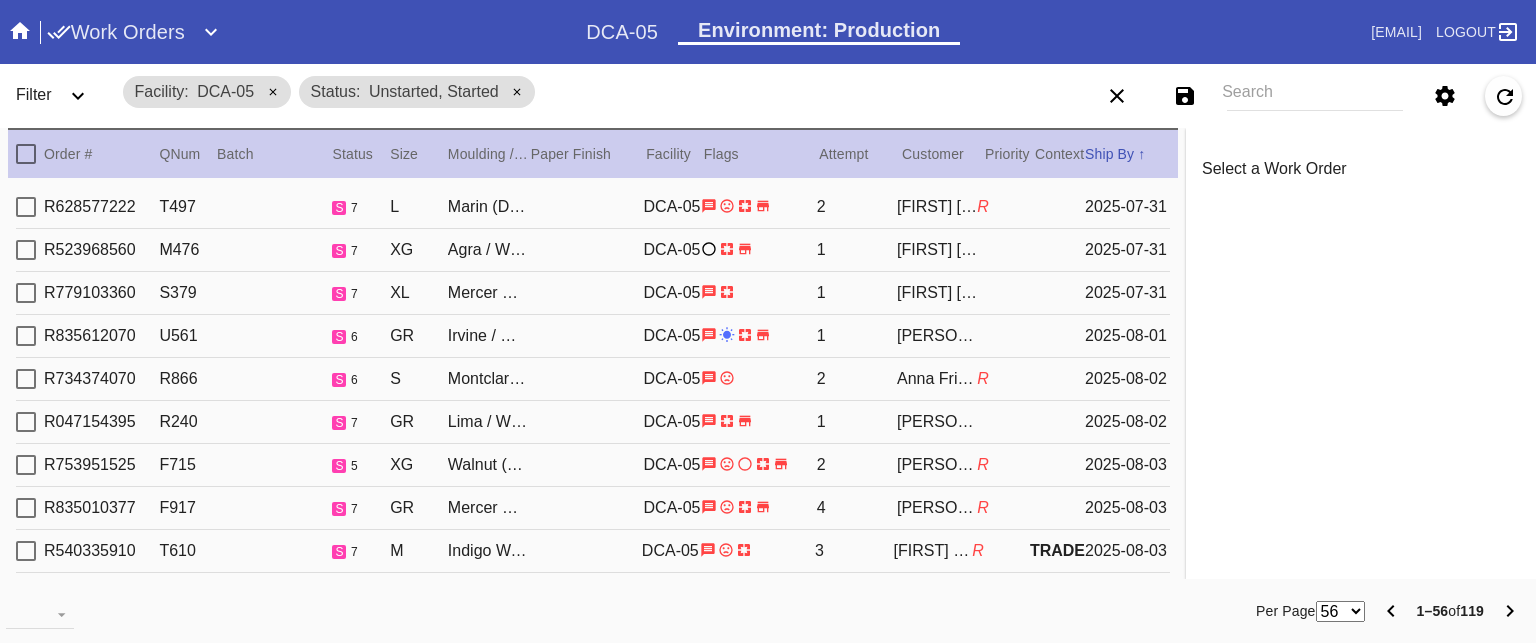 click 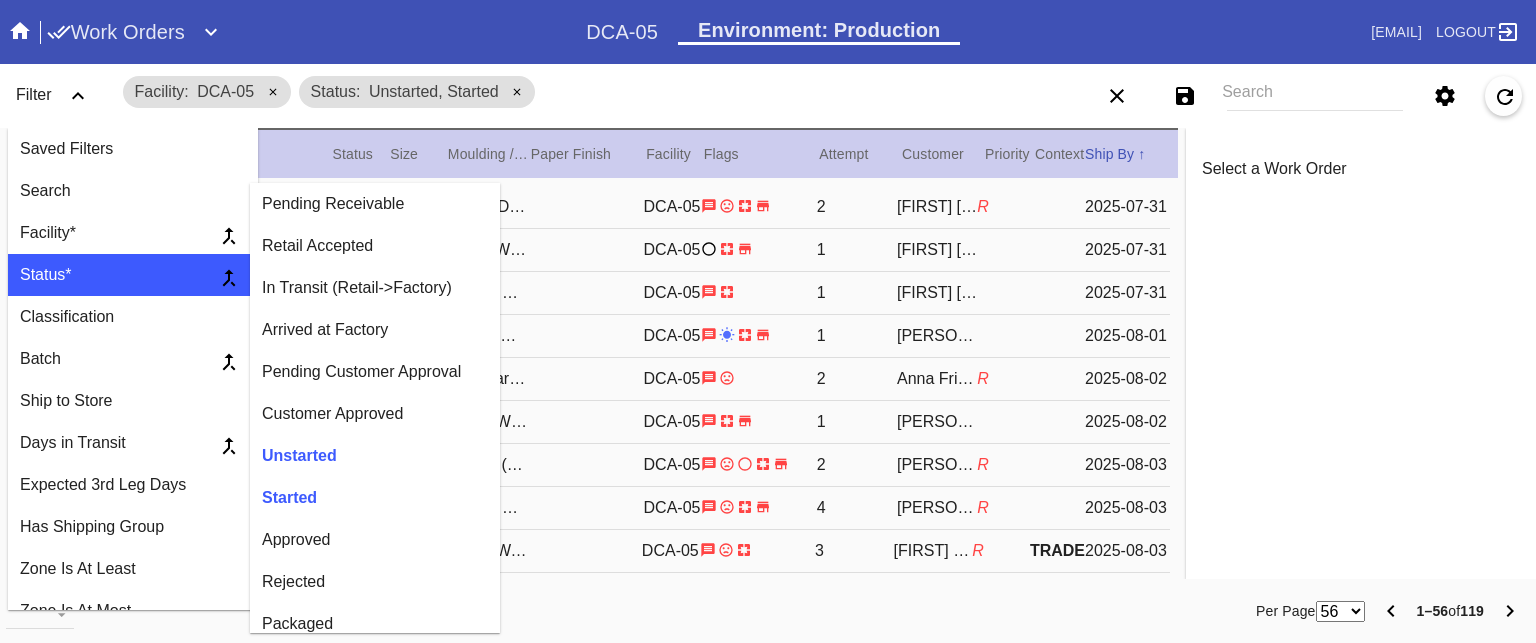 click on "Customer Approved" at bounding box center (375, 414) 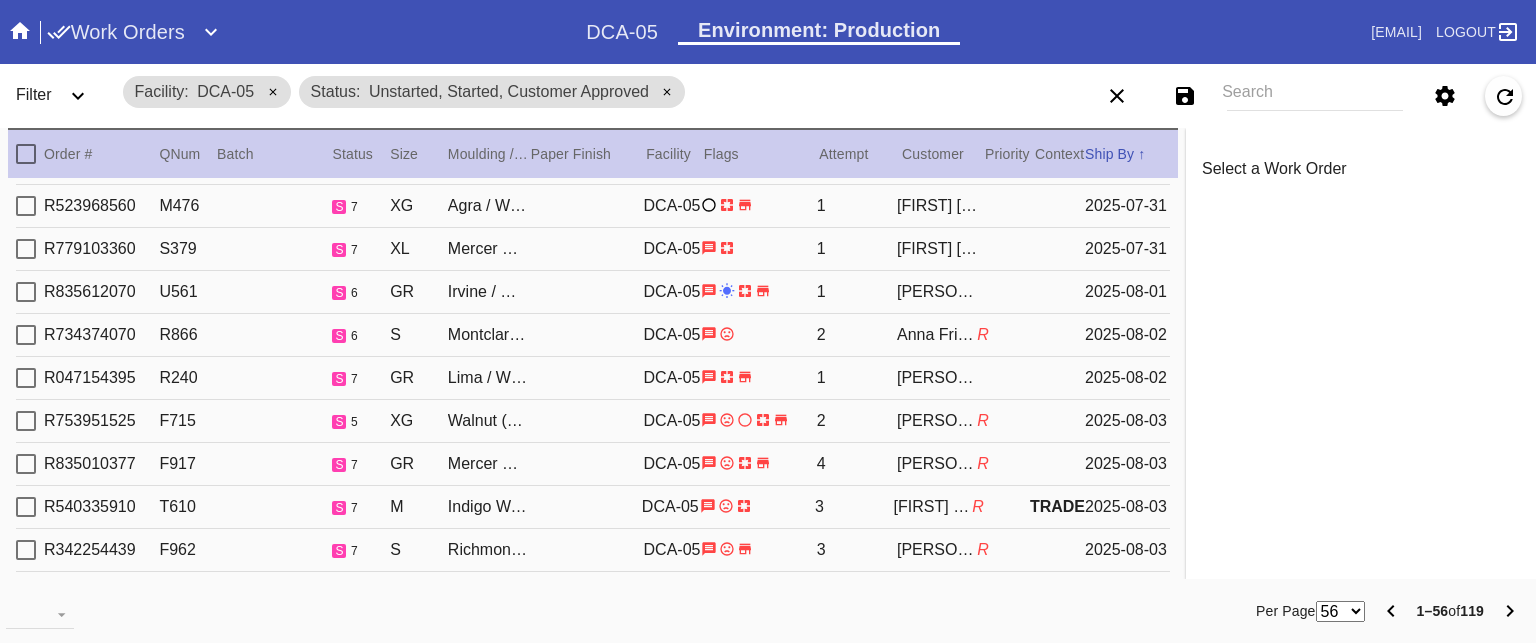 scroll, scrollTop: 0, scrollLeft: 0, axis: both 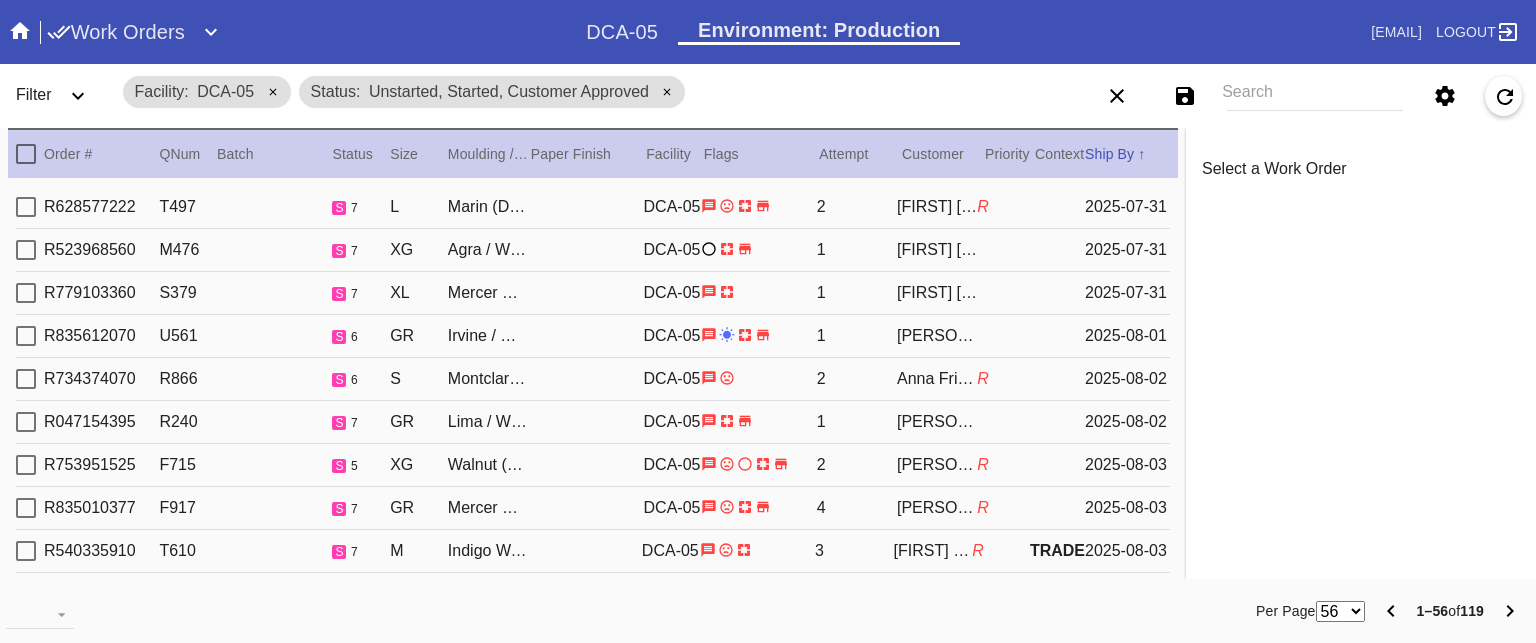 click on "R628577222 T497 s   7 L Marin (Deep) / White DCA-05 2 [FIRST] [LAST]
R
2025-07-31" at bounding box center (593, 207) 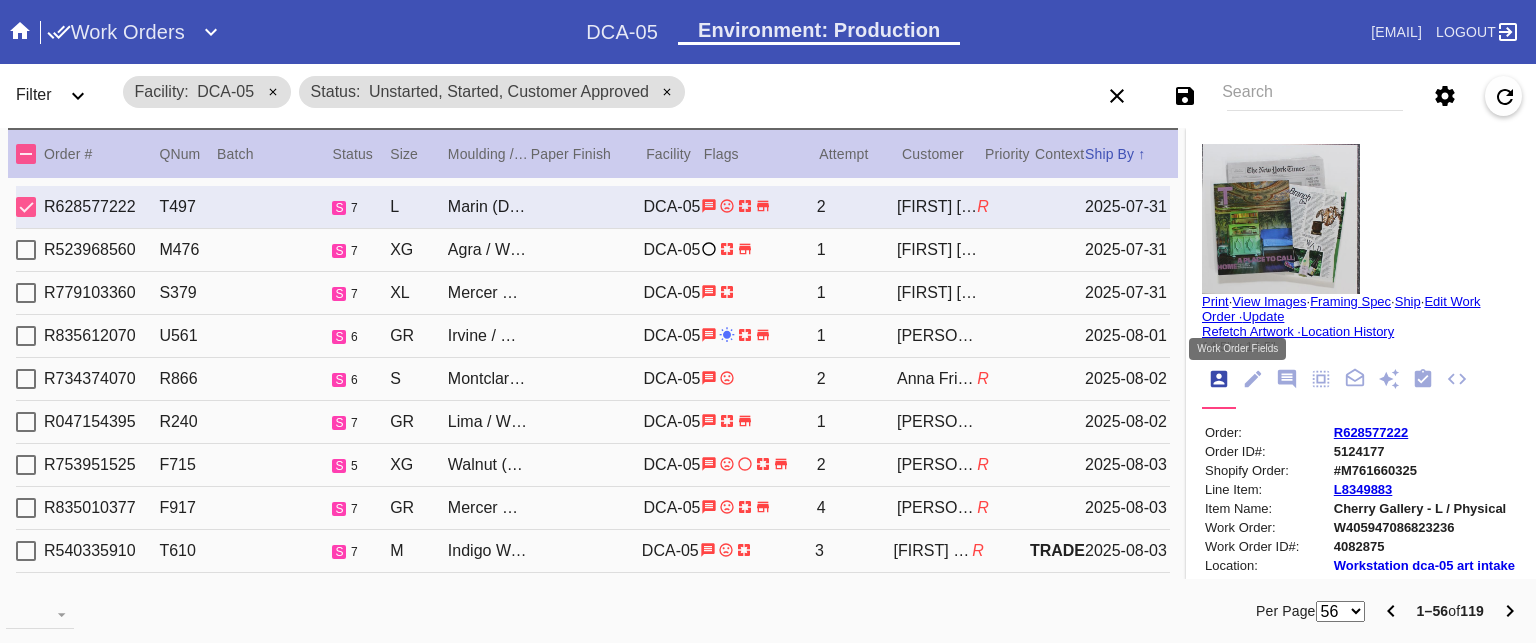 click 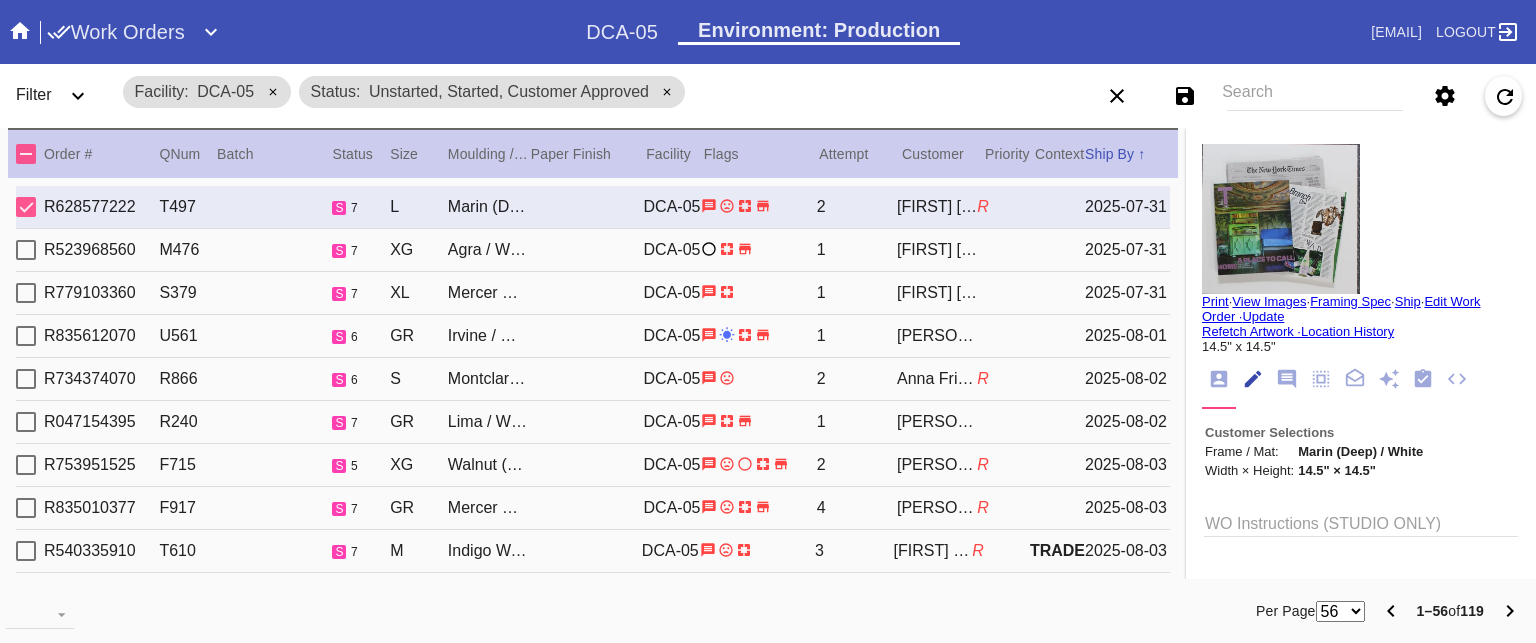 scroll, scrollTop: 73, scrollLeft: 0, axis: vertical 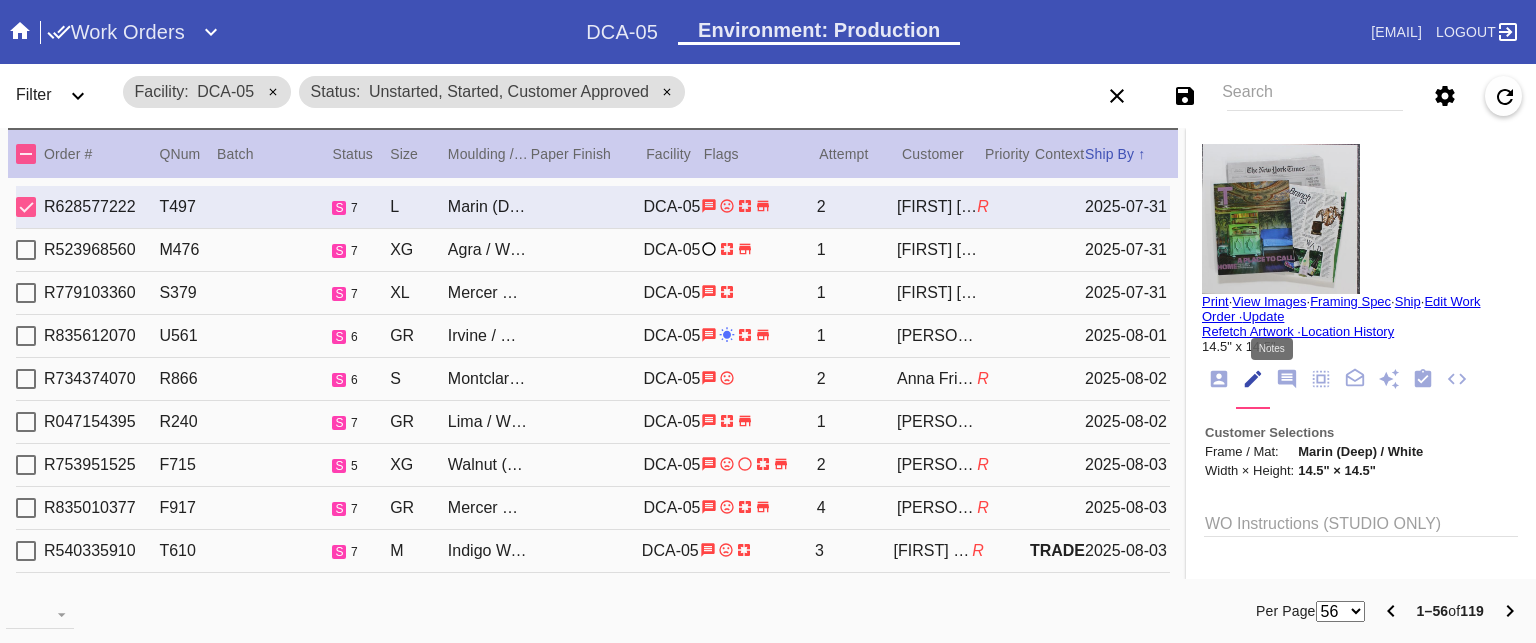 click 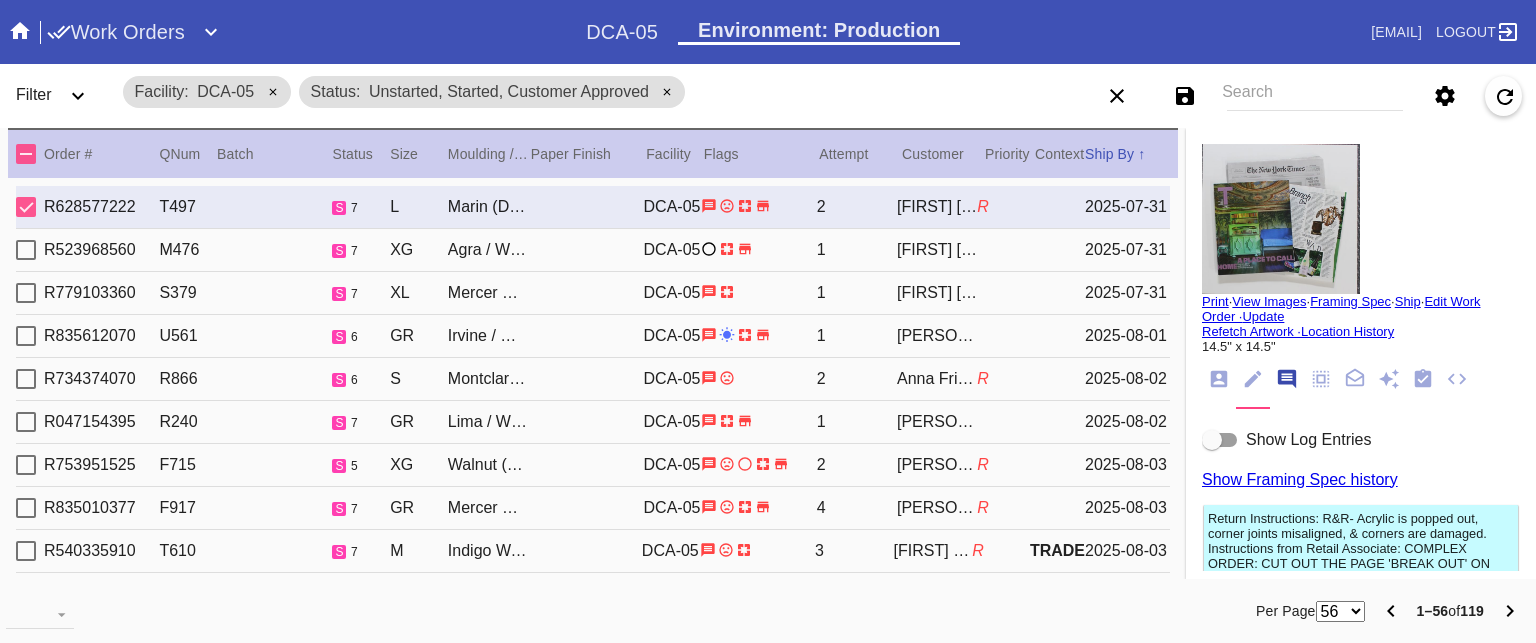 scroll, scrollTop: 123, scrollLeft: 0, axis: vertical 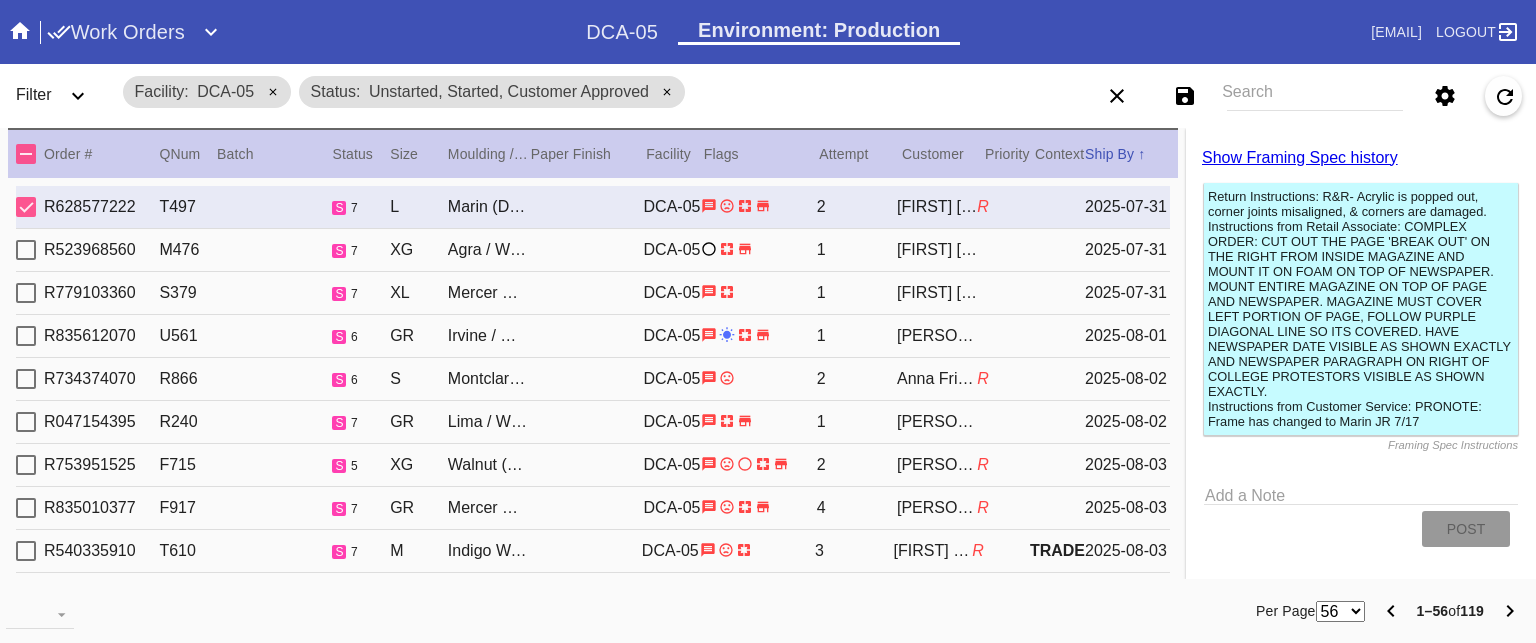 click on "R523968560 M476 s   7 XG Agra / White DCA-05 1 [FIRST] [LAST]
2025-07-31" at bounding box center (593, 250) 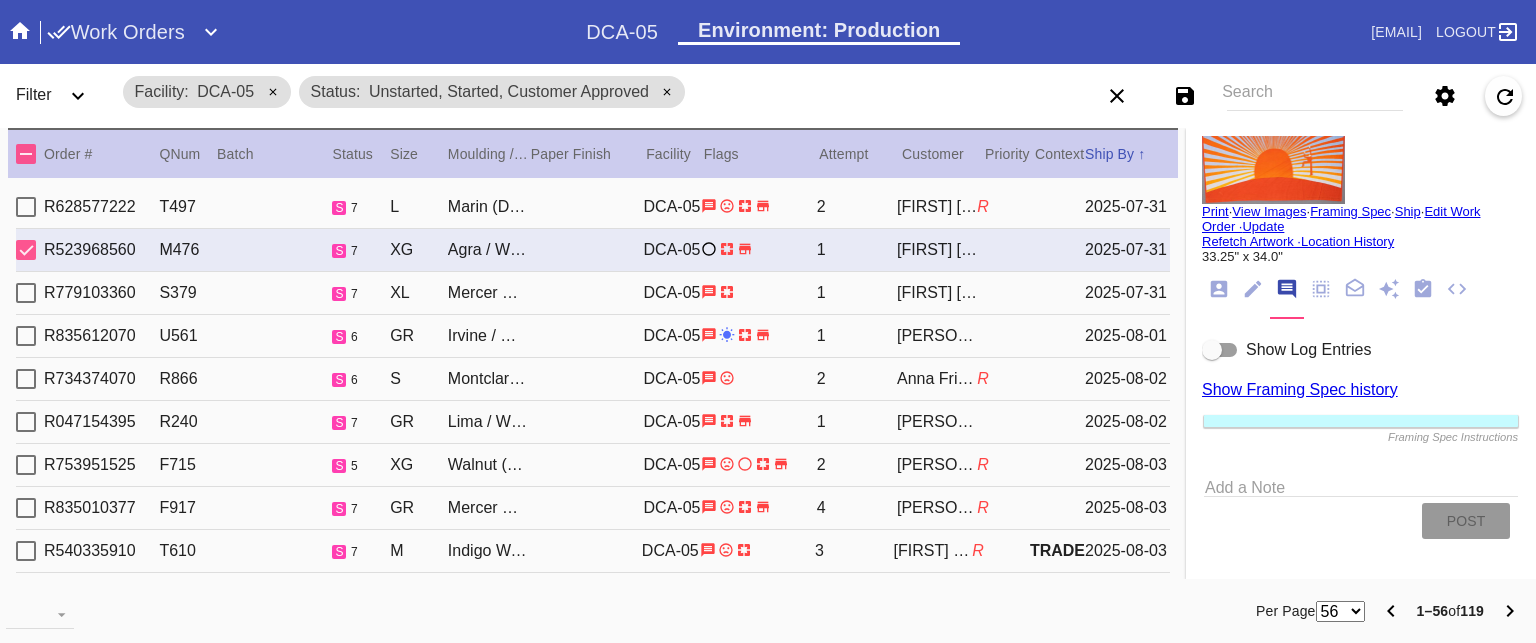 scroll, scrollTop: 92, scrollLeft: 0, axis: vertical 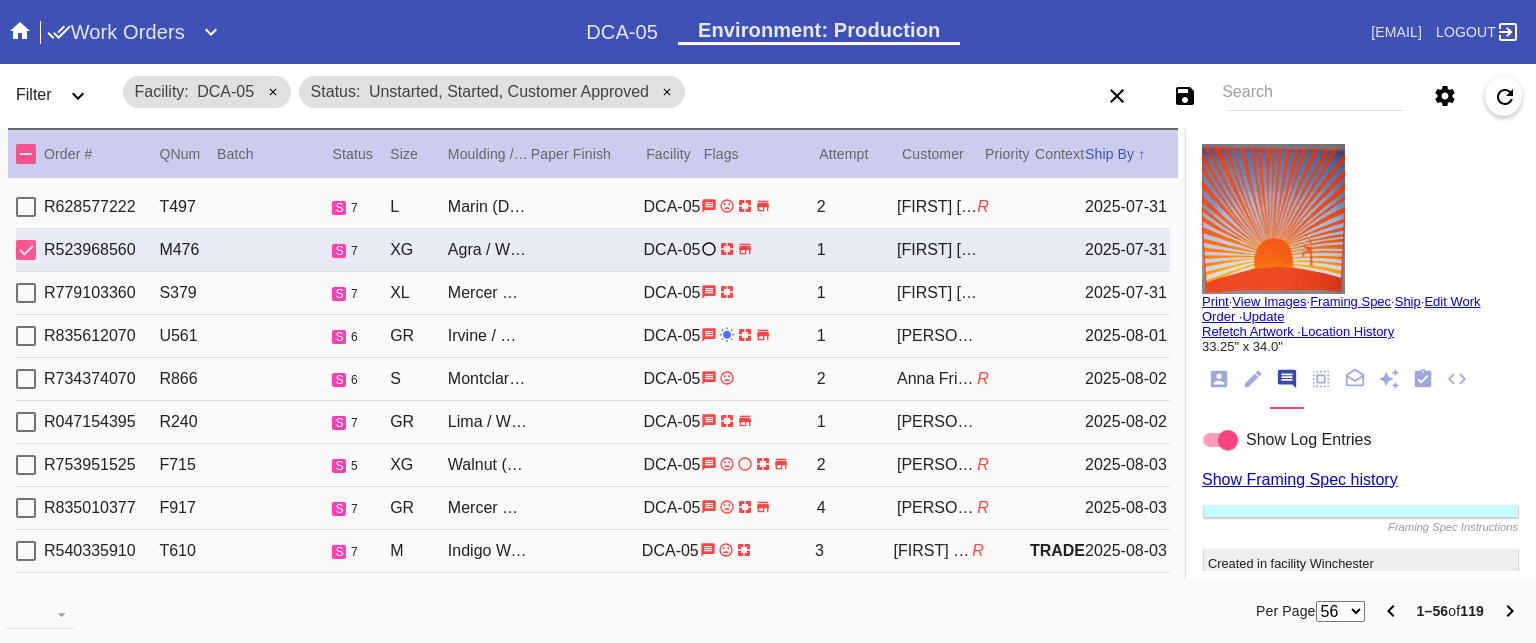 click on "R779103360 S379 s   7 XL Mercer Slim / White DCA-05 1 [FIRST] [LAST]
2025-07-31" at bounding box center [593, 293] 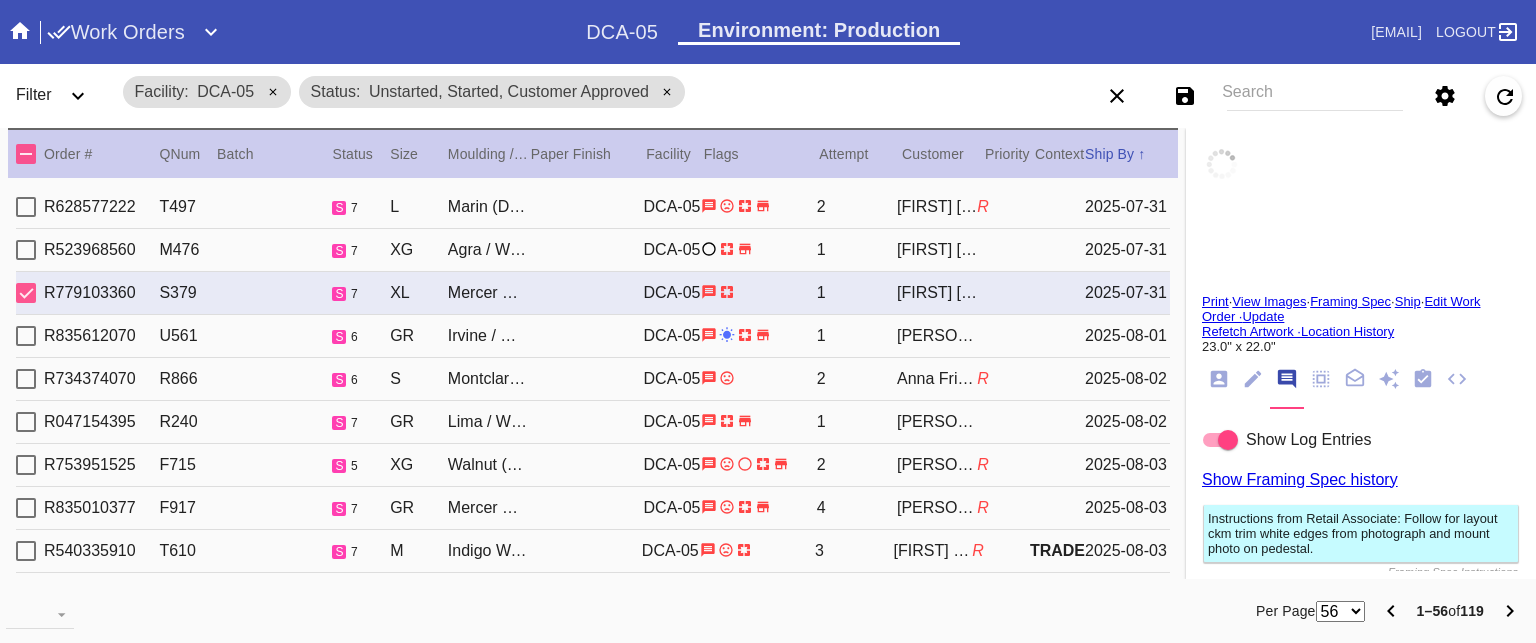 type on "23.0" 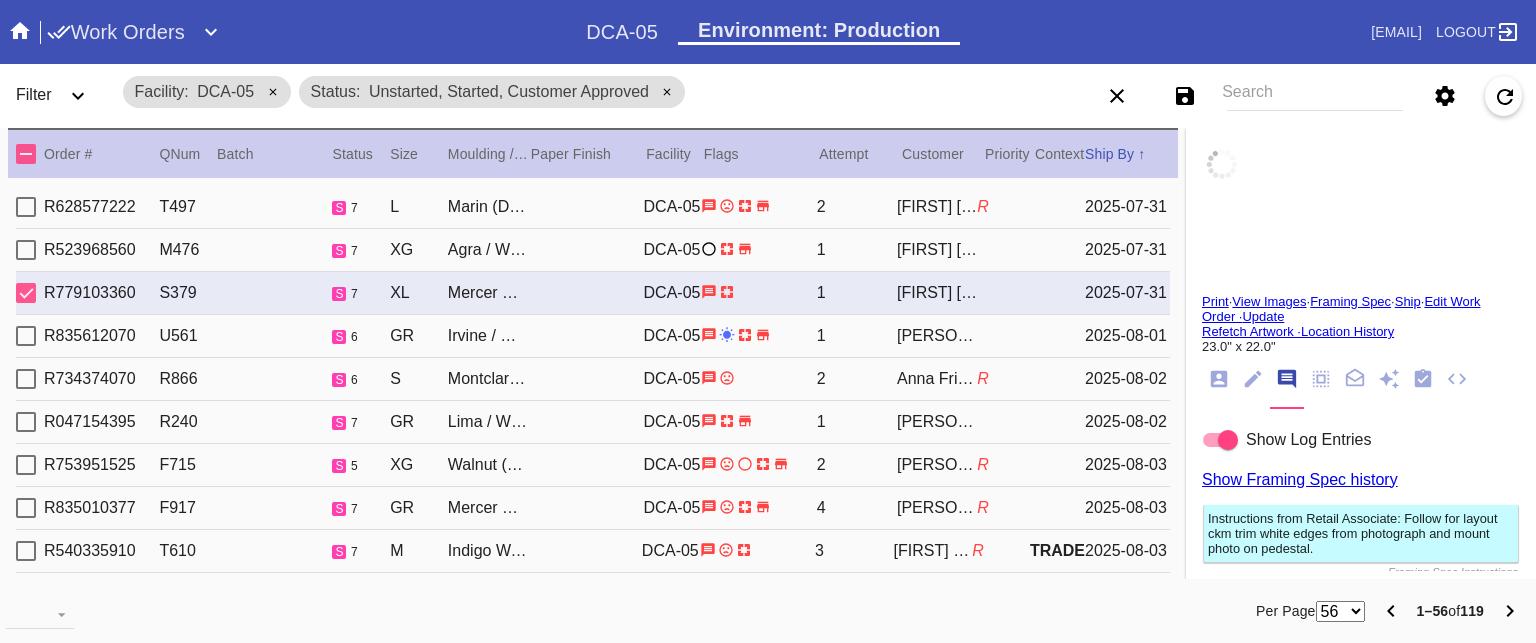 type on "22.0" 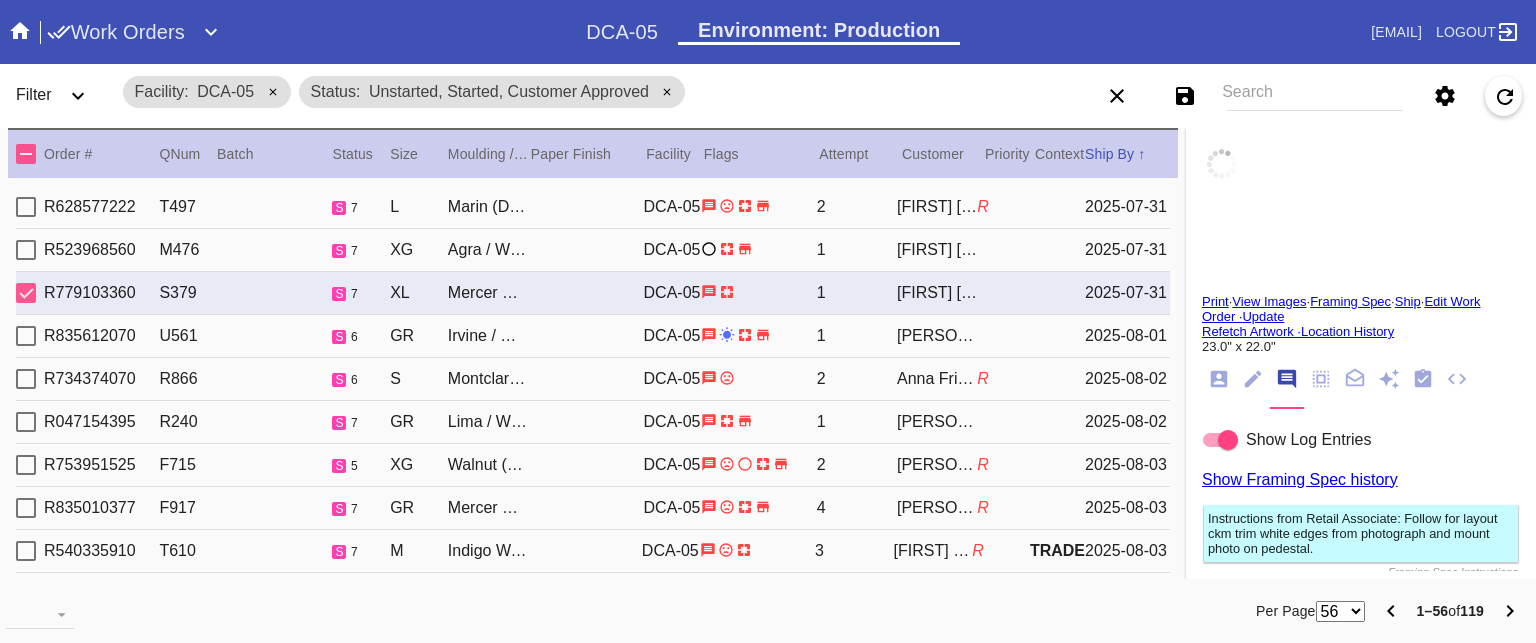 type on "Jersey: Wrinkled, slight yellowing throughout
Photo: small creases top left and bottom right corners, slightly curled left and right edges - MS 8/1" 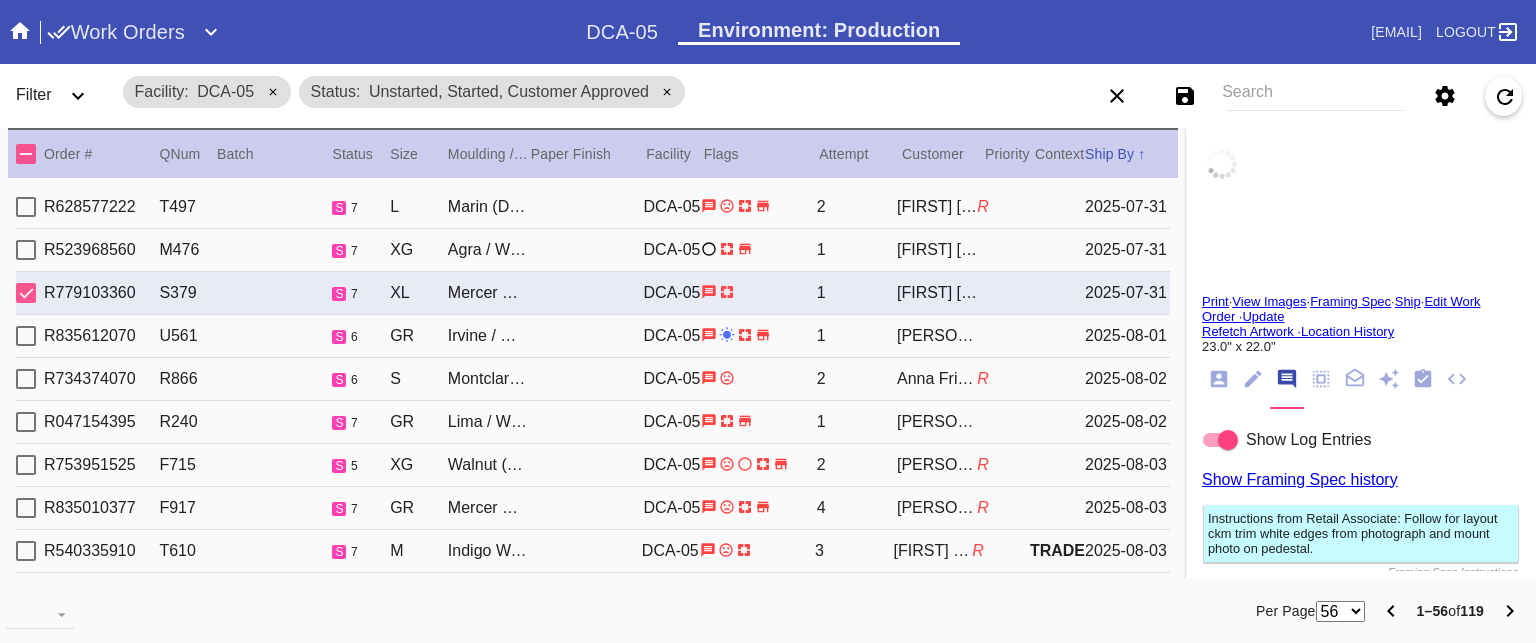 type on "8/1/2025" 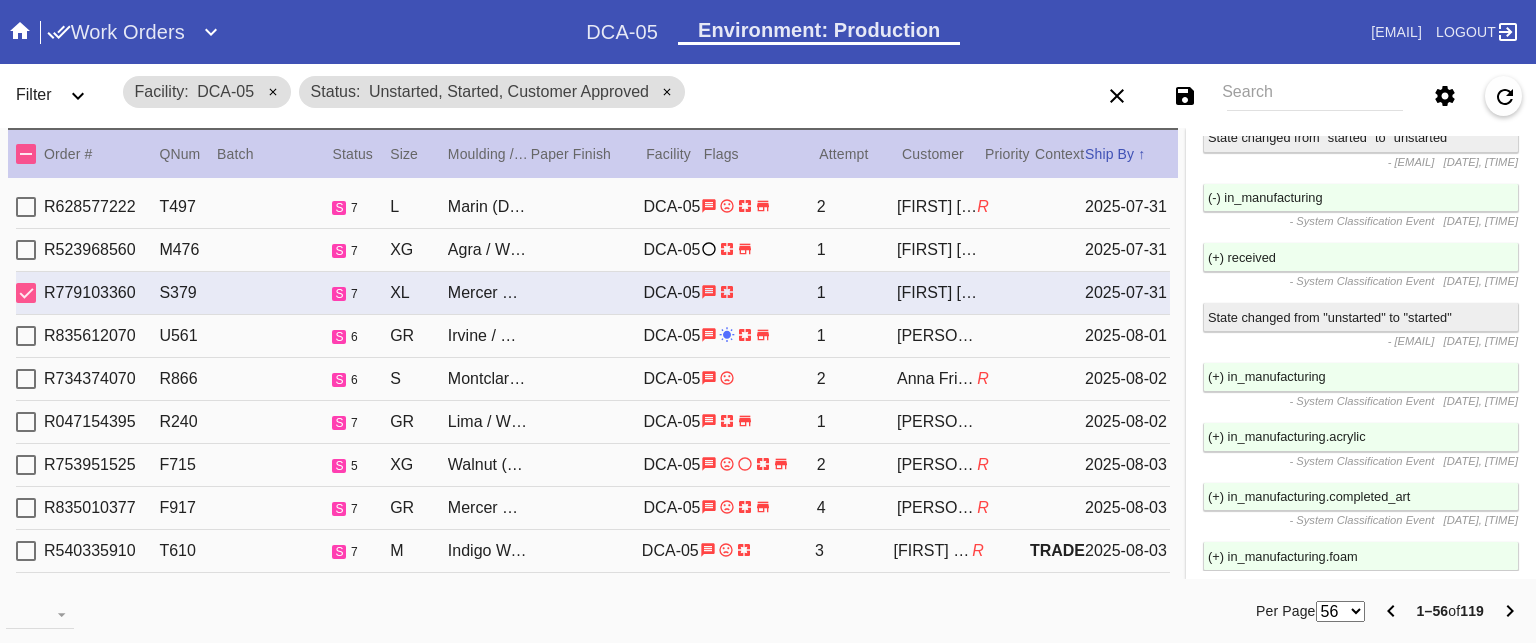 scroll, scrollTop: 3804, scrollLeft: 0, axis: vertical 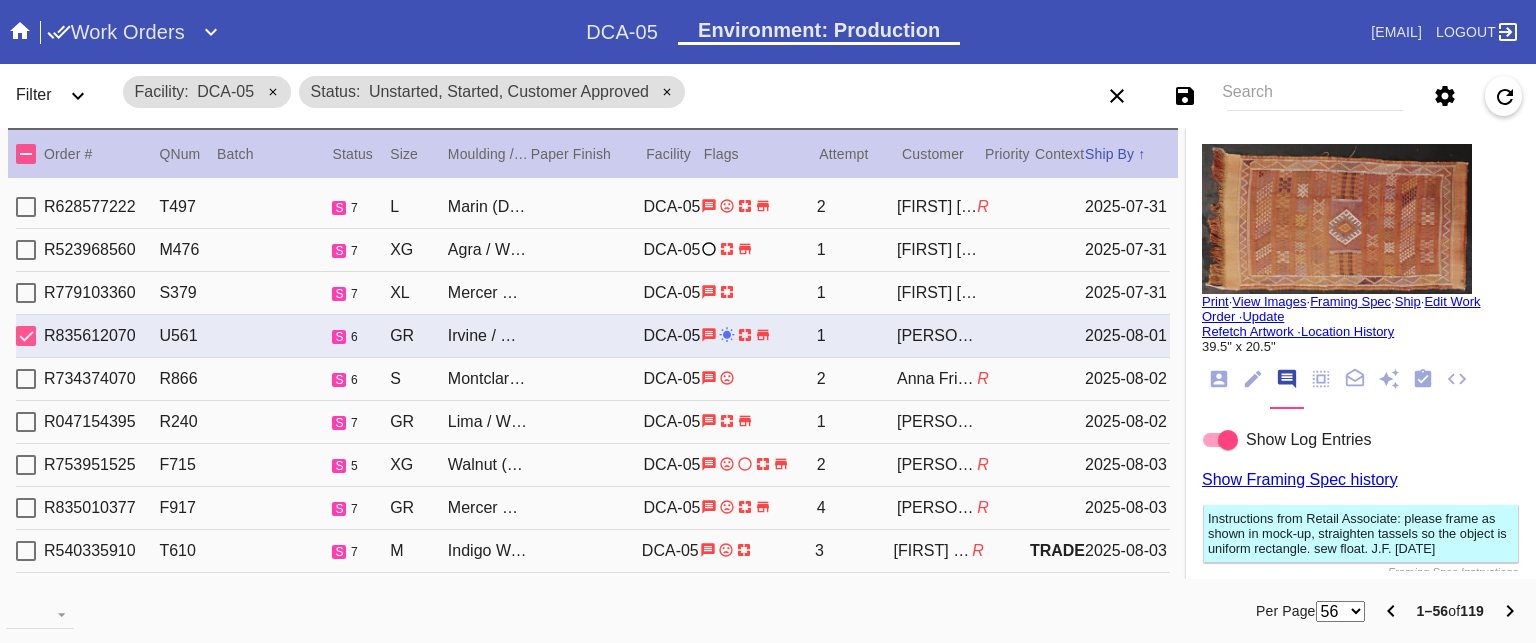 click on "R734374070 R866 s   6 S Montclare / Dove White DCA-05 2 Anna Friedman
R
2025-08-02" at bounding box center [593, 379] 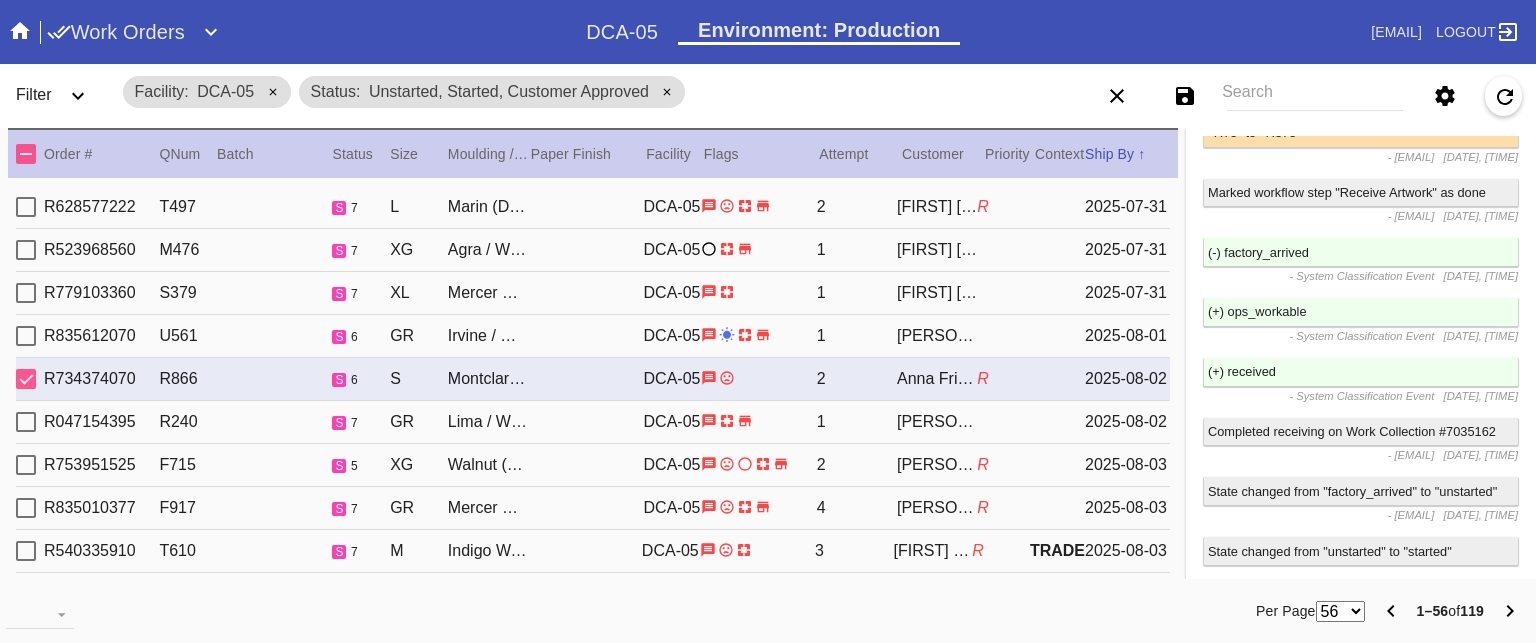 scroll, scrollTop: 2387, scrollLeft: 0, axis: vertical 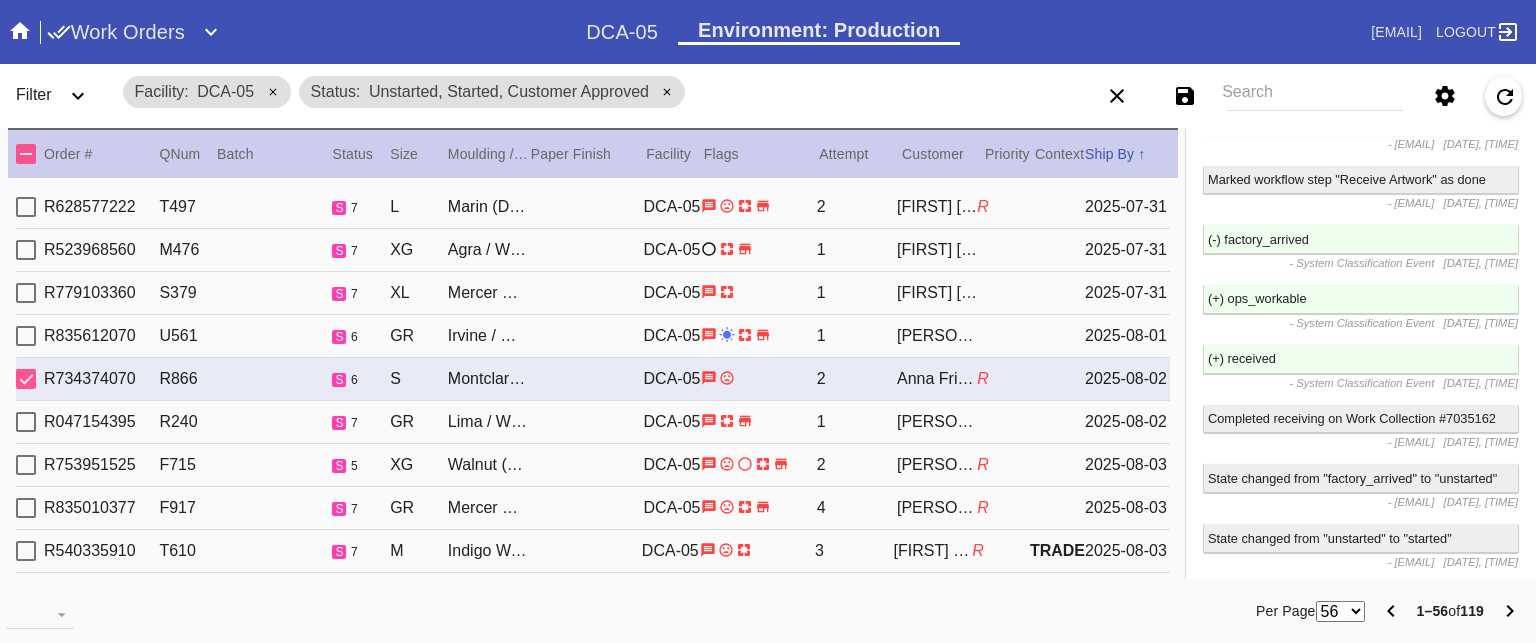 click on "Lima / White" at bounding box center (488, 422) 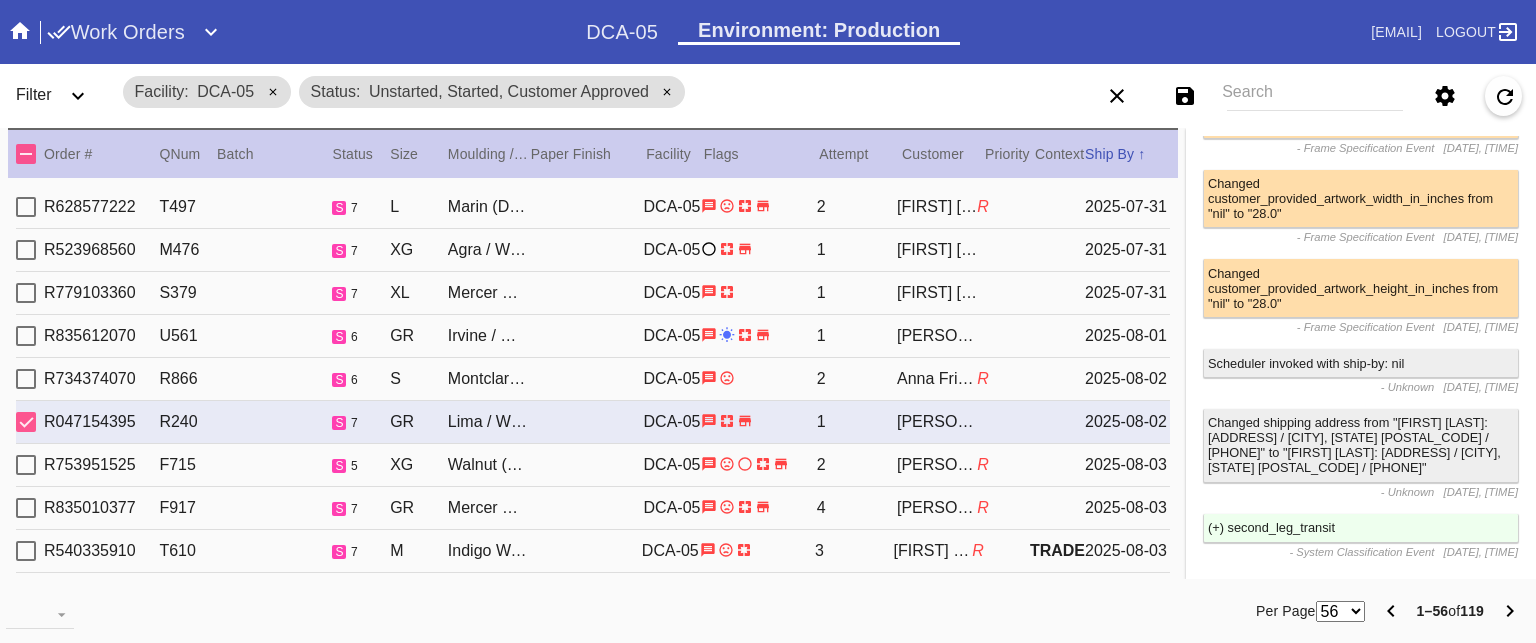 scroll, scrollTop: 0, scrollLeft: 0, axis: both 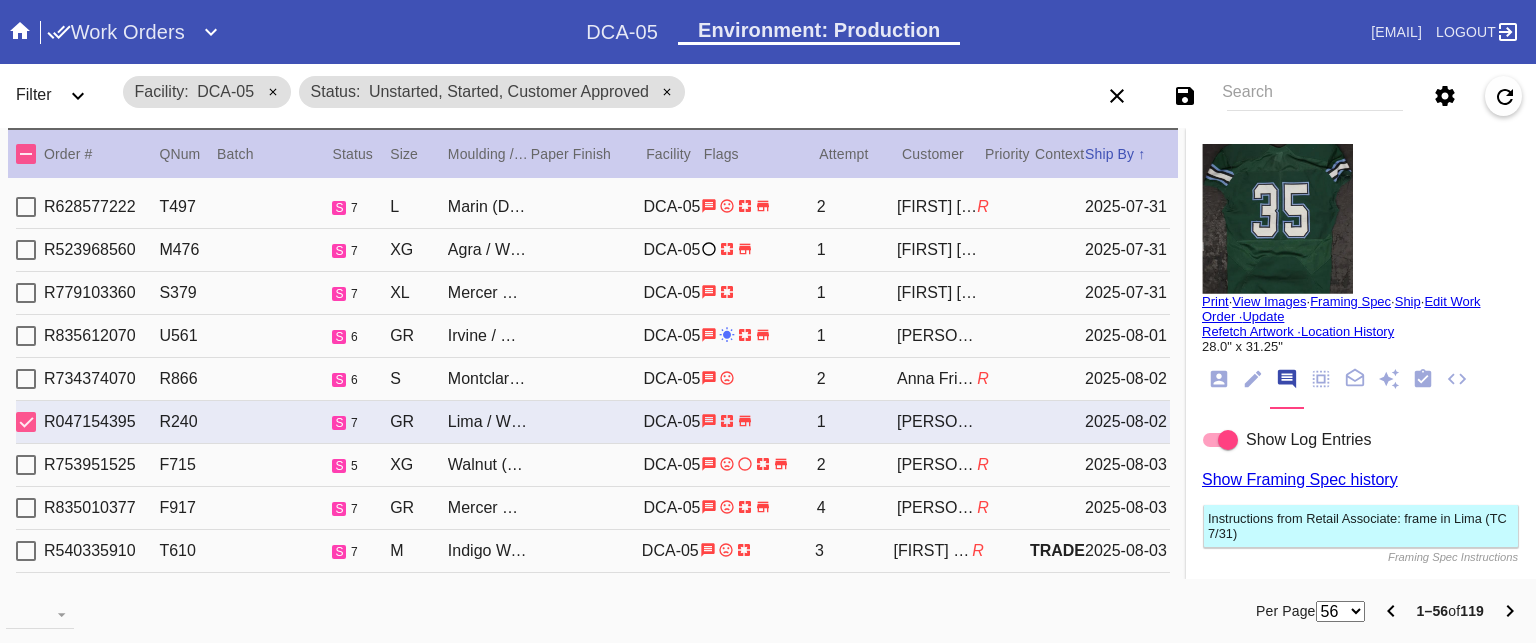 click on "R753951525 F715 s   5 XG Walnut (Wide) / White DCA-05 2 Amy Gajda
R
2025-08-03" at bounding box center (593, 465) 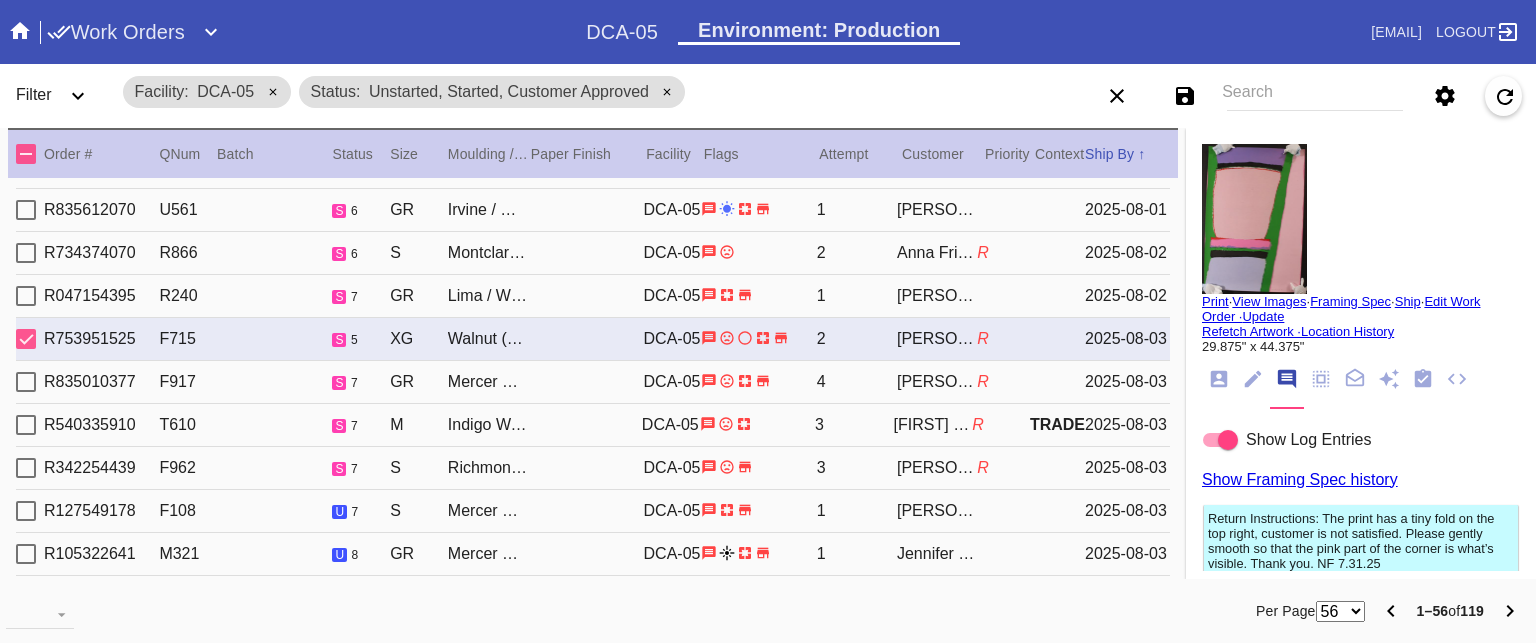 scroll, scrollTop: 148, scrollLeft: 0, axis: vertical 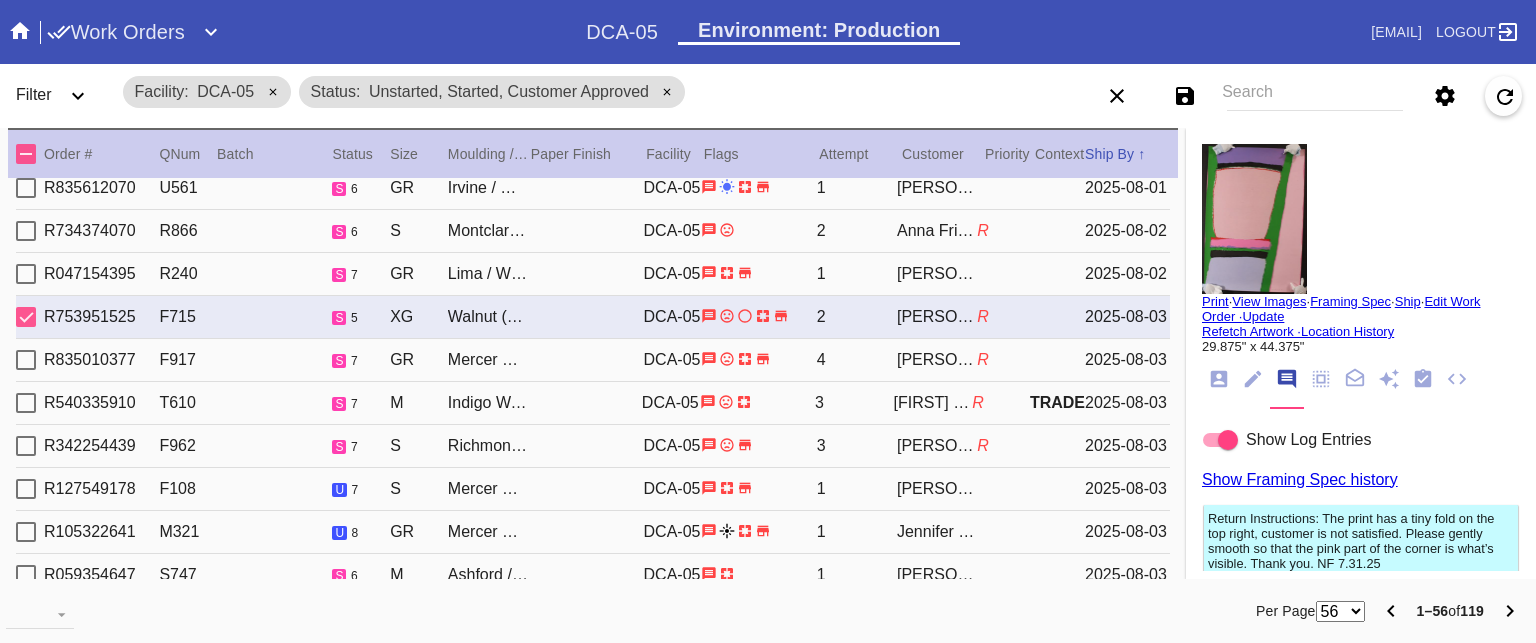 click on "R835010377 F917 s   7 GR Mercer Slim (Medium) / White DCA-05 4 Dana Davis
R
2025-08-03" at bounding box center (593, 360) 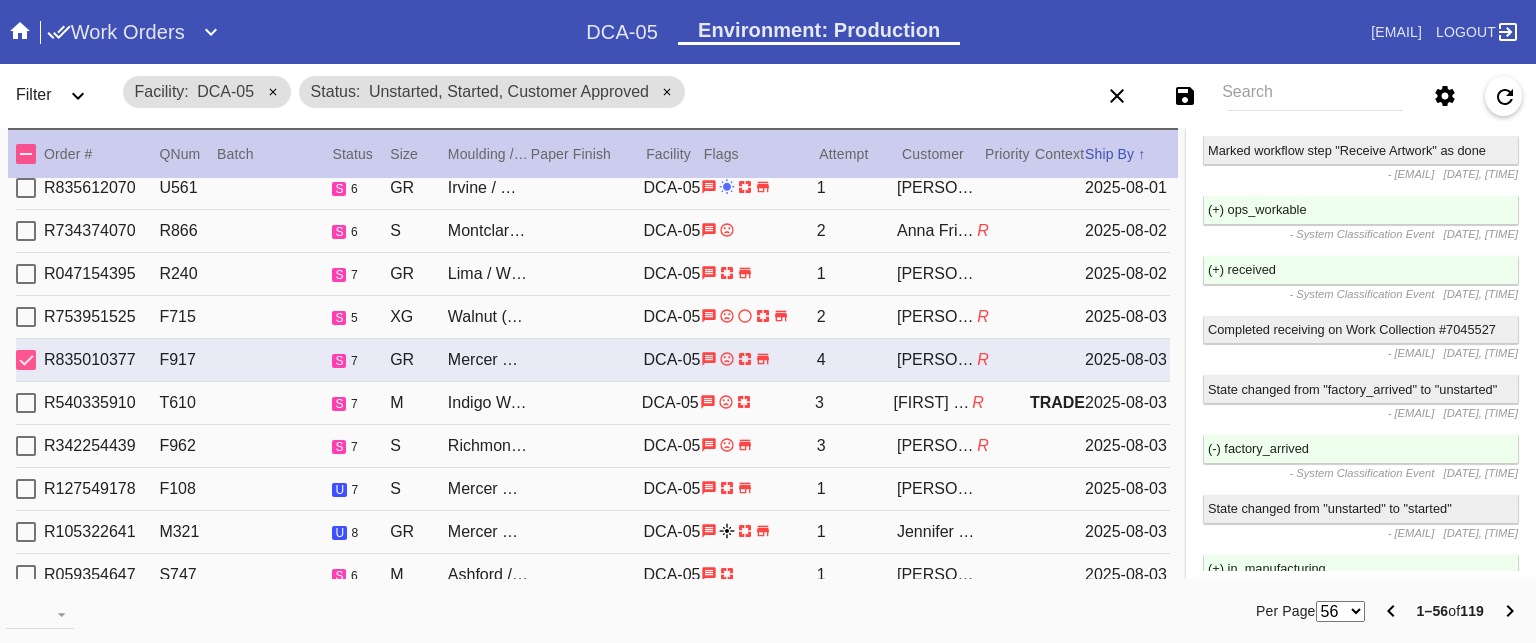 scroll, scrollTop: 2799, scrollLeft: 0, axis: vertical 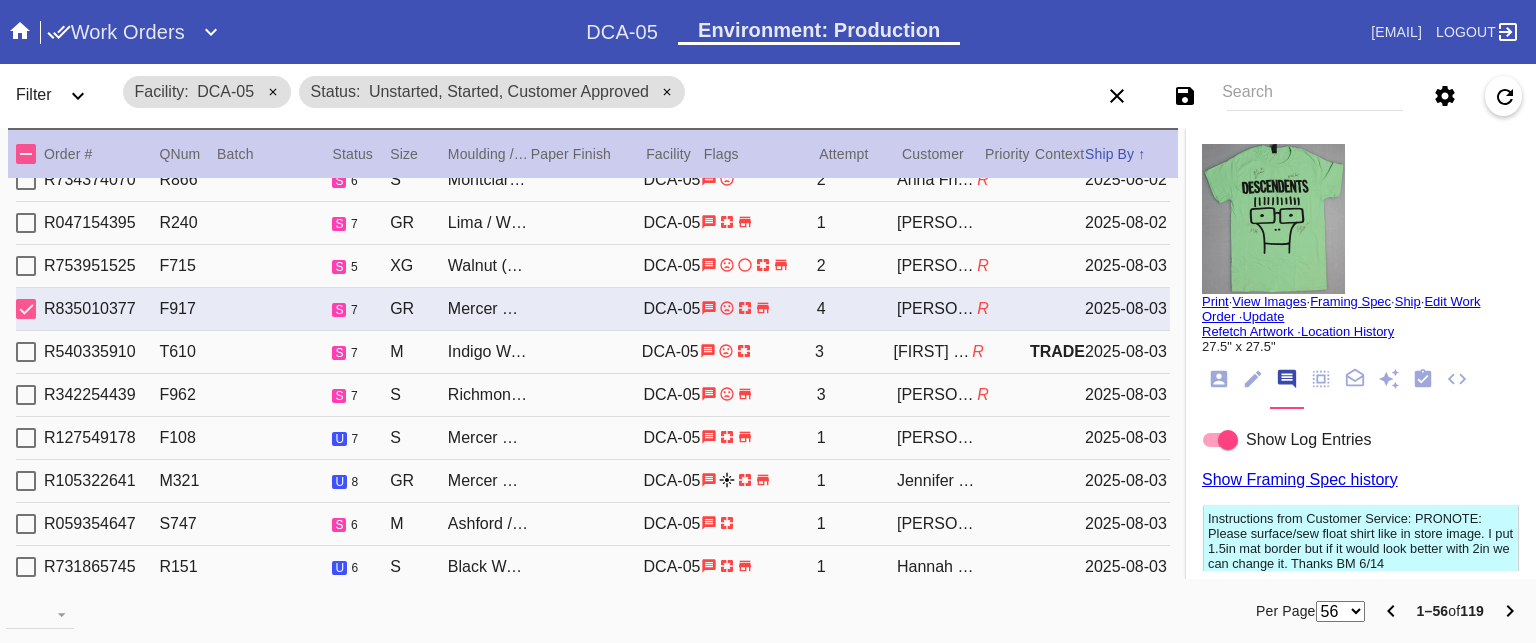 click on "R540335910 T610 s   7 M Indigo Walnut Round / White DCA-05 3 Melissa Colgan
R
TRADE 2025-08-03" at bounding box center [593, 352] 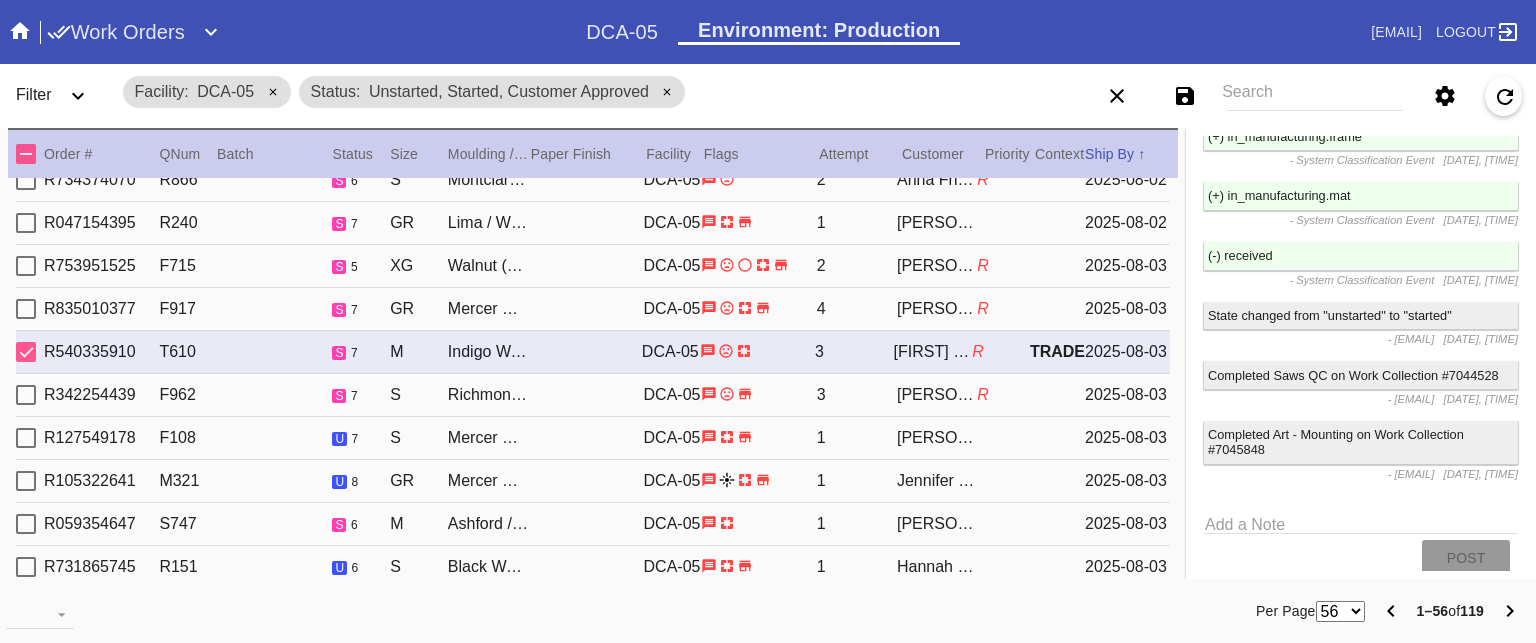 scroll, scrollTop: 2772, scrollLeft: 0, axis: vertical 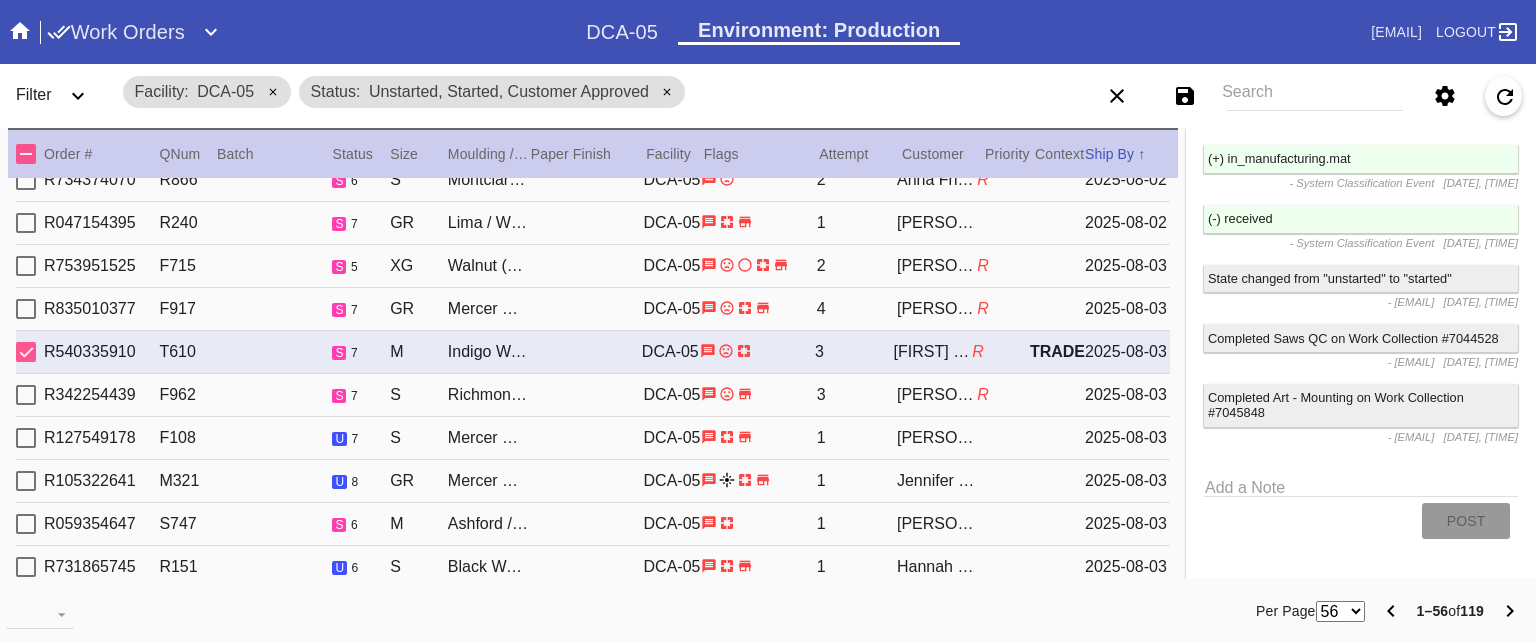 click on "R342254439 F962 s   7 S Richmond / Oversized White Mat DCA-05 3 Alison Marriott
R
2025-08-03" at bounding box center [593, 395] 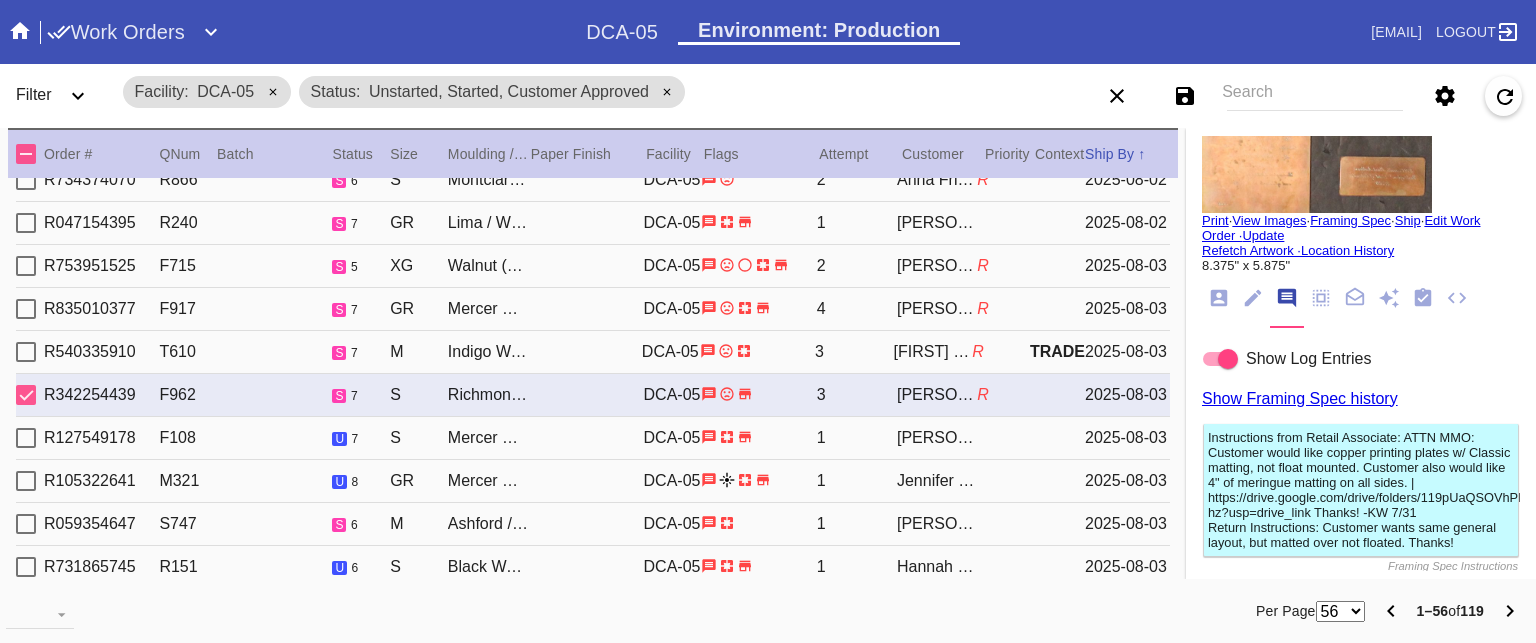scroll, scrollTop: 0, scrollLeft: 0, axis: both 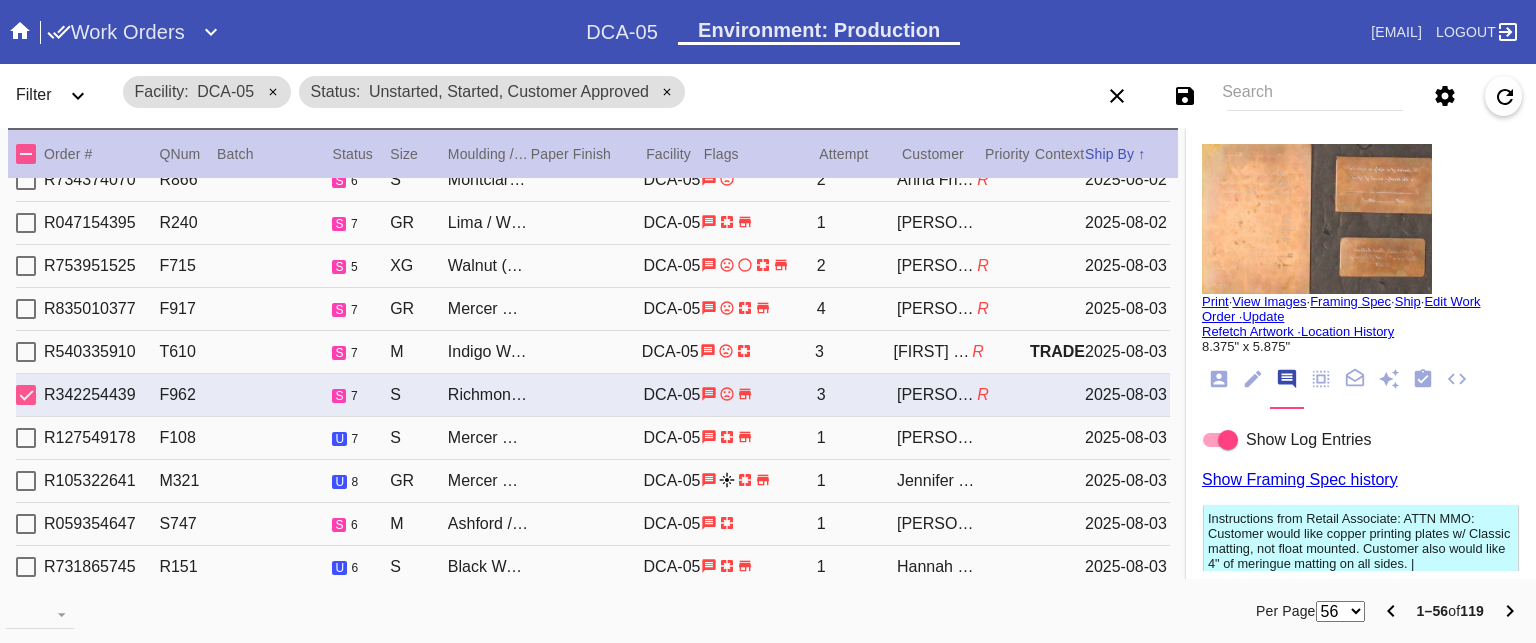 click on "R127549178 F108 u   7 S Mercer Slim (Medium) / White DCA-05 1 Bart Reising
2025-08-03" at bounding box center (593, 438) 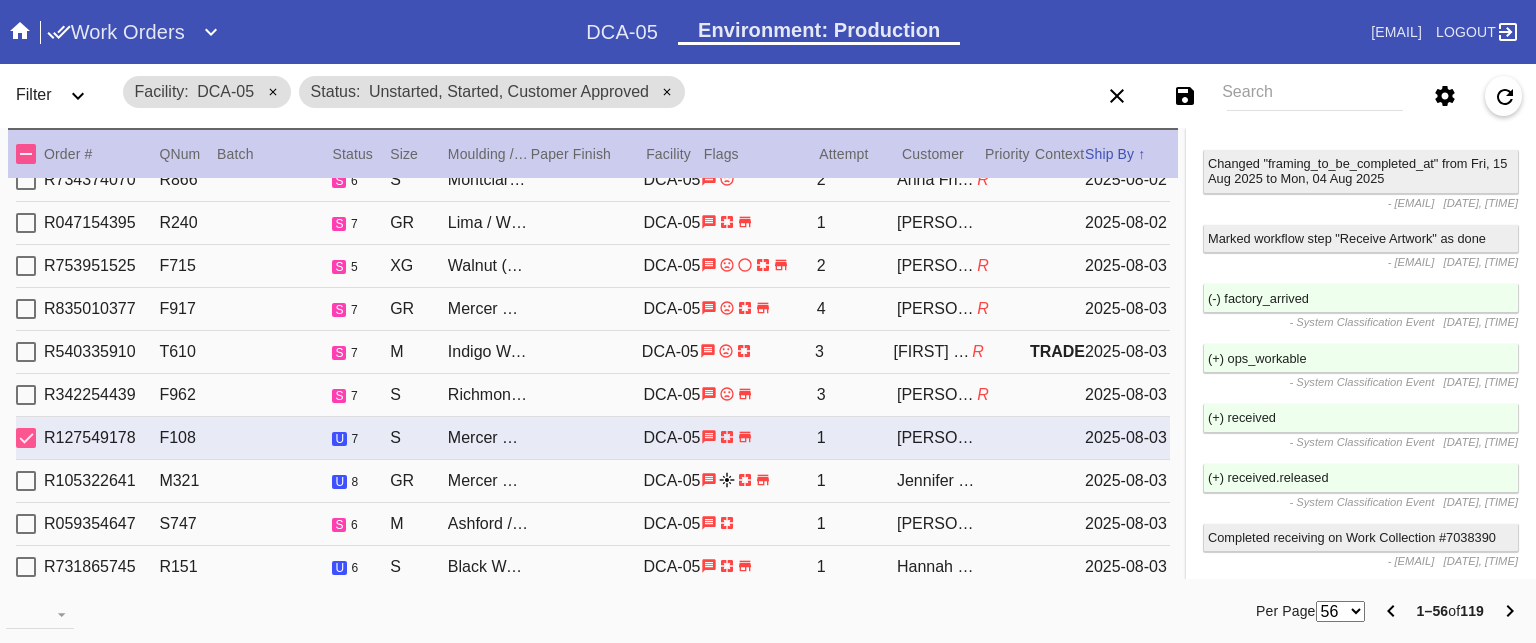 scroll, scrollTop: 2399, scrollLeft: 0, axis: vertical 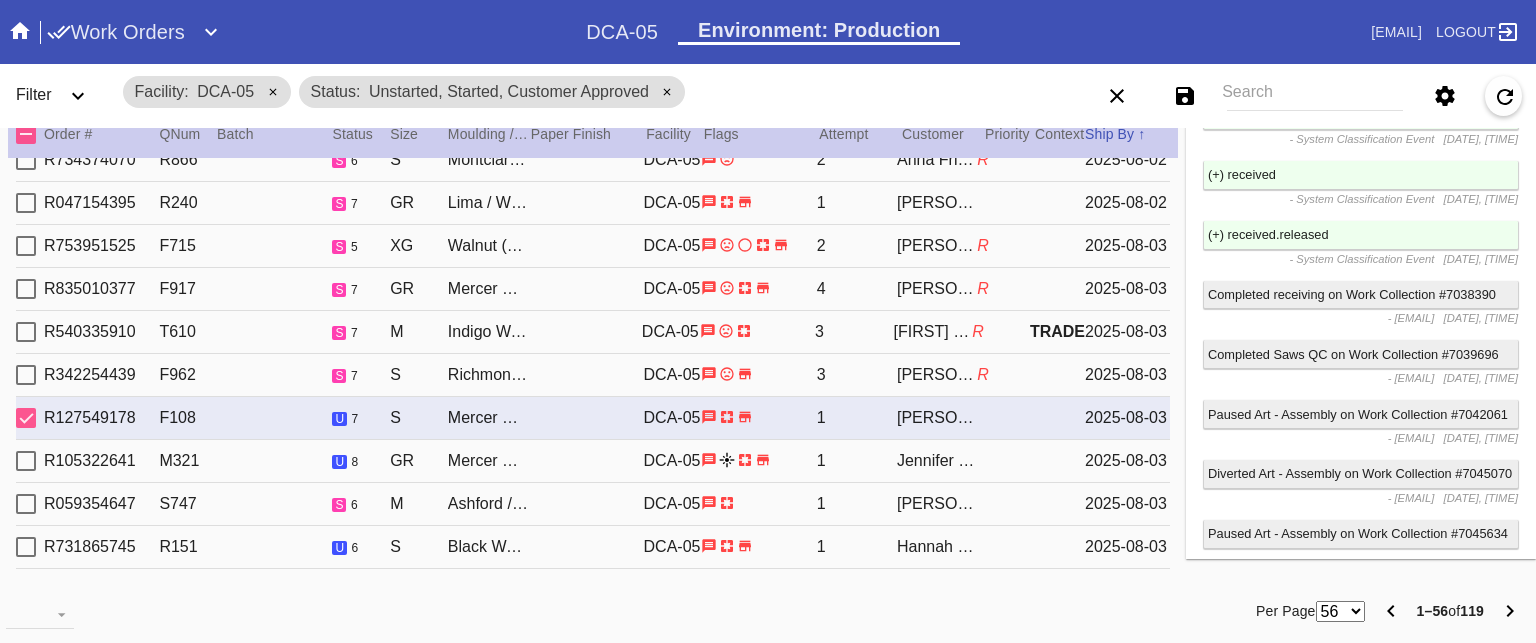 click on "R105322641 M321 u   8 GR Mercer Slim / White DCA-05 1 Jennifer DePaoli
2025-08-03" at bounding box center [593, 461] 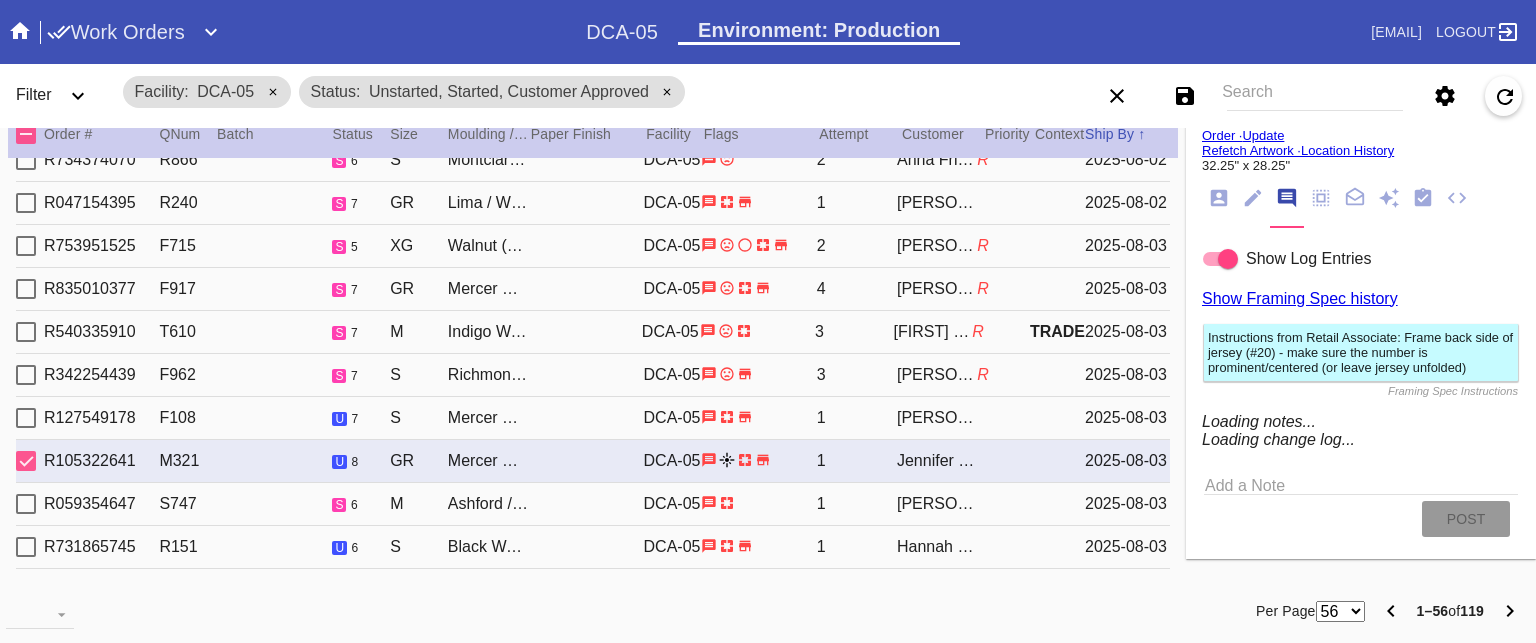 type on "Forever Our No. 20" 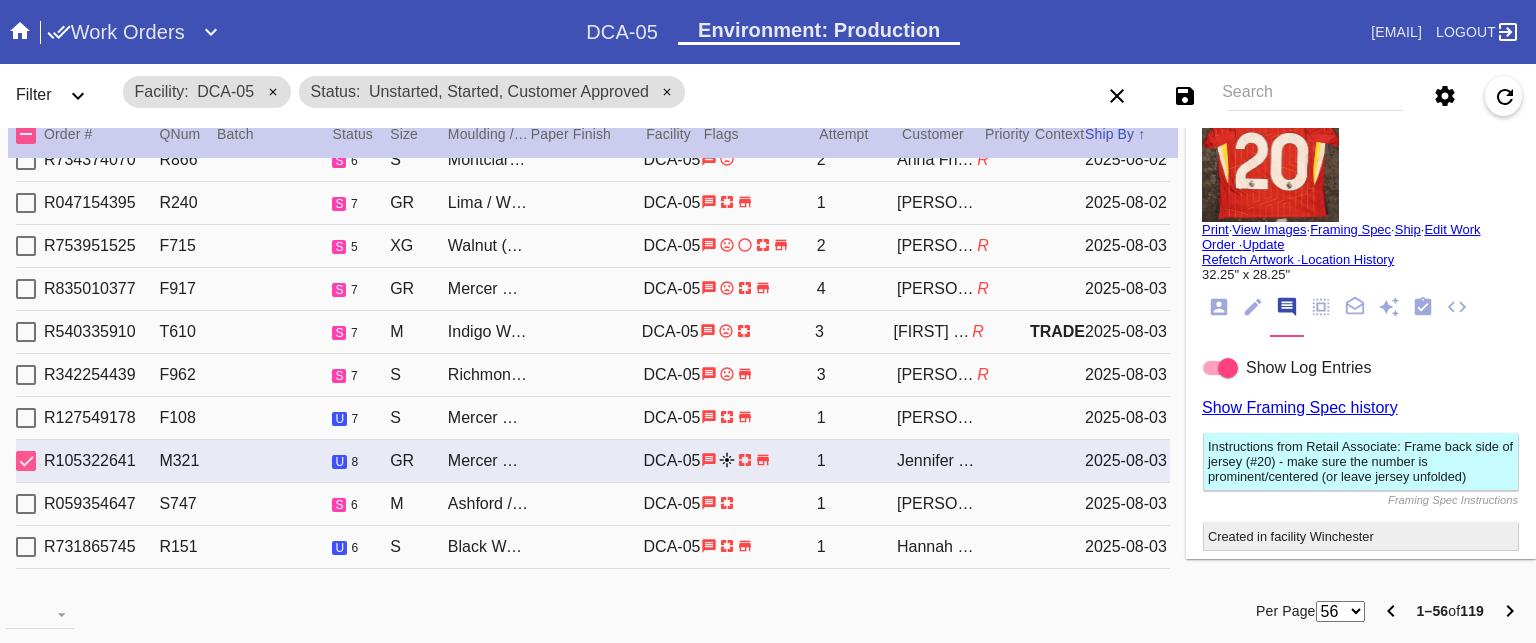 scroll, scrollTop: 0, scrollLeft: 0, axis: both 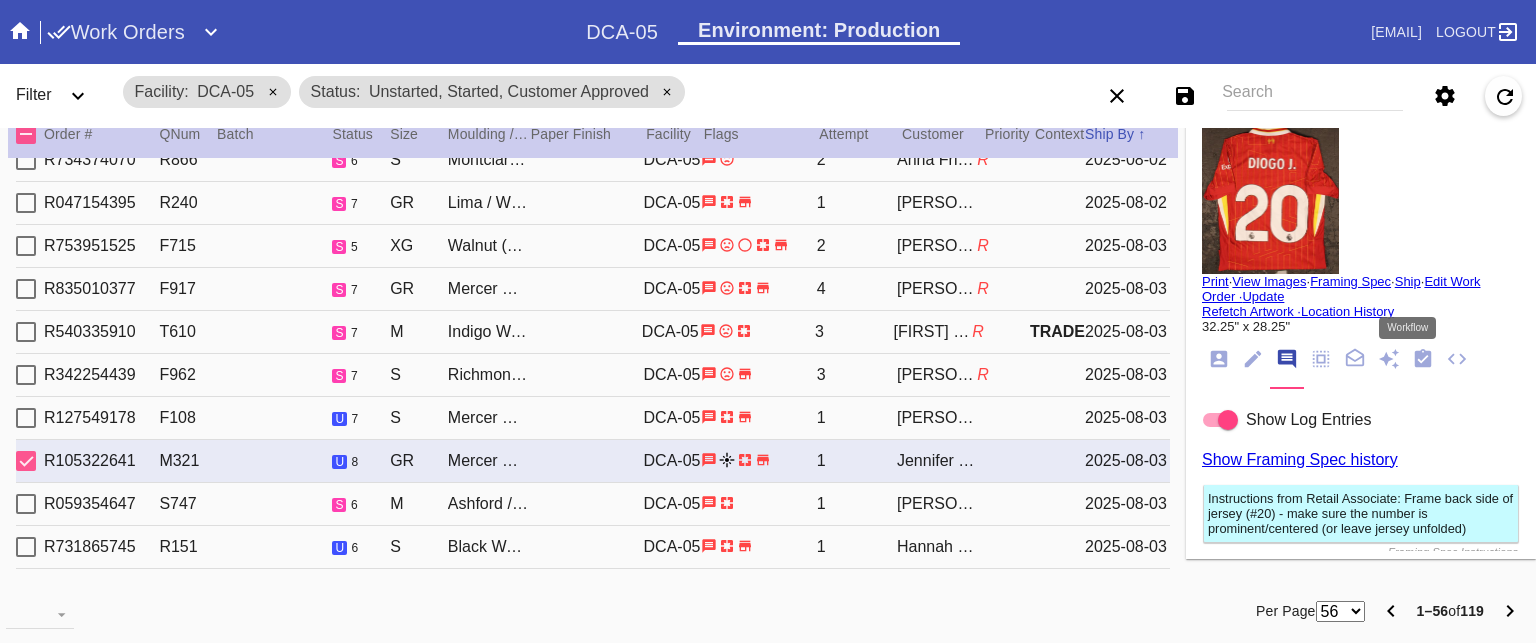 click 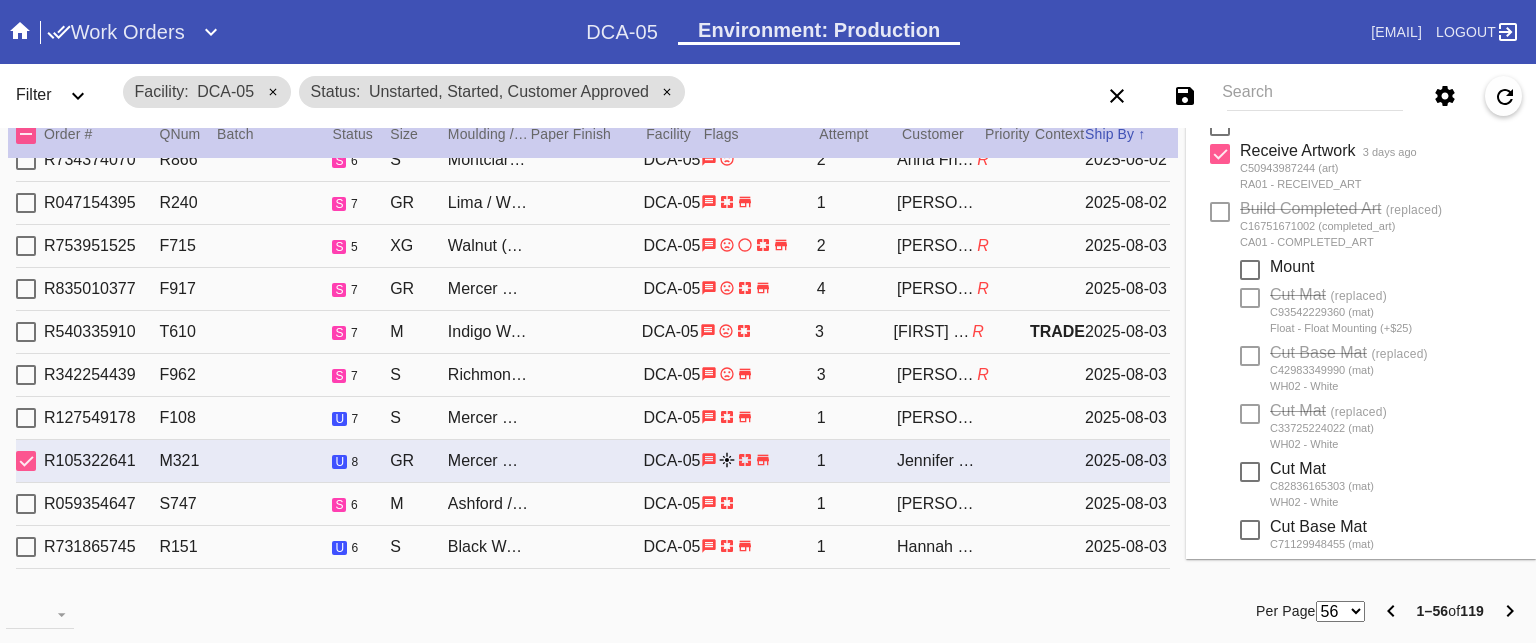 scroll, scrollTop: 282, scrollLeft: 0, axis: vertical 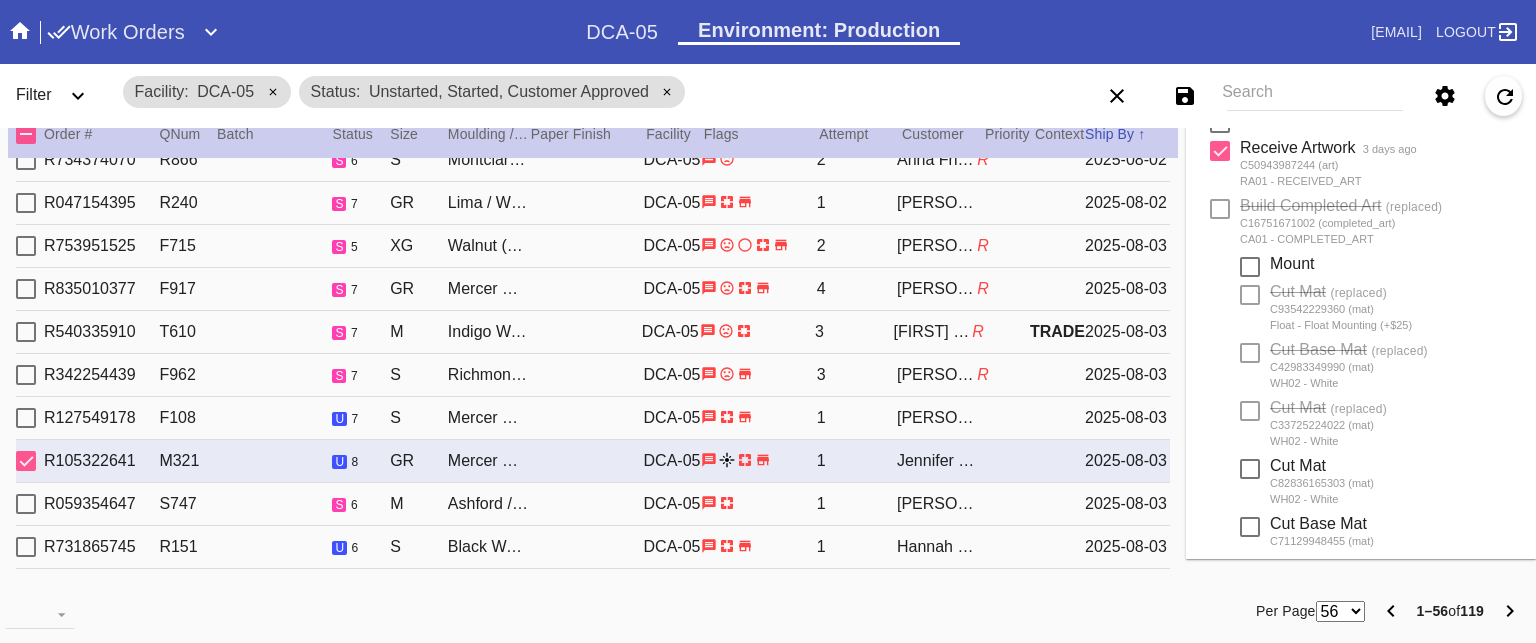 click on "R059354647 S747 s   6 M Ashford / White DCA-05 1 Natalie Germano
2025-08-03" at bounding box center (593, 504) 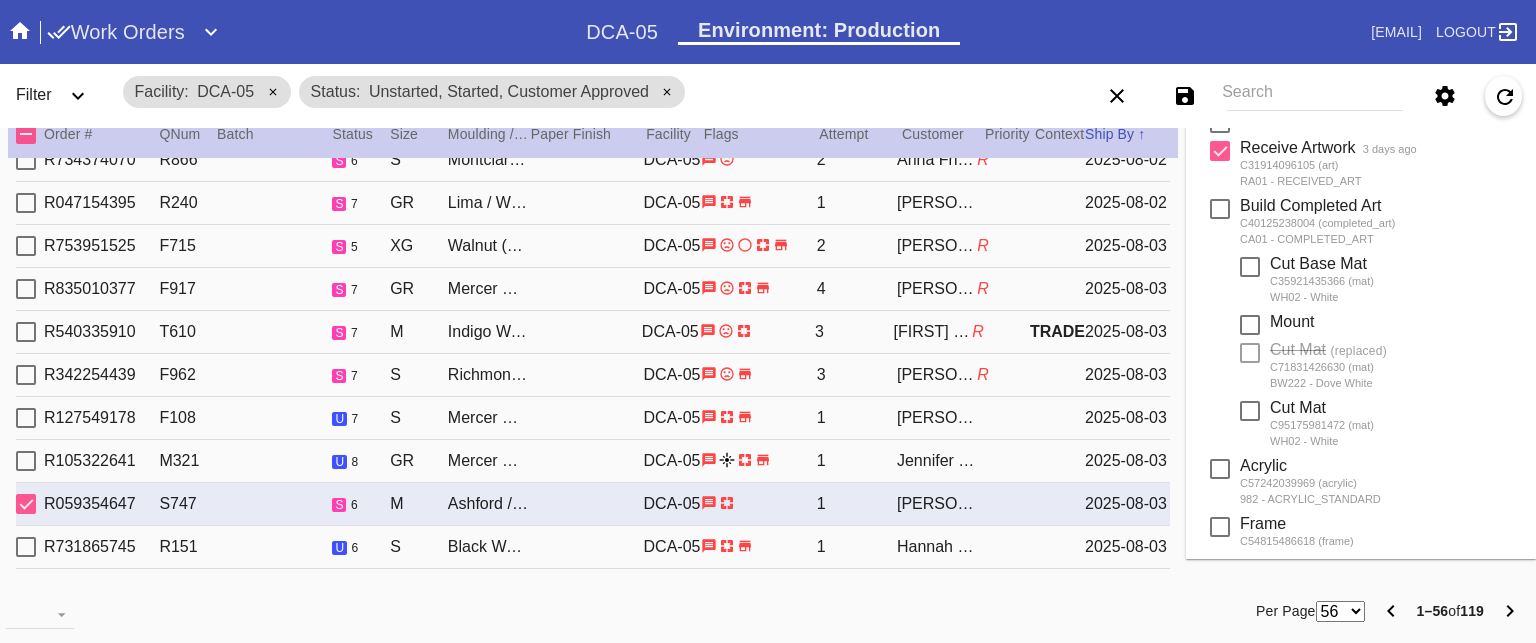 scroll, scrollTop: 0, scrollLeft: 0, axis: both 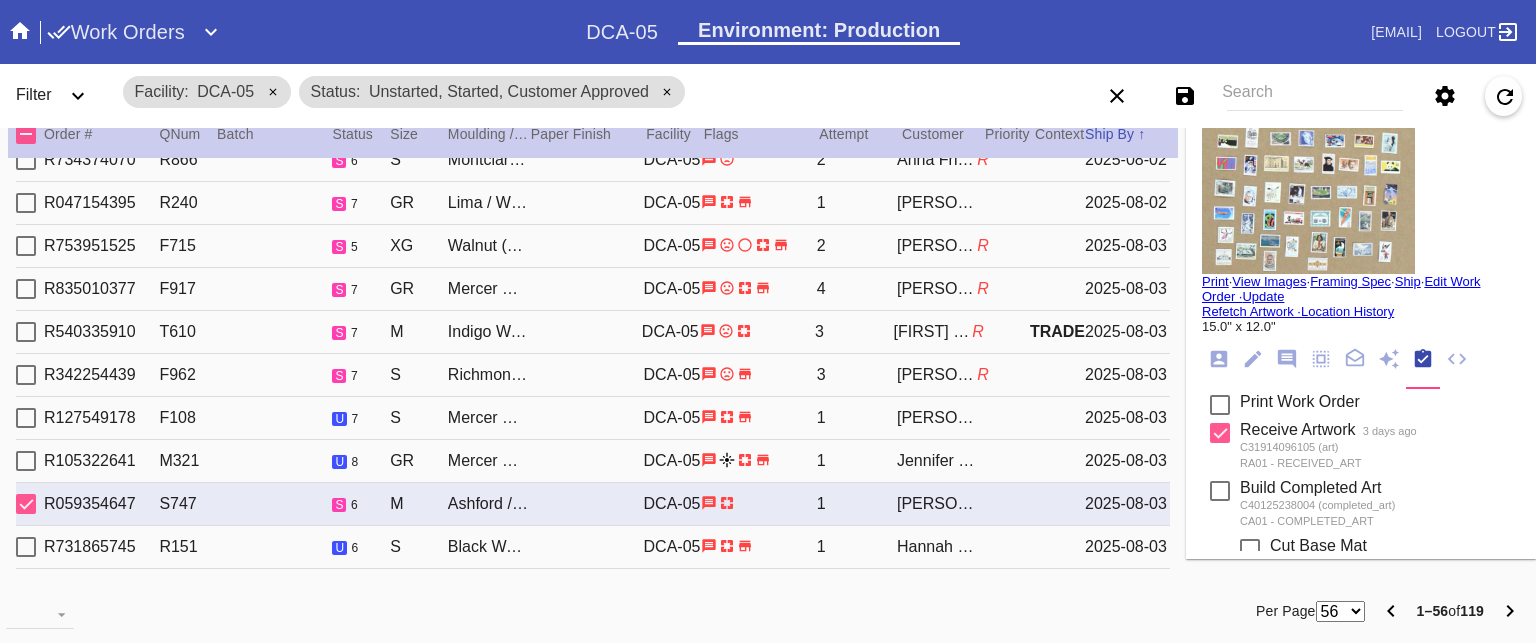 click 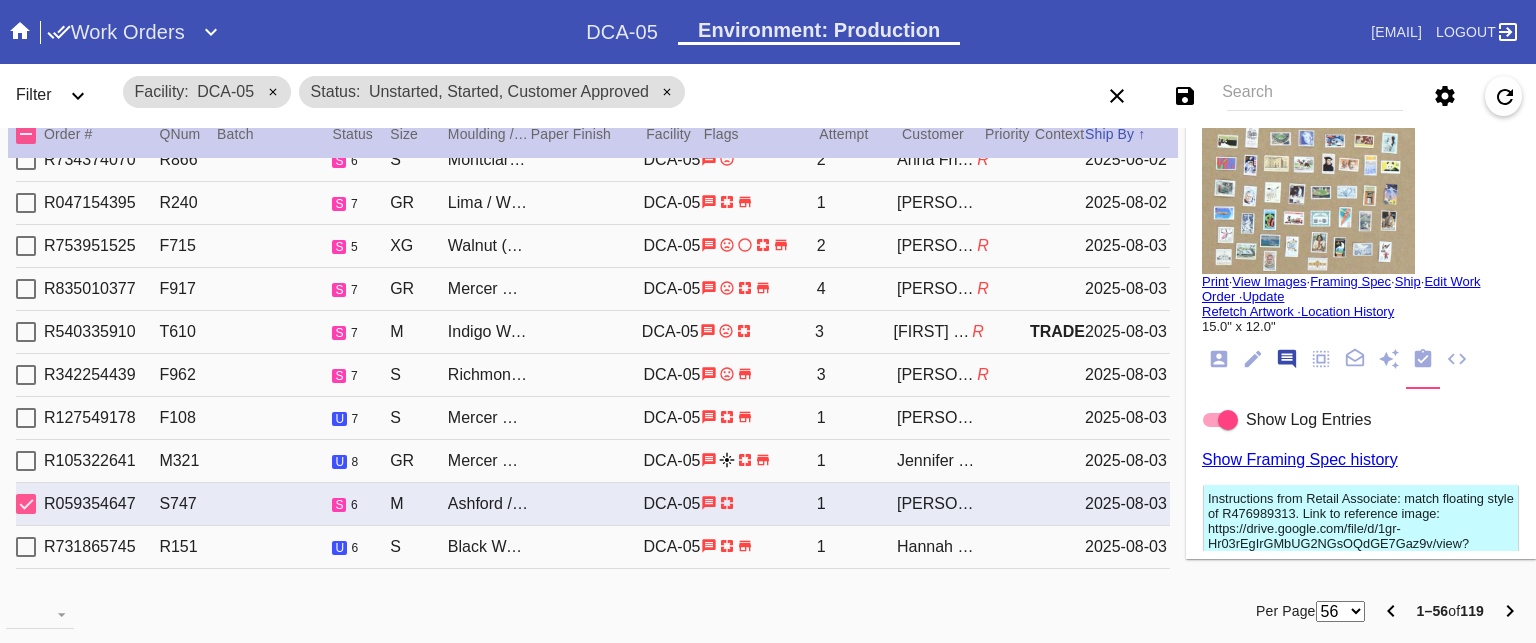 scroll, scrollTop: 123, scrollLeft: 0, axis: vertical 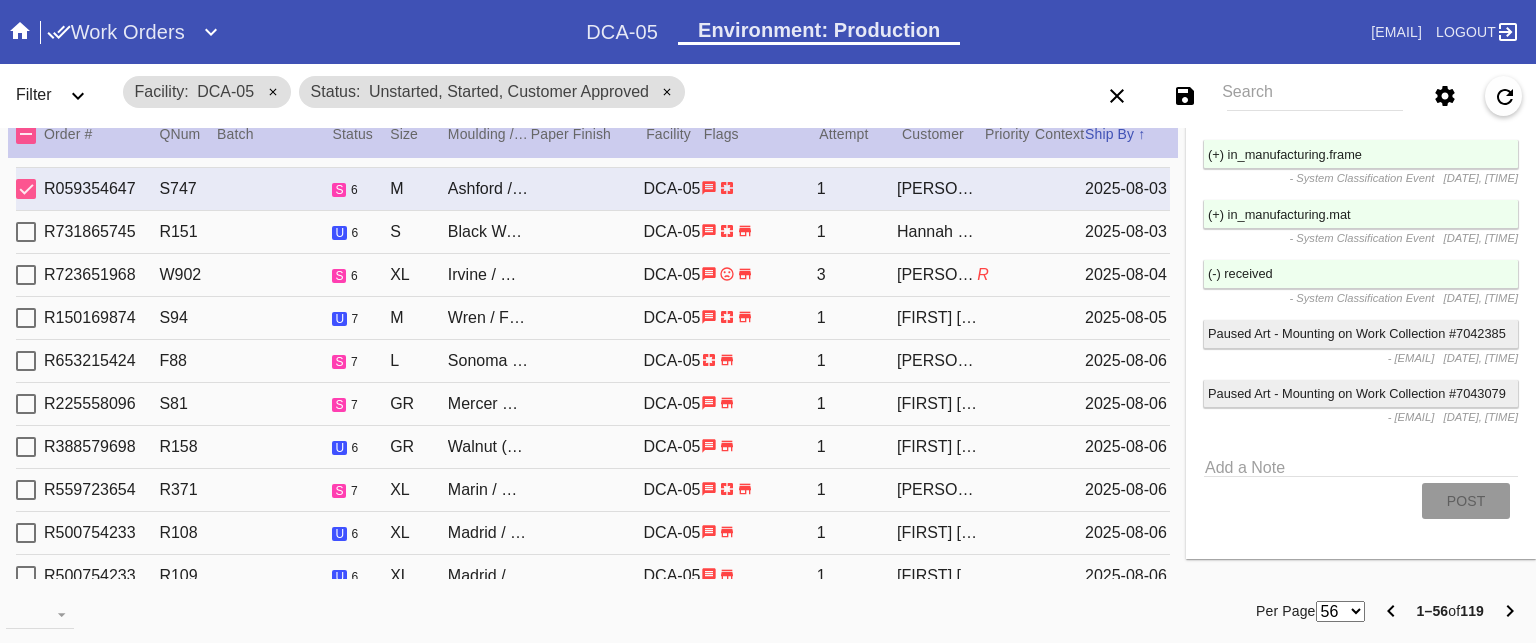 click on "R731865745 R151 u   6 S Black Walnut (Gallery) / No Mat DCA-05 1 Hannah Biggie
2025-08-03" at bounding box center [593, 232] 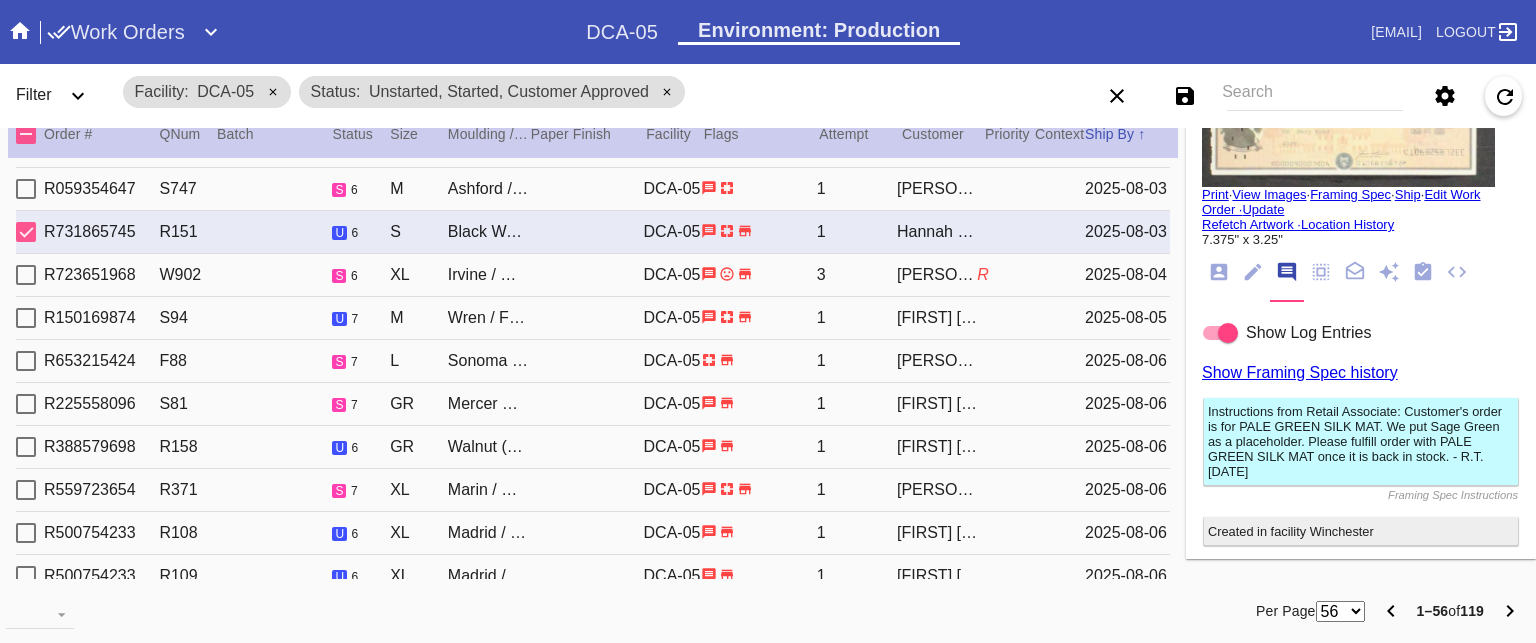 scroll, scrollTop: 0, scrollLeft: 0, axis: both 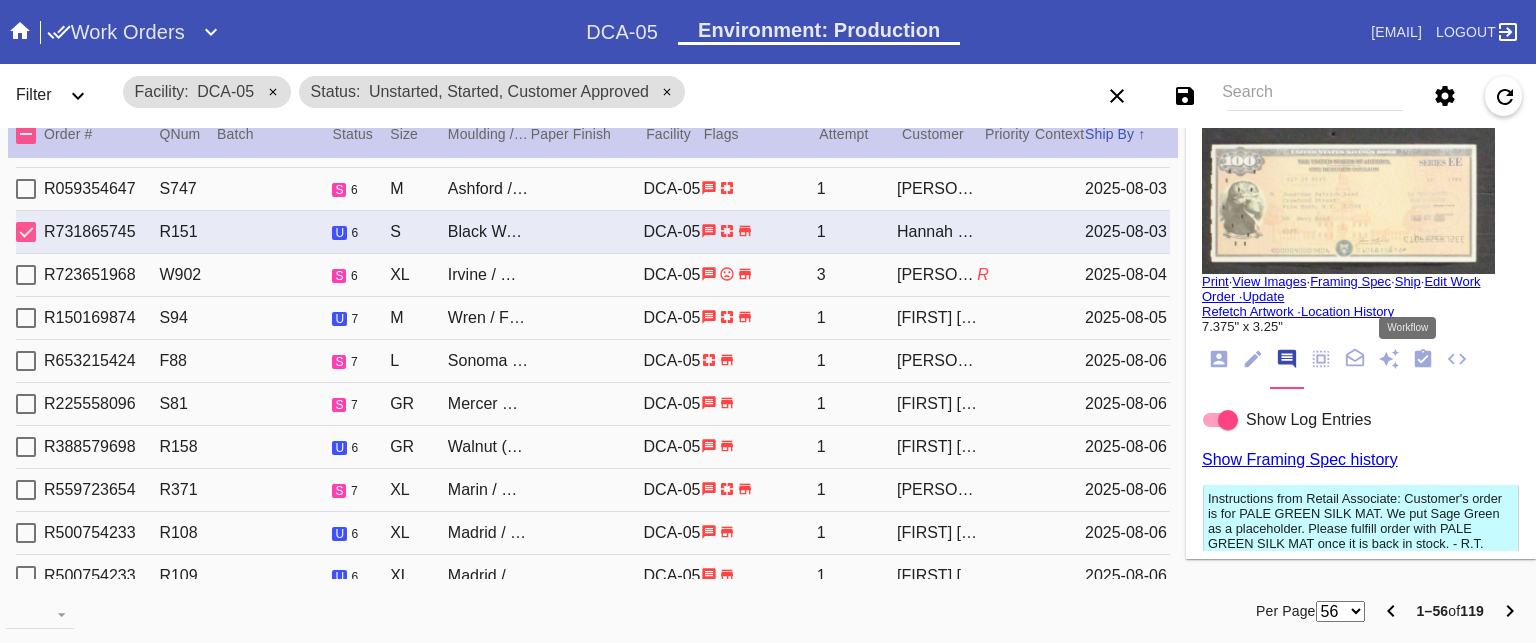 click 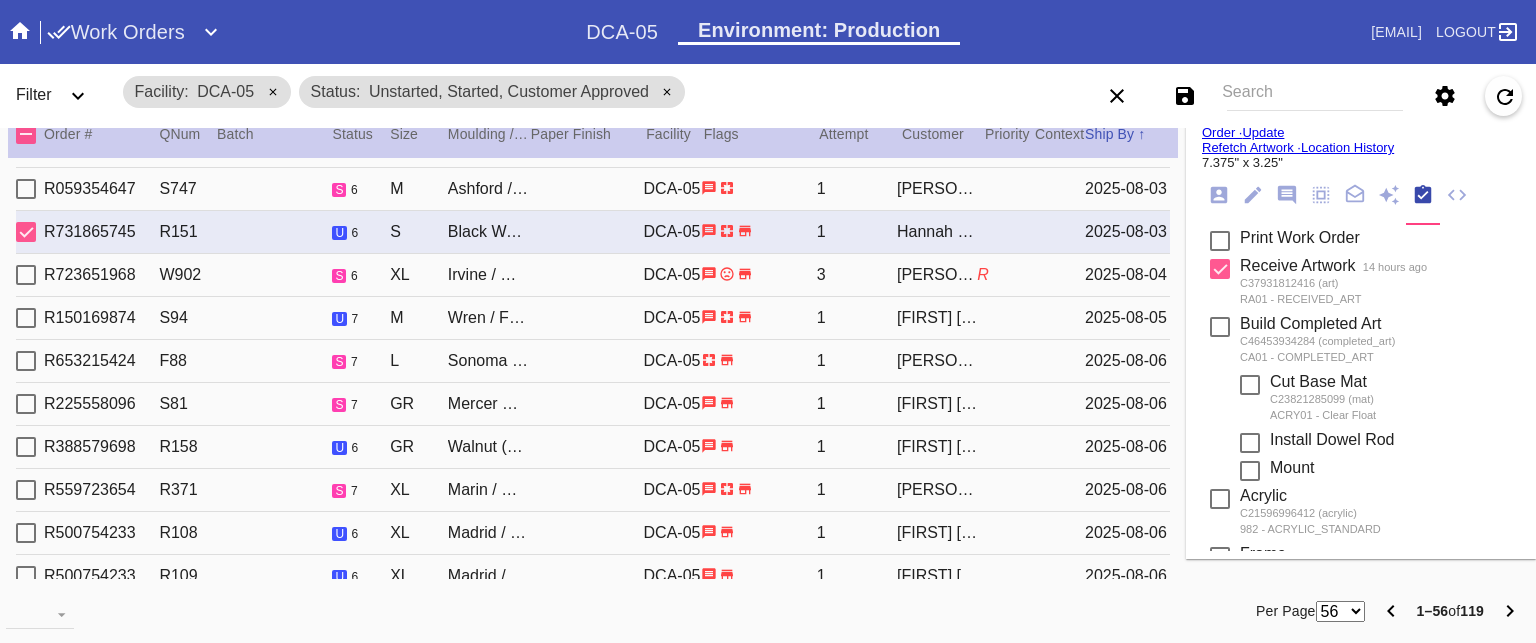 scroll, scrollTop: 0, scrollLeft: 0, axis: both 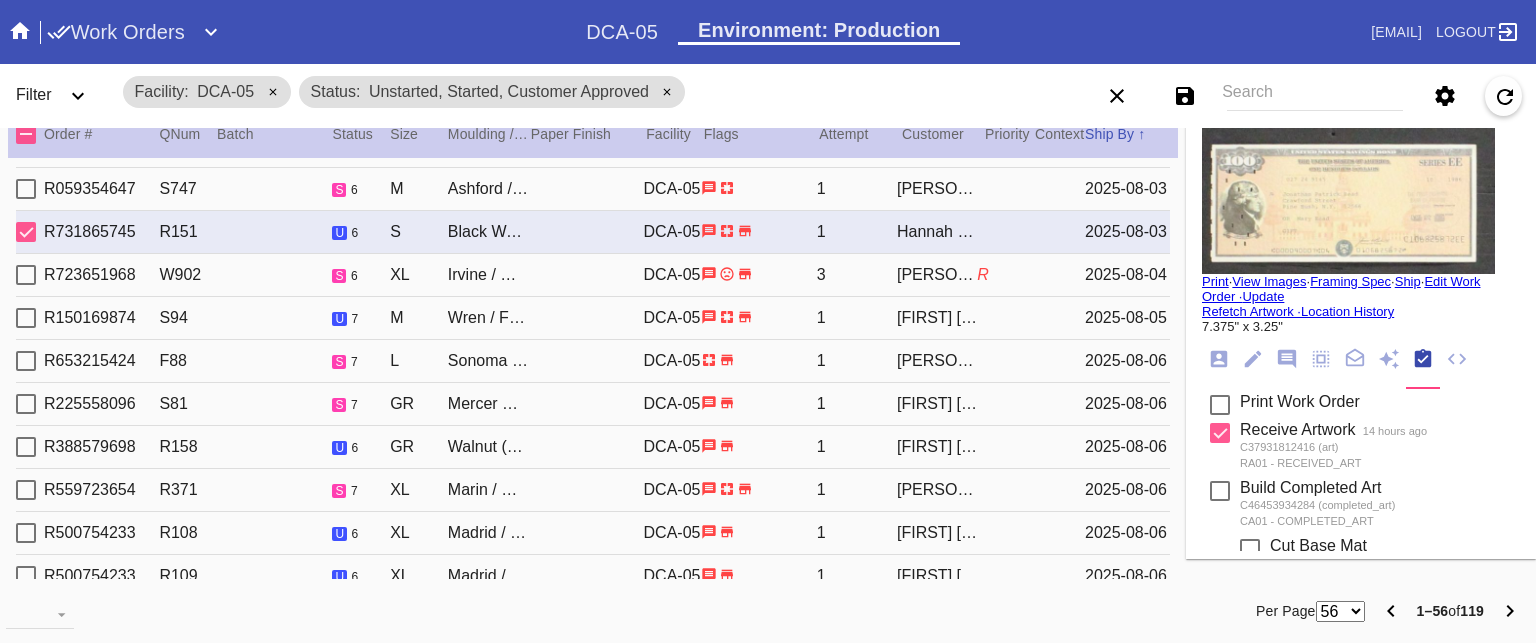 click on "R723651968 W902 s   6 XL Irvine / Warm White - 8 Ply DCA-05 3 Jake Chessum
R
2025-08-04" at bounding box center (593, 275) 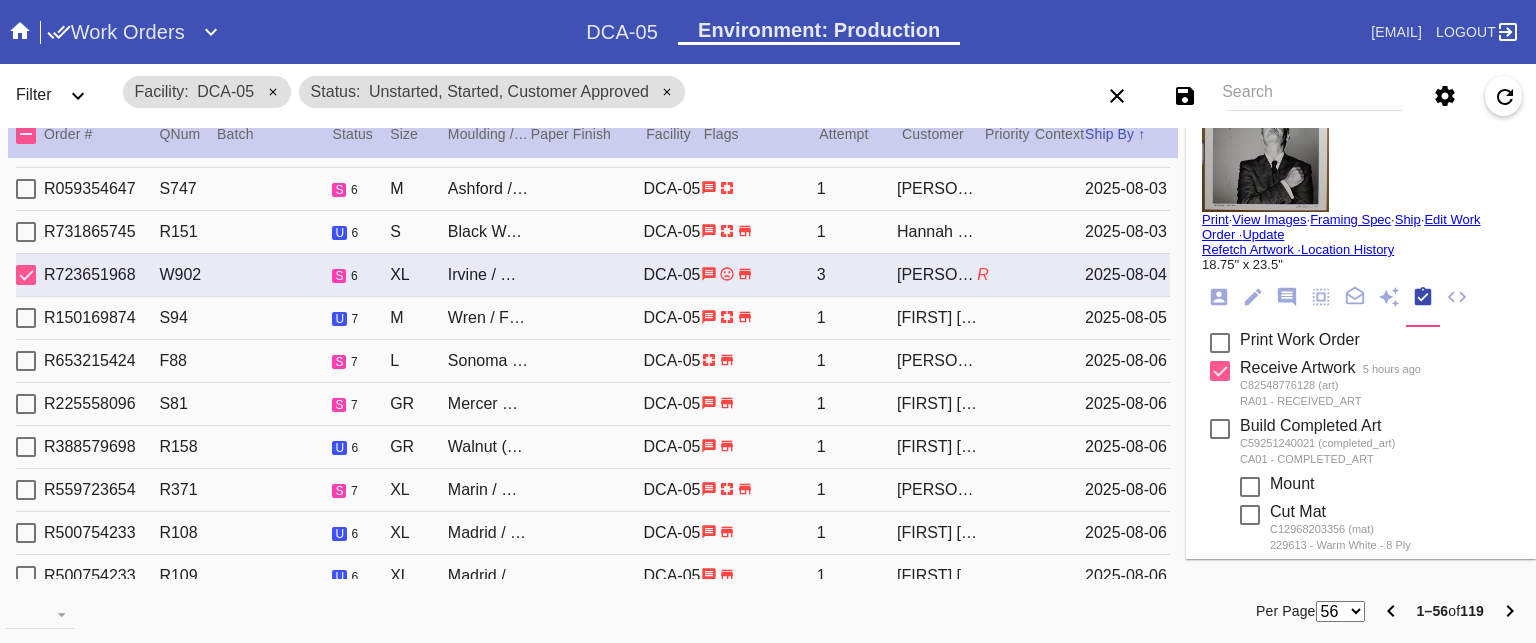 scroll, scrollTop: 0, scrollLeft: 0, axis: both 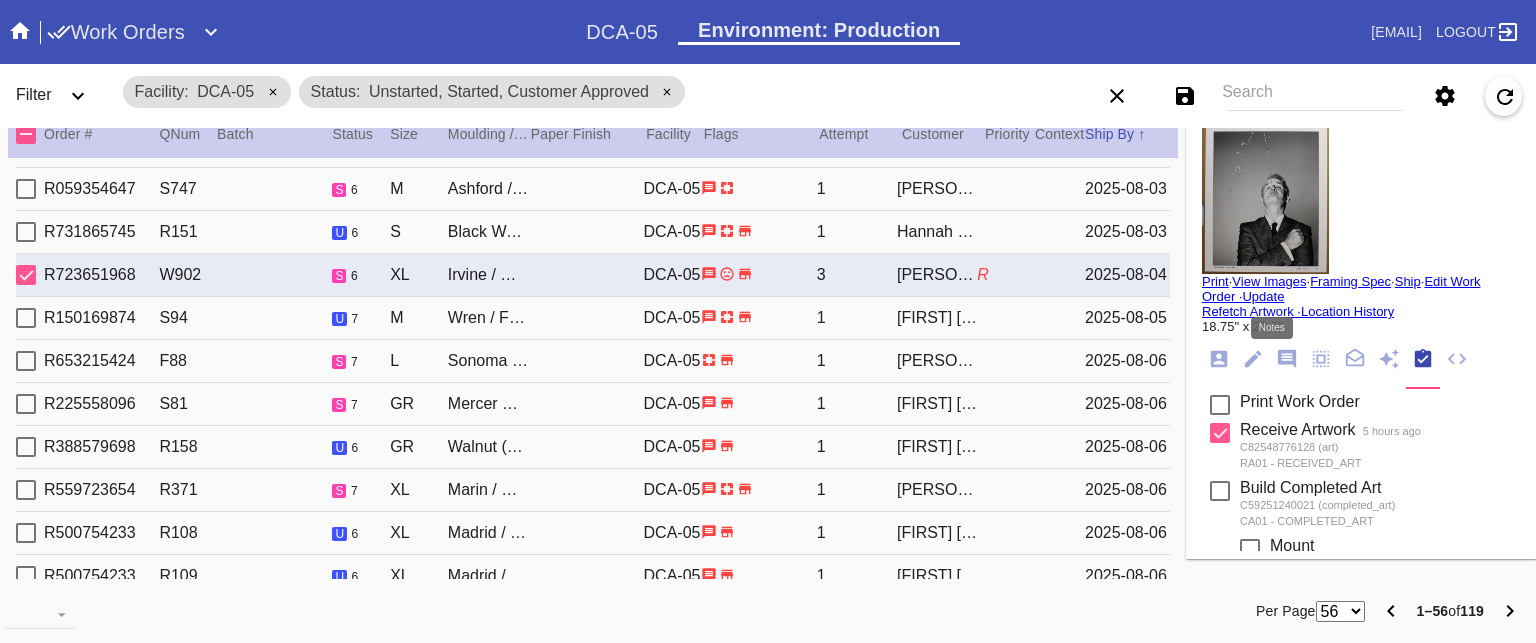 click 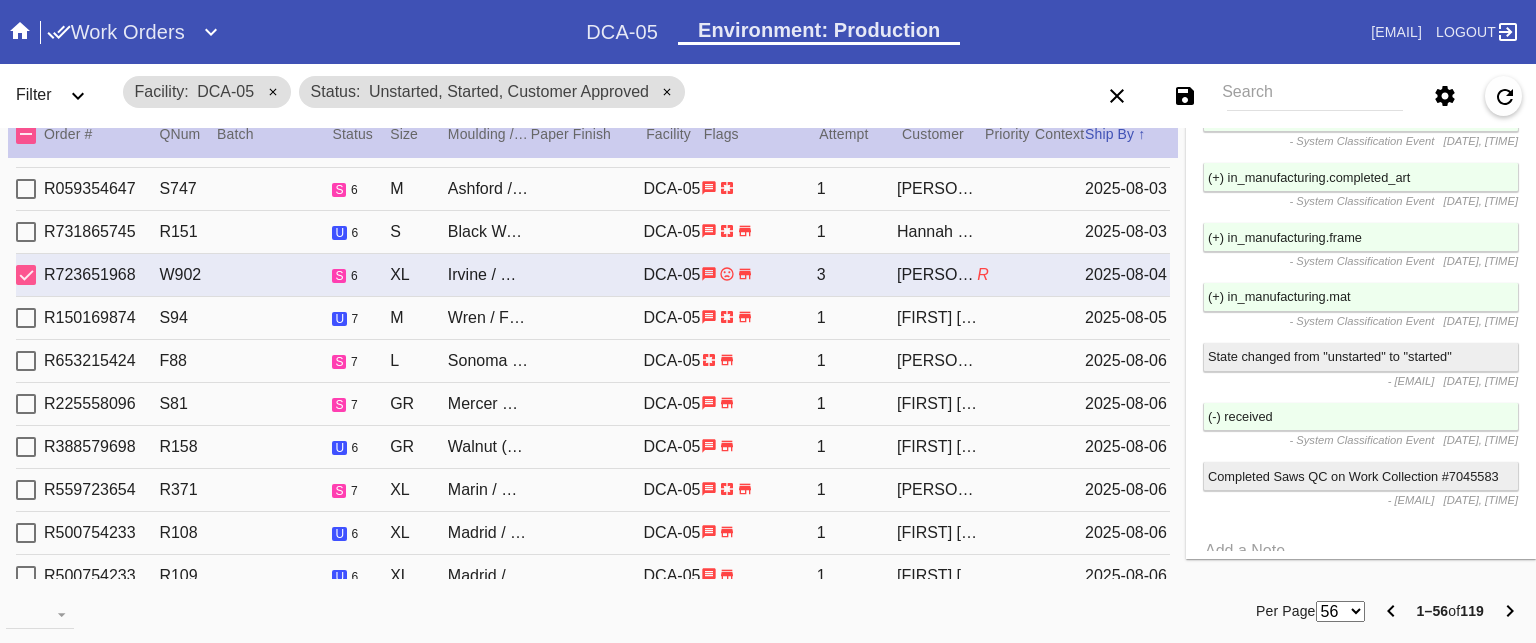 scroll, scrollTop: 2847, scrollLeft: 0, axis: vertical 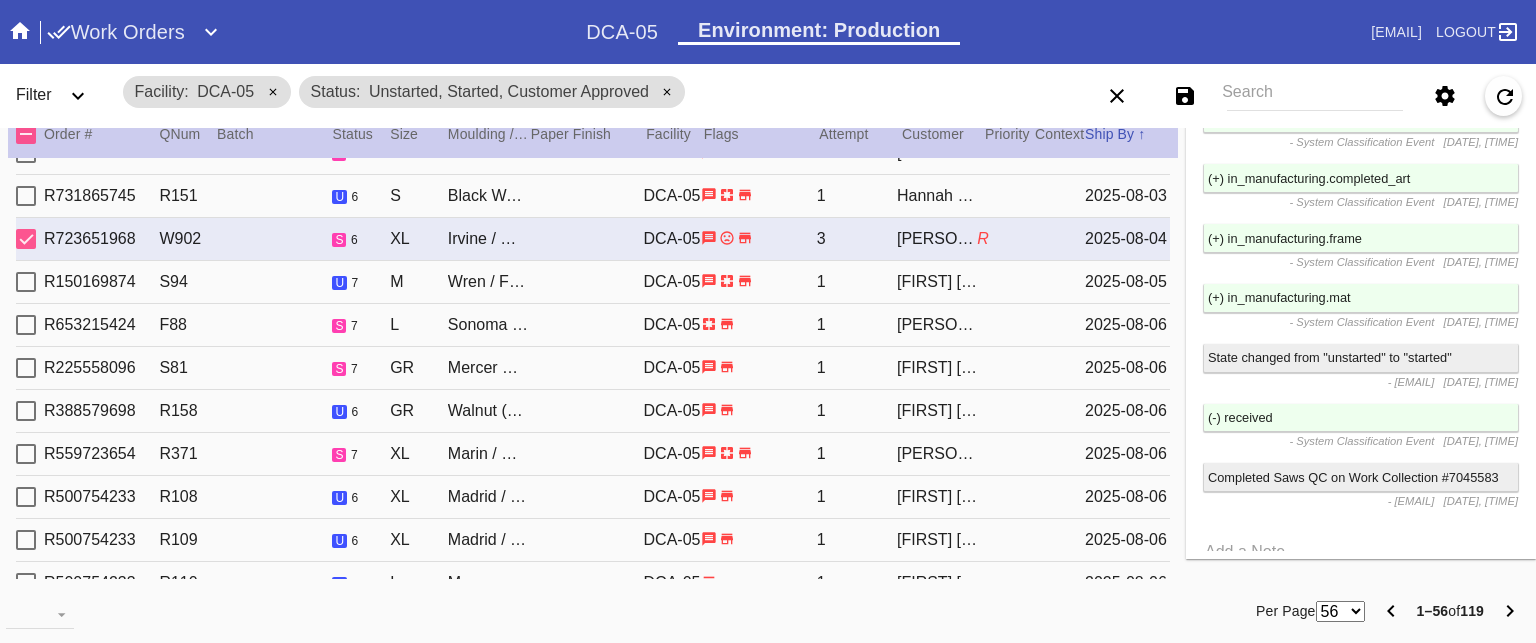 click on "Wren / Float Mounting (+$25)" at bounding box center [488, 282] 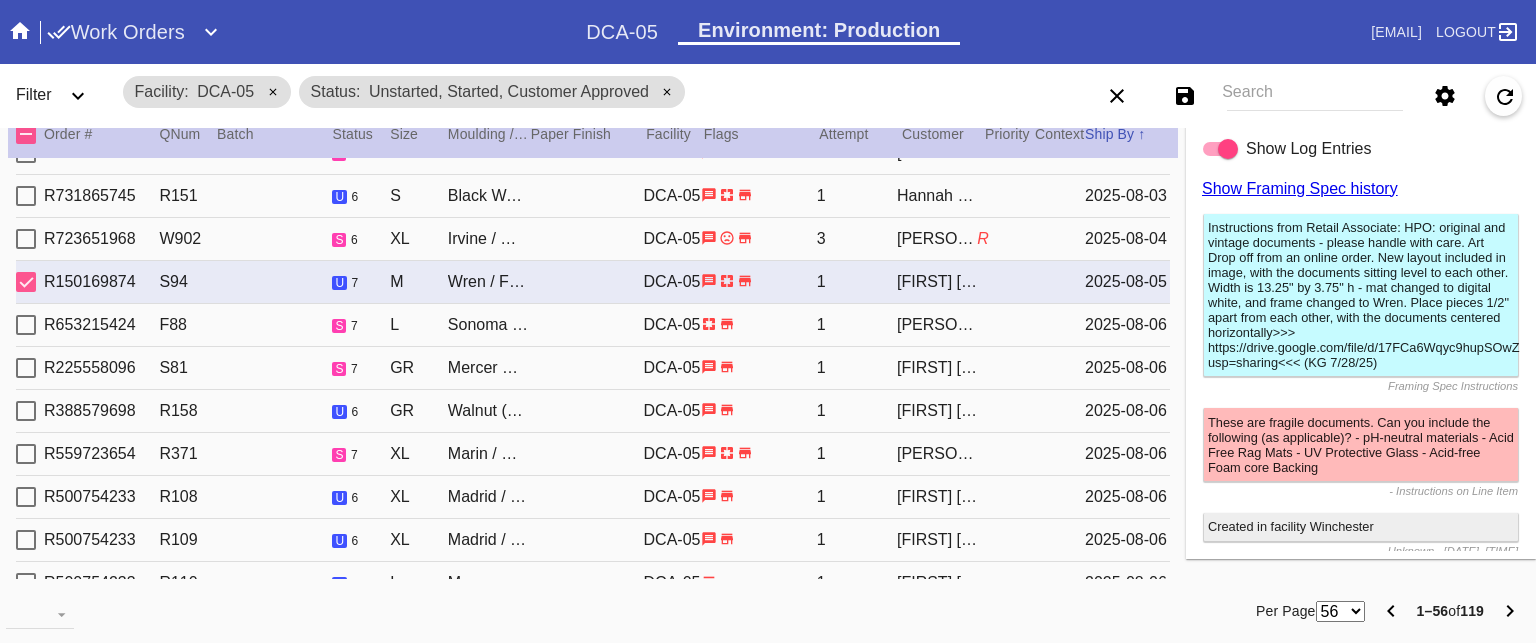 scroll, scrollTop: 0, scrollLeft: 0, axis: both 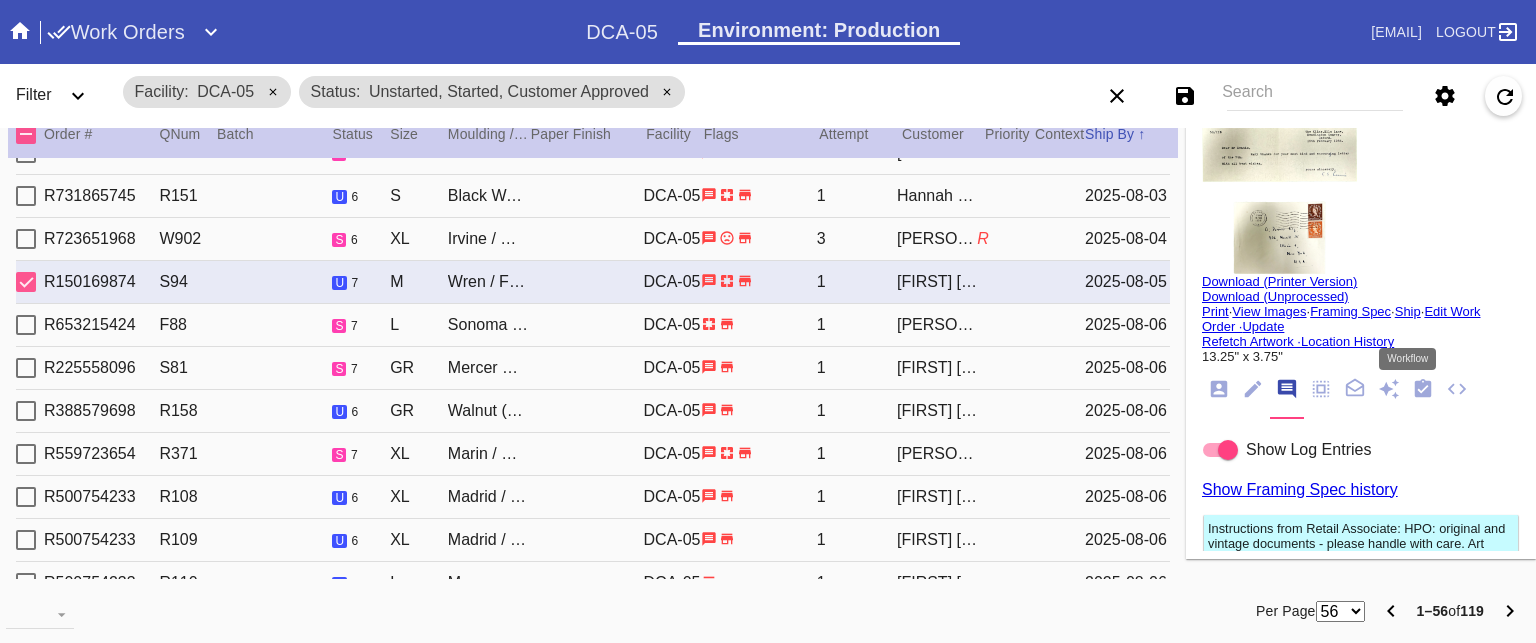 click 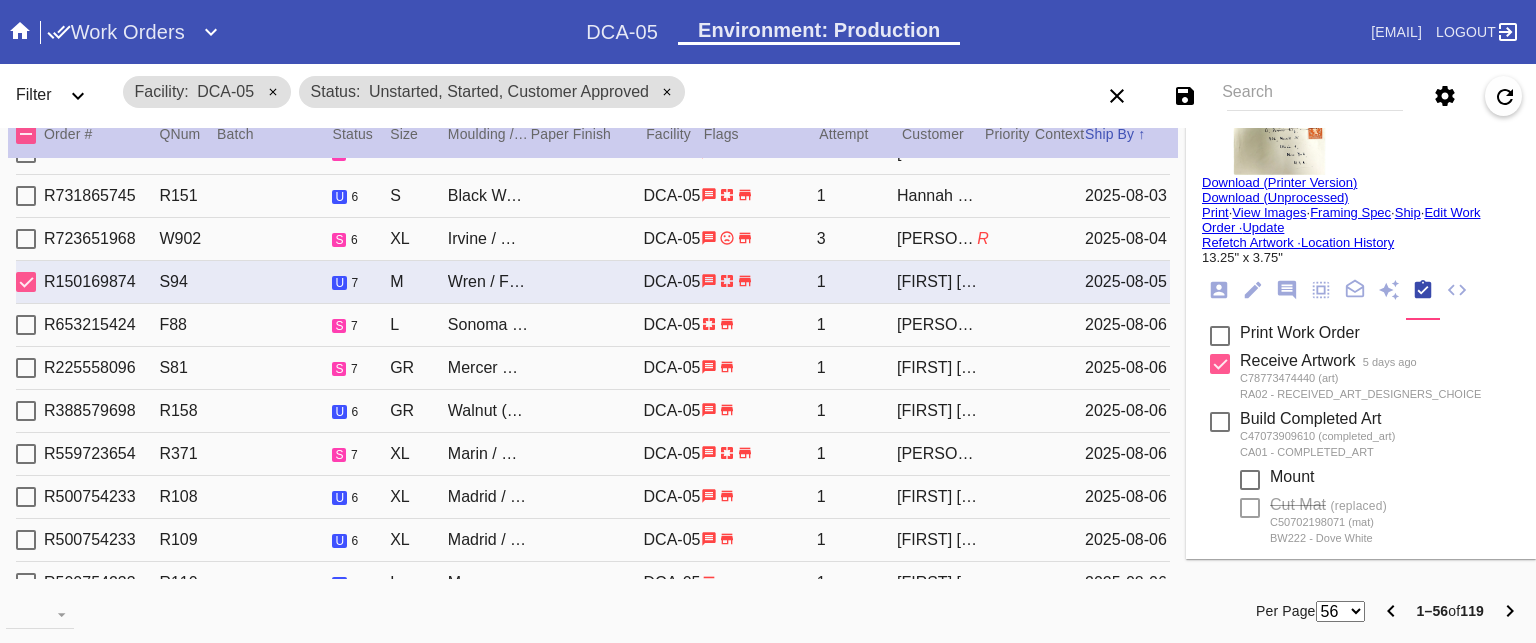 scroll, scrollTop: 0, scrollLeft: 0, axis: both 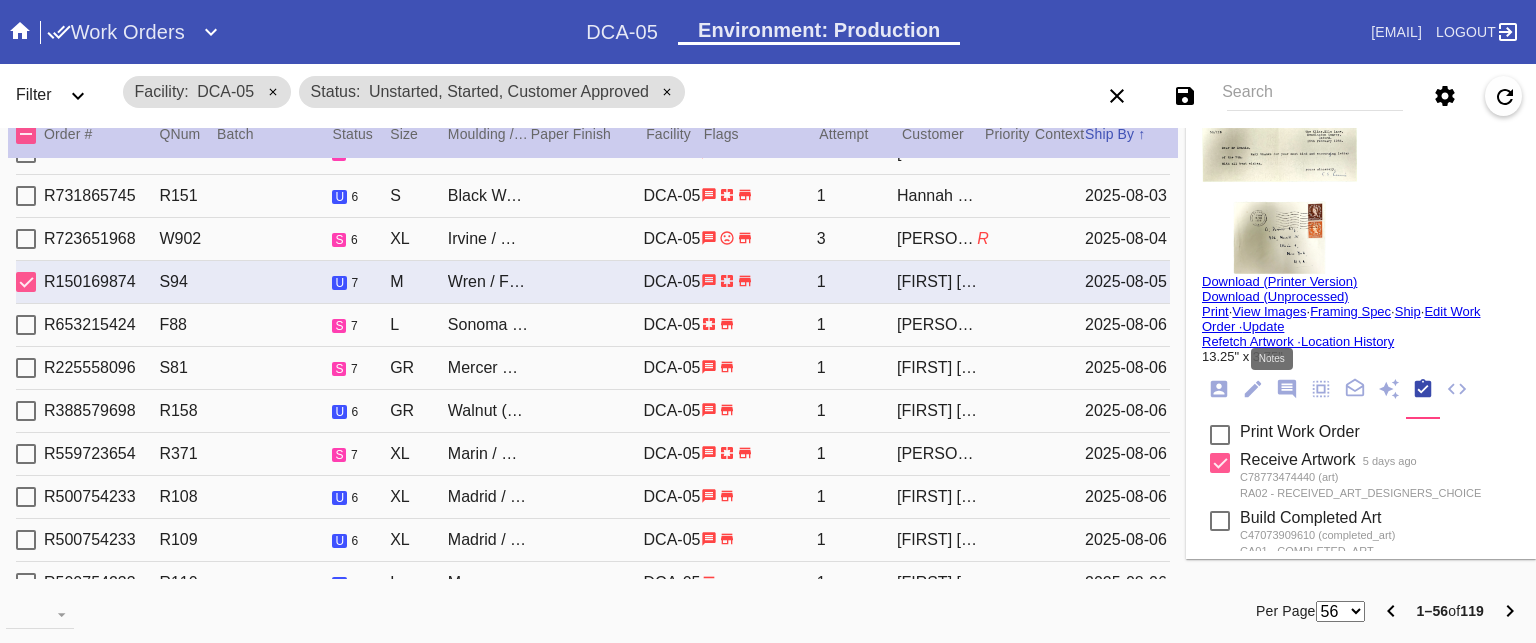 click 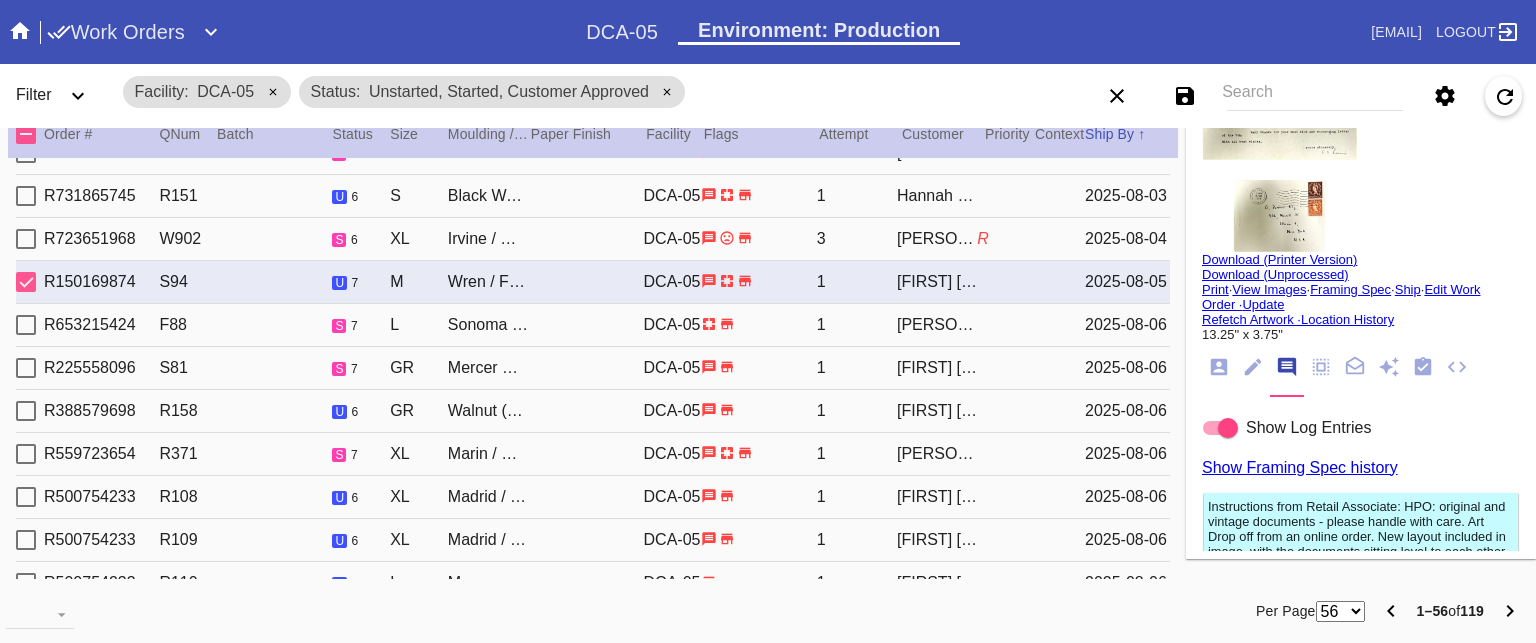 scroll, scrollTop: 0, scrollLeft: 0, axis: both 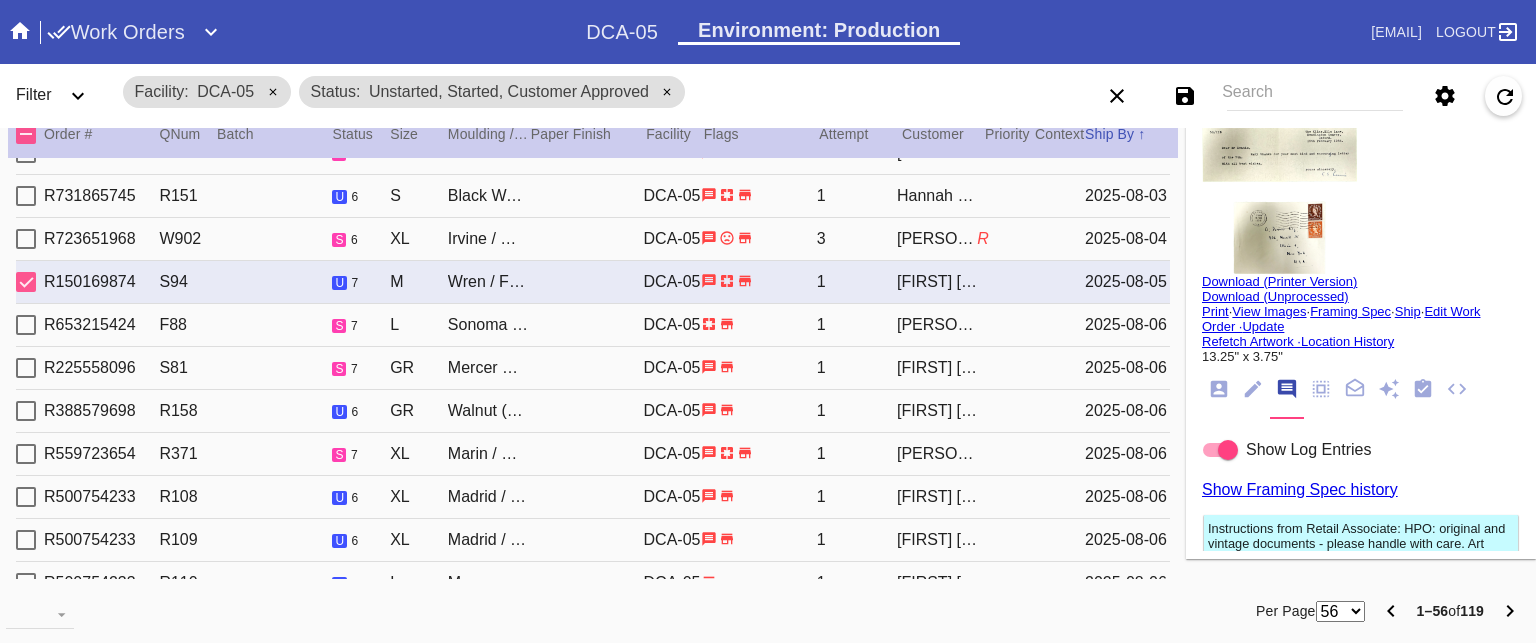 click on "Print" at bounding box center [1215, 311] 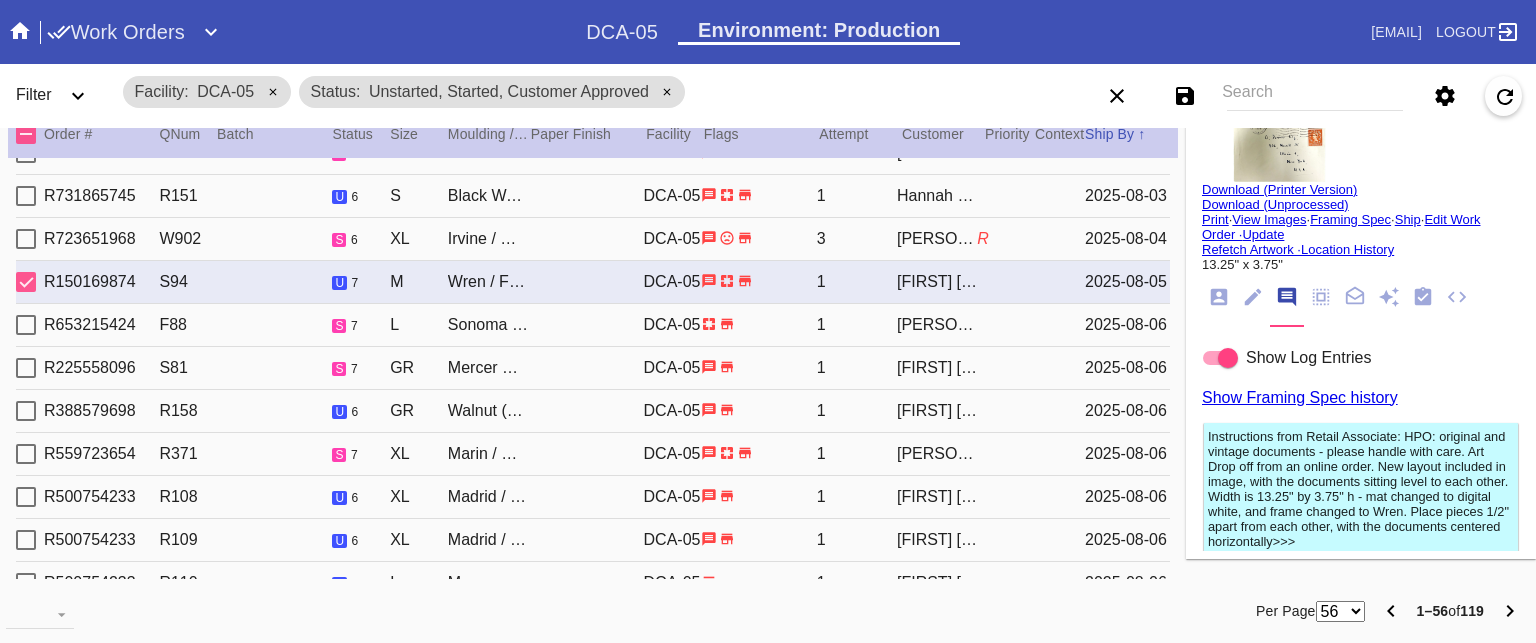 scroll, scrollTop: 0, scrollLeft: 0, axis: both 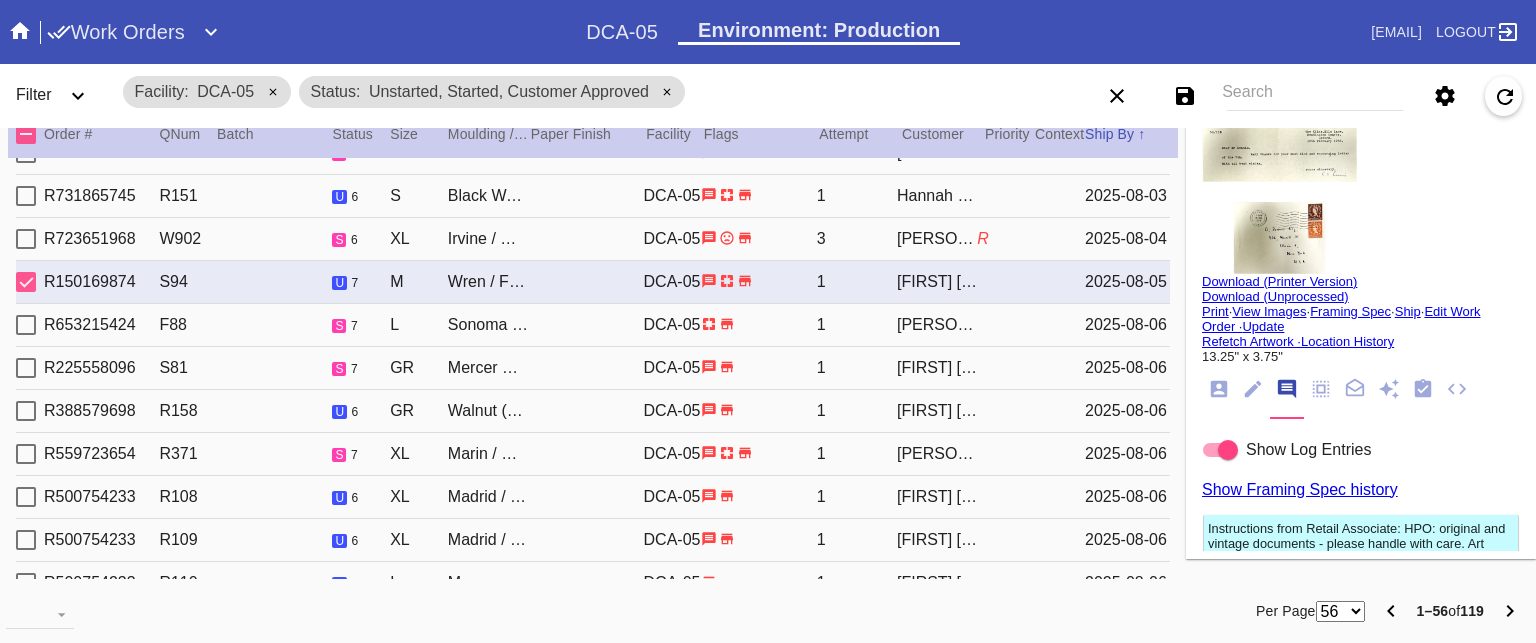 click on "Print" at bounding box center [1215, 311] 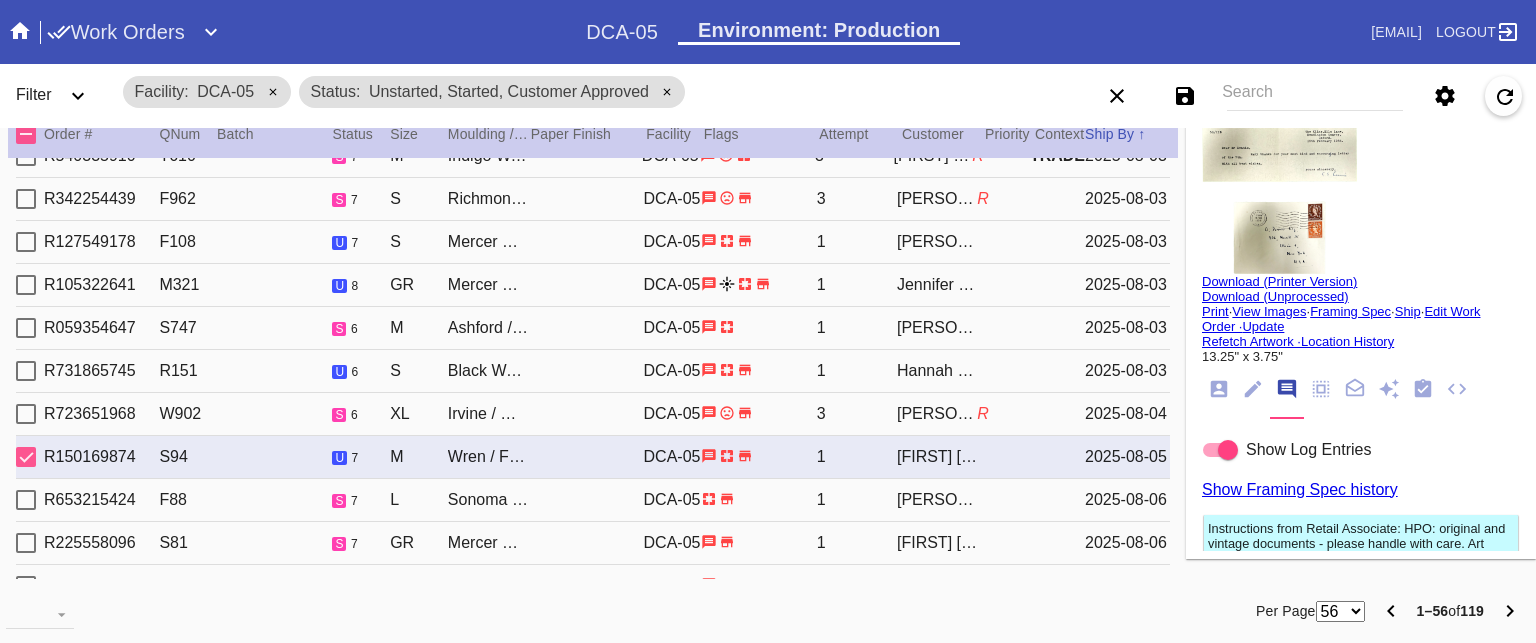 scroll, scrollTop: 355, scrollLeft: 0, axis: vertical 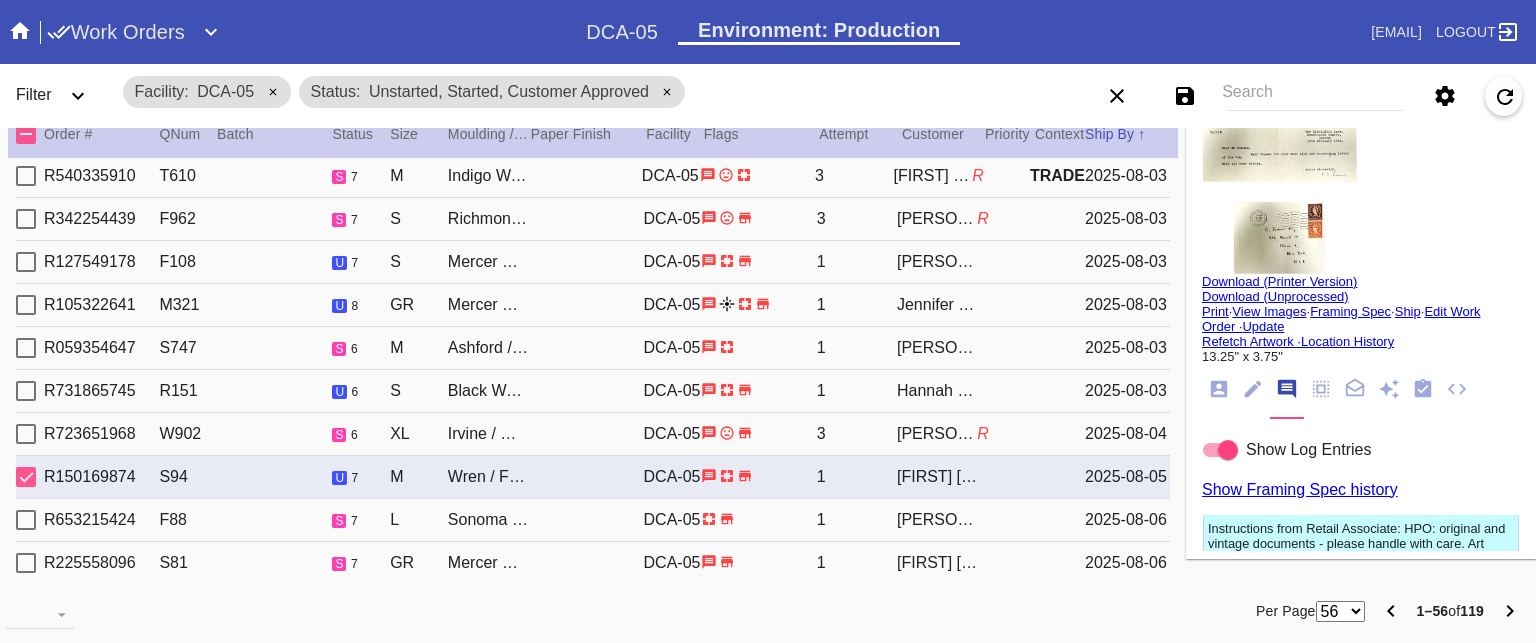 click on "R731865745 R151 u   6 S Black Walnut (Gallery) / No Mat DCA-05 1 Hannah Biggie
2025-08-03" at bounding box center (593, 391) 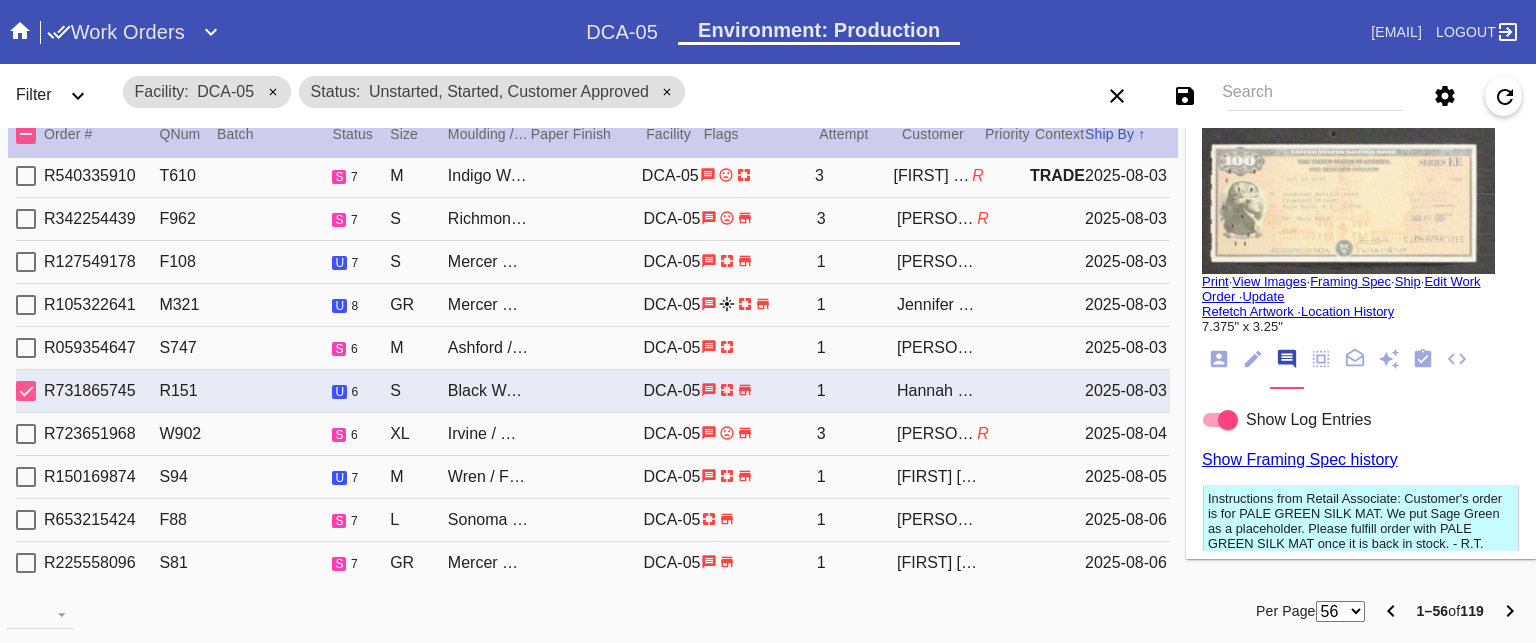 click on "Edit Work Order ·" at bounding box center (1341, 289) 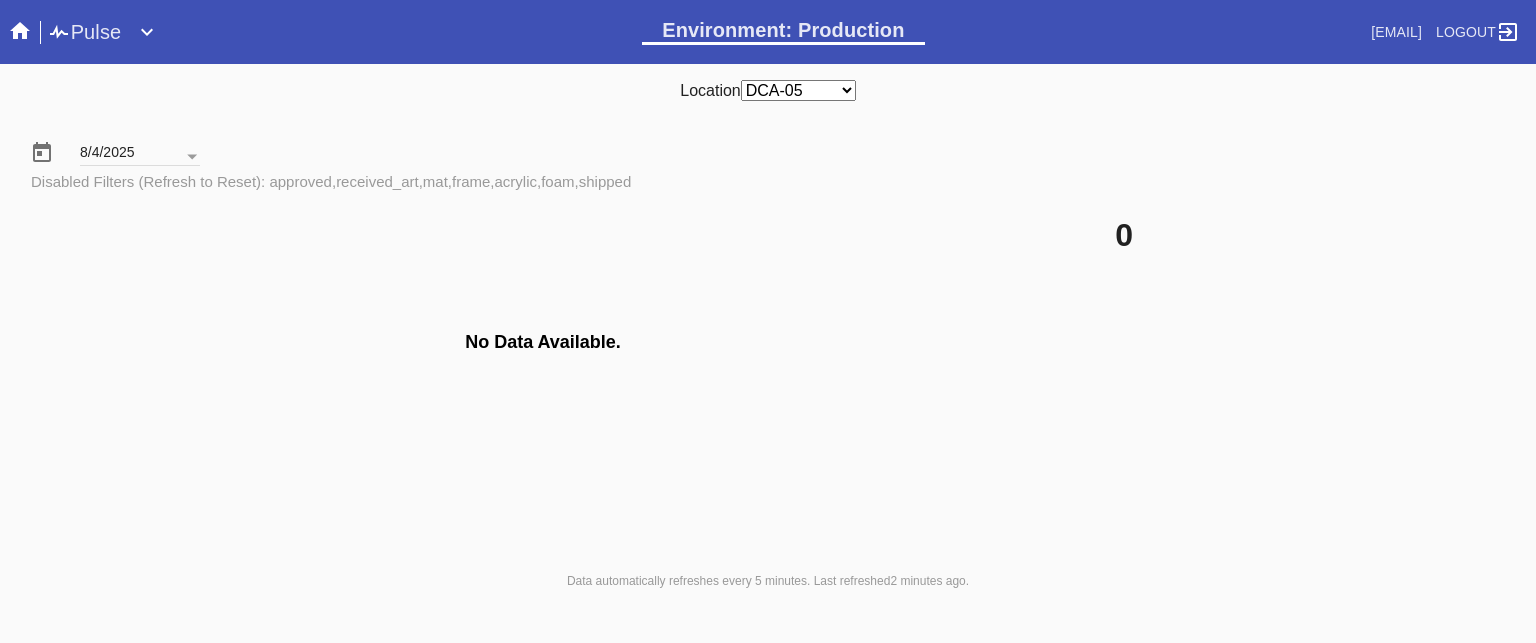 scroll, scrollTop: 0, scrollLeft: 0, axis: both 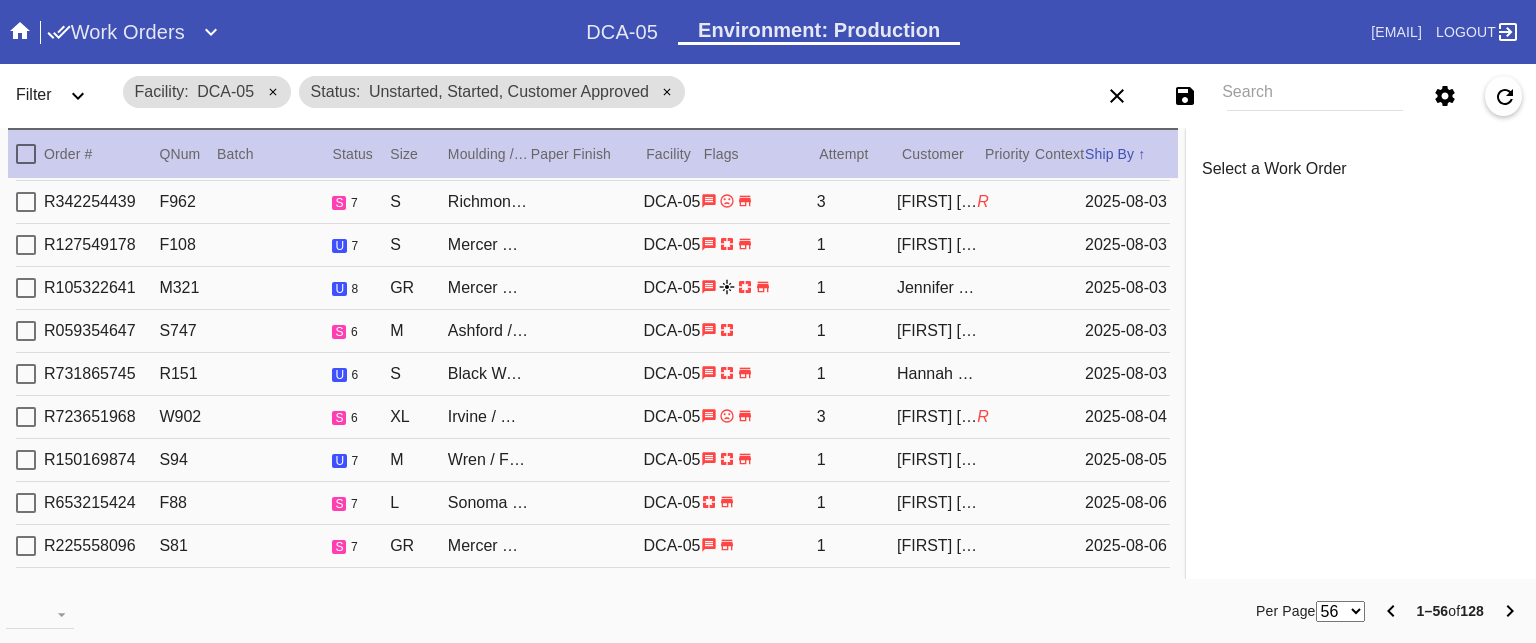 click on "R127549178 F108 u   7 S Mercer Slim (Medium) / White DCA-05 1 Bart Reising
2025-08-03" at bounding box center (593, 245) 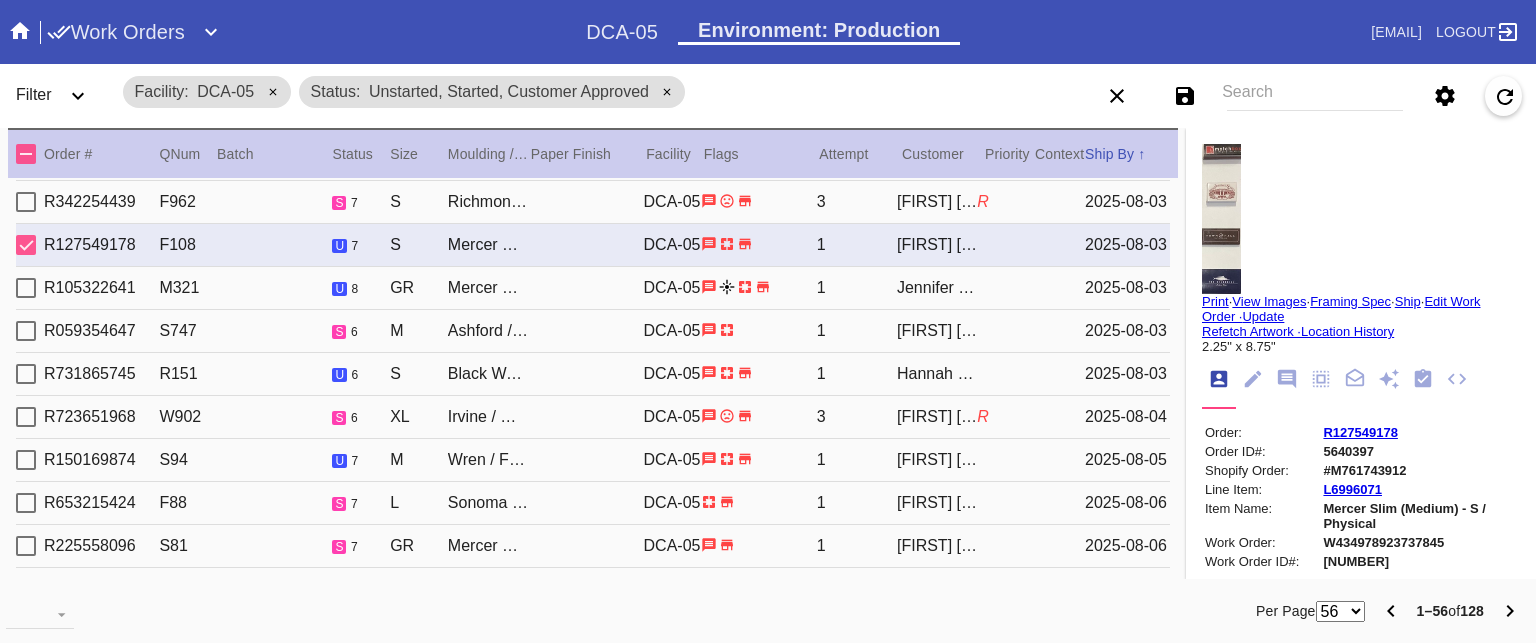 click on "R105322641 M321 u   8 GR Mercer Slim / White DCA-05 1 Jennifer DePaoli
2025-08-03" at bounding box center (593, 288) 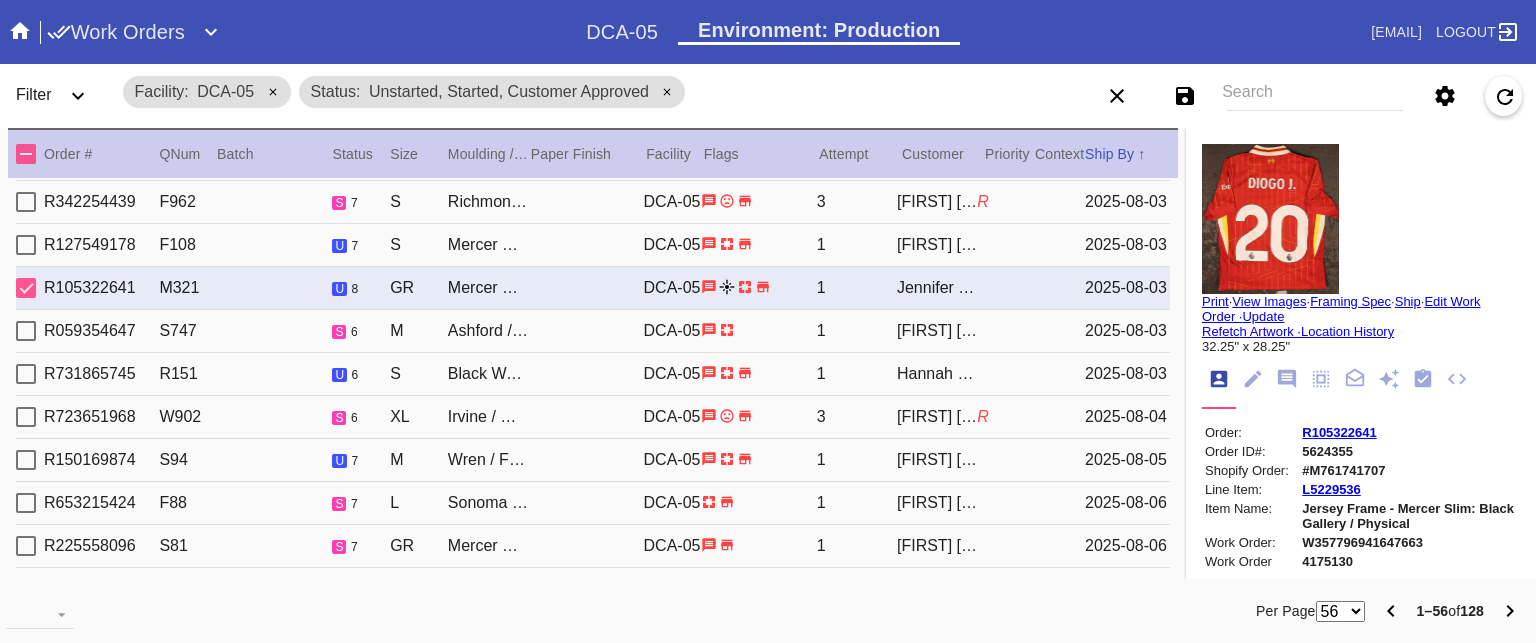 type on "Forever Our No. 20" 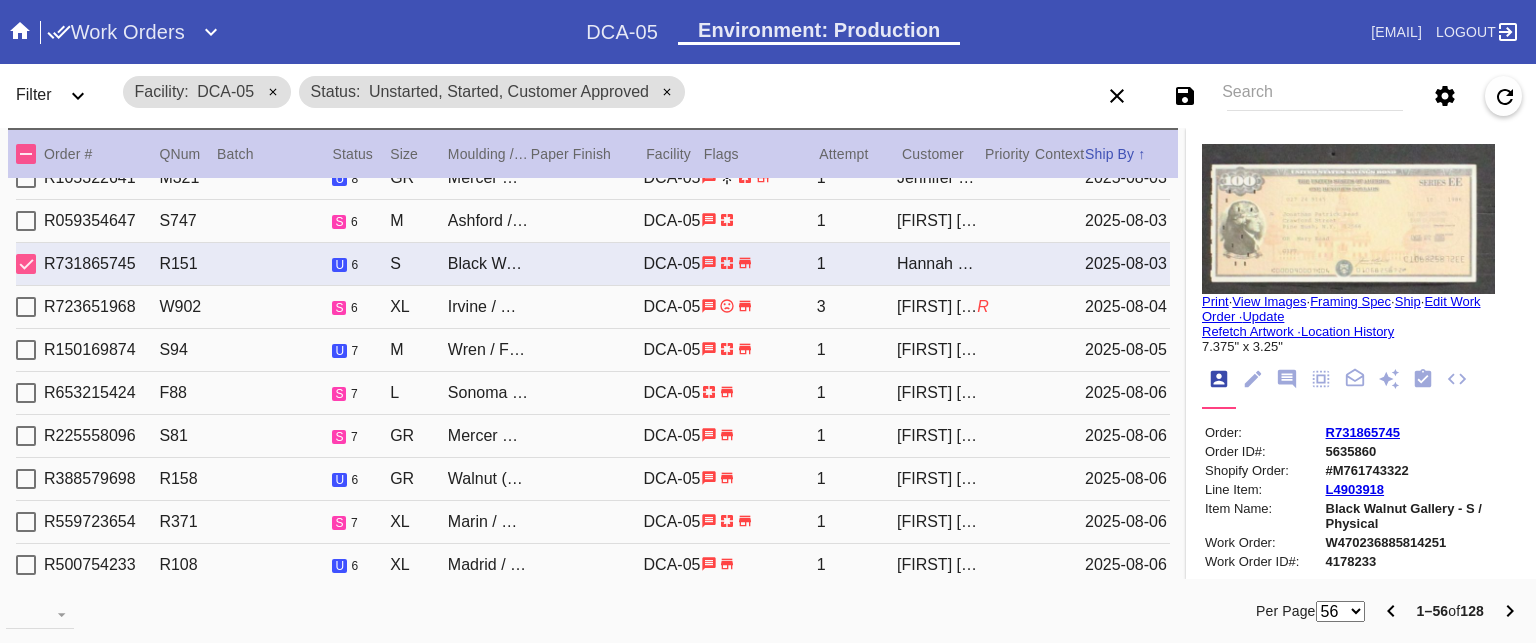 scroll, scrollTop: 503, scrollLeft: 0, axis: vertical 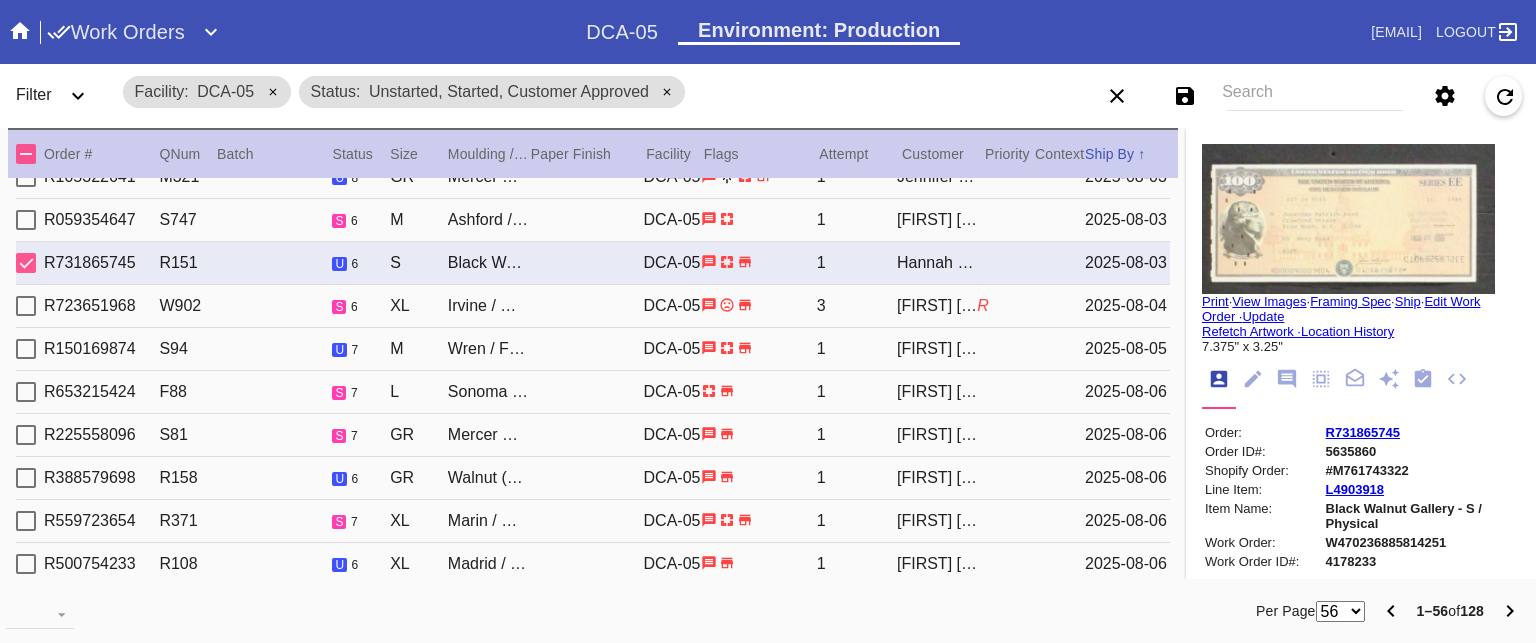 click on "R150169874 S94 u   7 M Wren / Float Mounting (+$25) DCA-05 1 Michael Allen
2025-08-05" at bounding box center [593, 349] 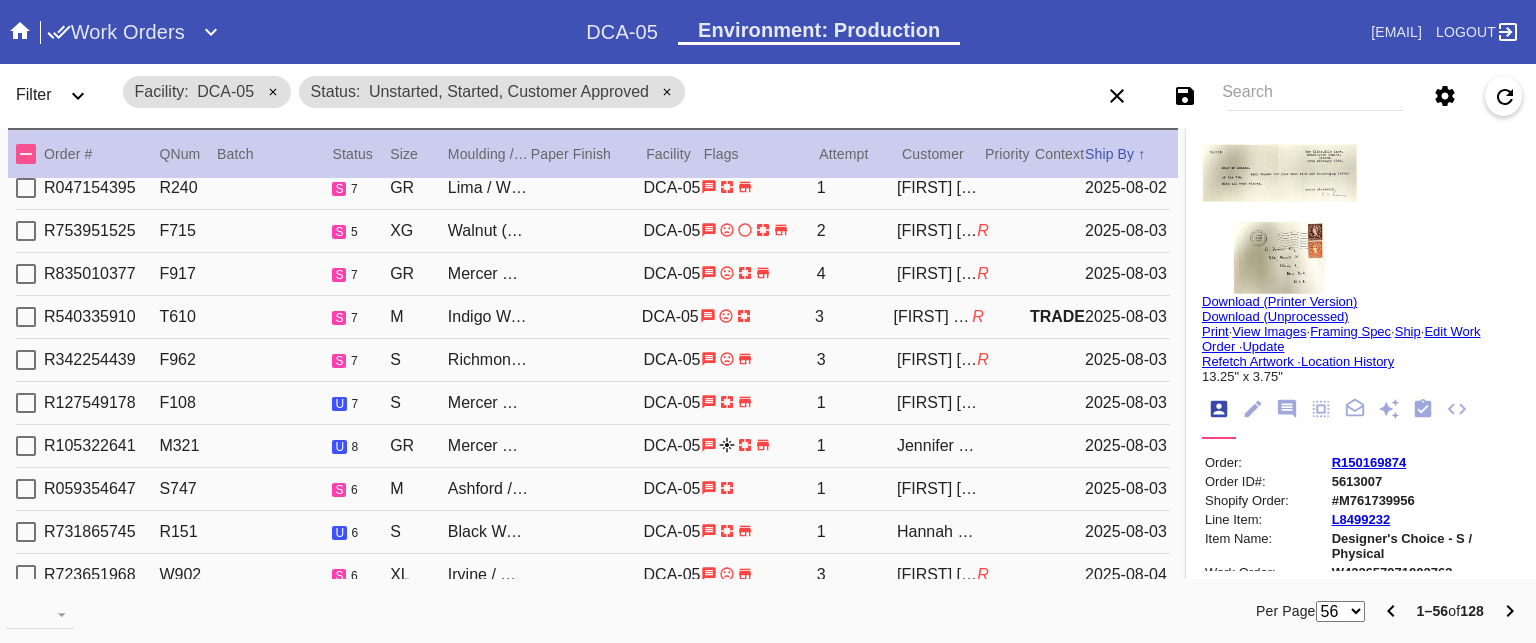 scroll, scrollTop: 0, scrollLeft: 0, axis: both 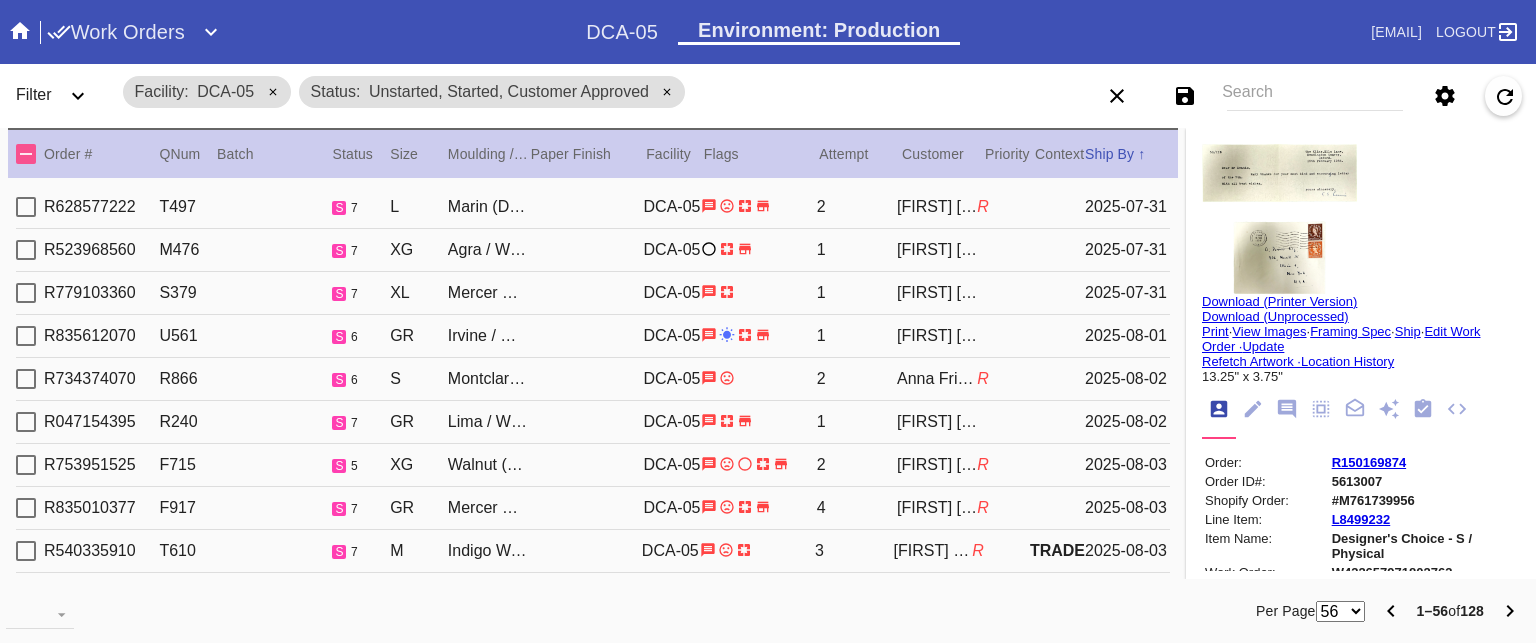 click on "R734374070 R866 s   6 S Montclare / Dove White DCA-05 2 Anna Friedman
R
2025-08-02" at bounding box center (593, 379) 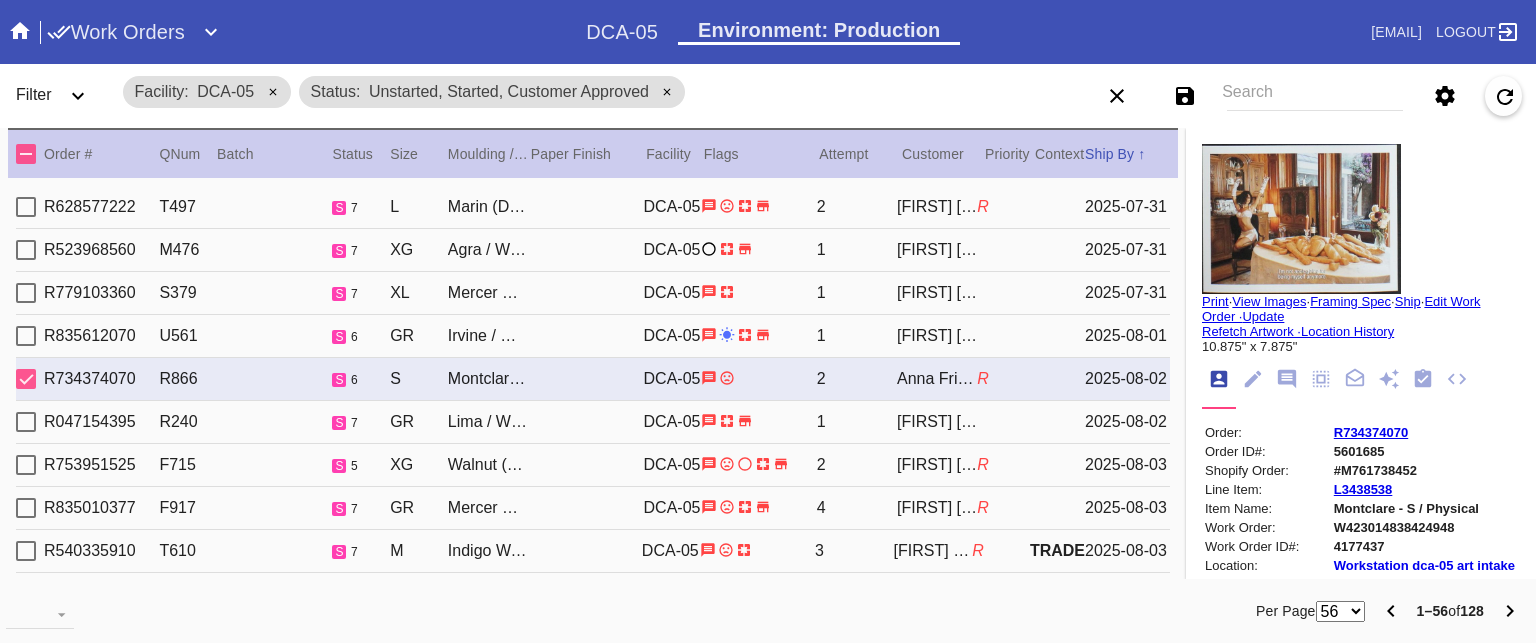 click on "R753951525 F715 s   5 XG Walnut (Wide) / White DCA-05 2 Amy Gajda
R
2025-08-03" at bounding box center (593, 465) 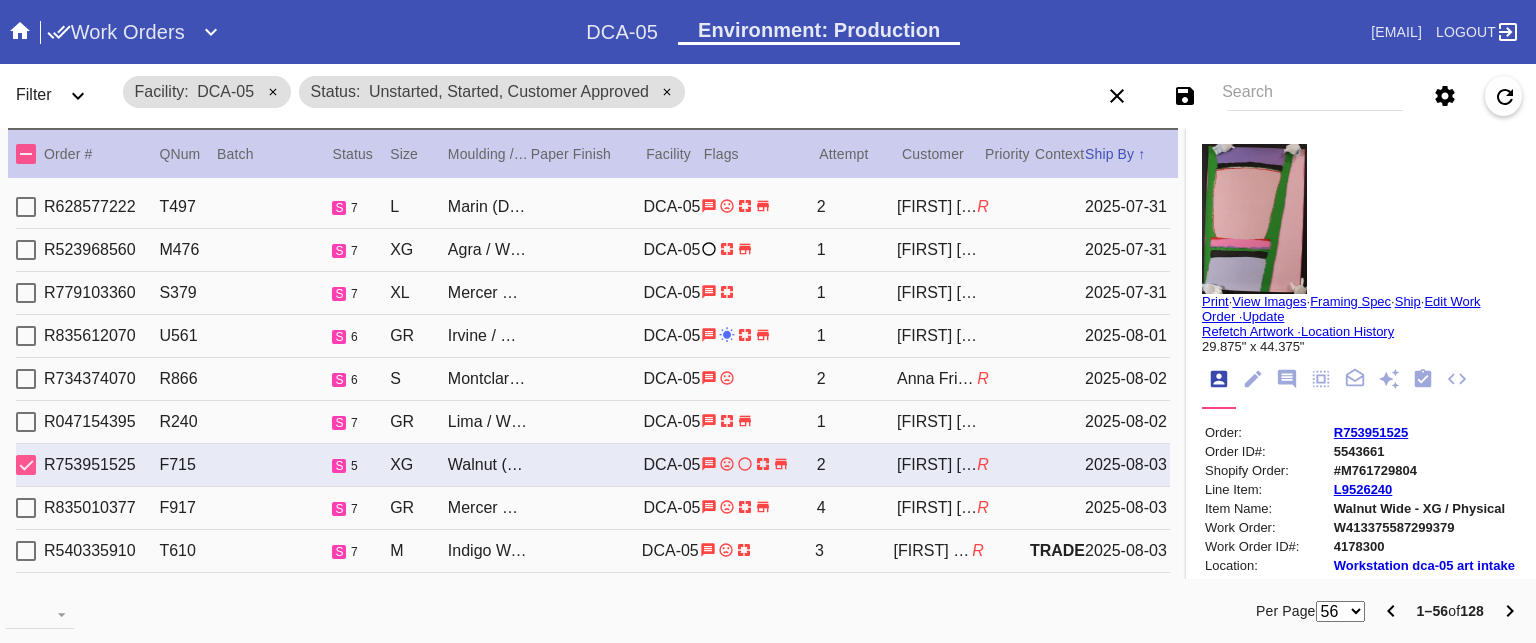 click on "R047154395 R240 s   7 GR Lima / White DCA-05 1 Lily Milwit
2025-08-02" at bounding box center (593, 422) 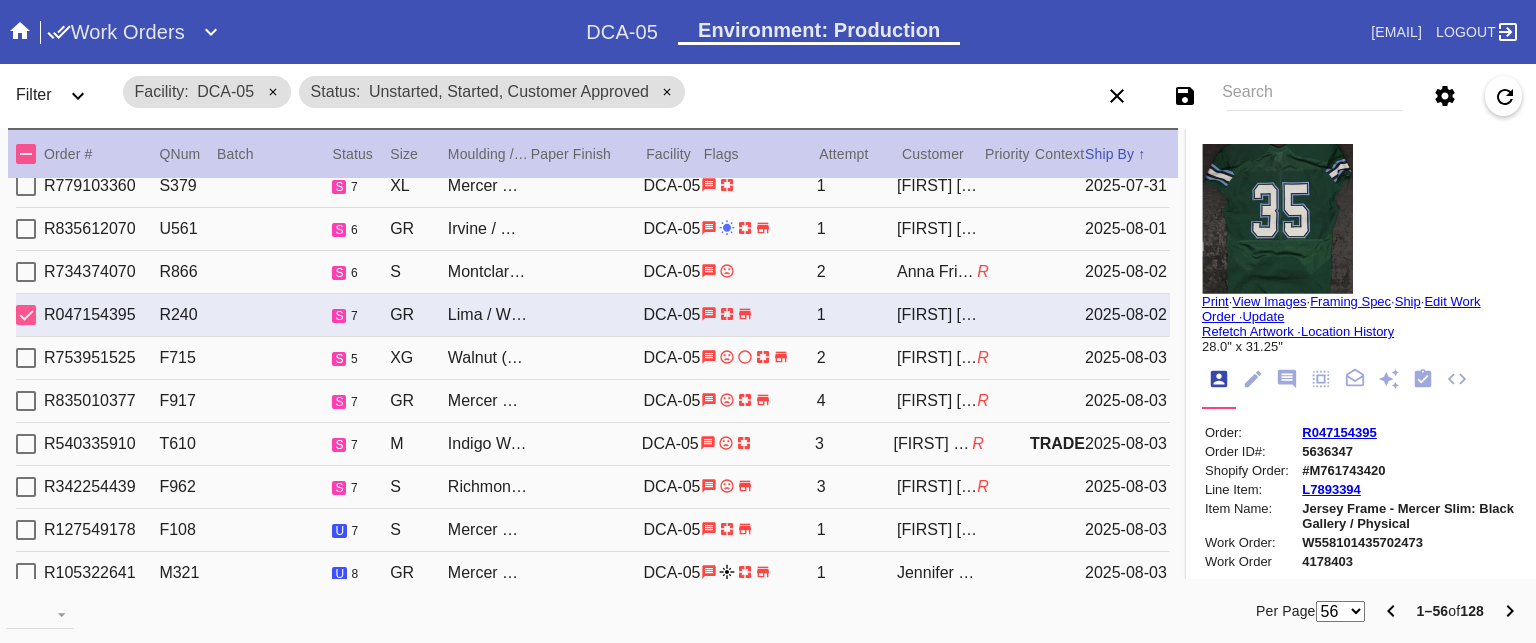 scroll, scrollTop: 108, scrollLeft: 0, axis: vertical 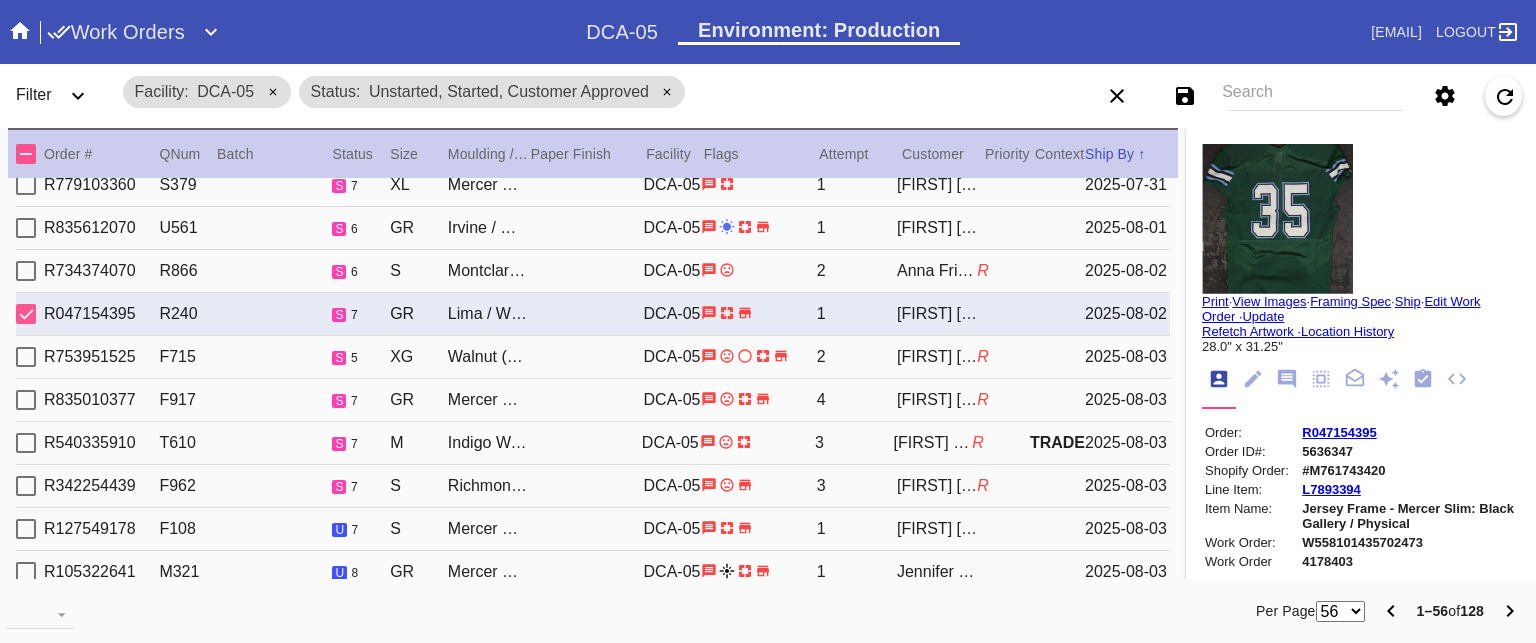 click on "R540335910 T610 s   7 M Indigo Walnut Round / White DCA-05 3 Melissa Colgan
R
TRADE 2025-08-03" at bounding box center [593, 443] 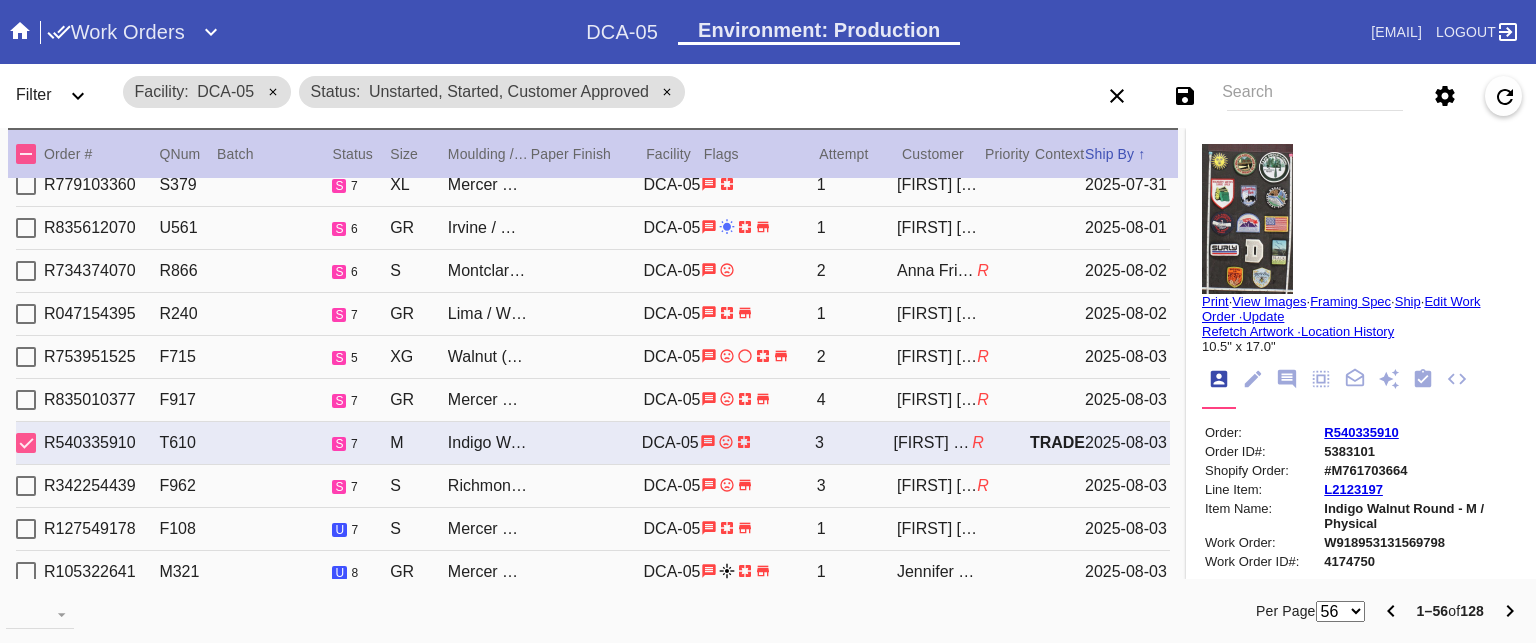 click on "R835010377 F917 s   7 GR Mercer Slim (Medium) / White DCA-05 4 Dana Davis
R
2025-08-03" at bounding box center (593, 400) 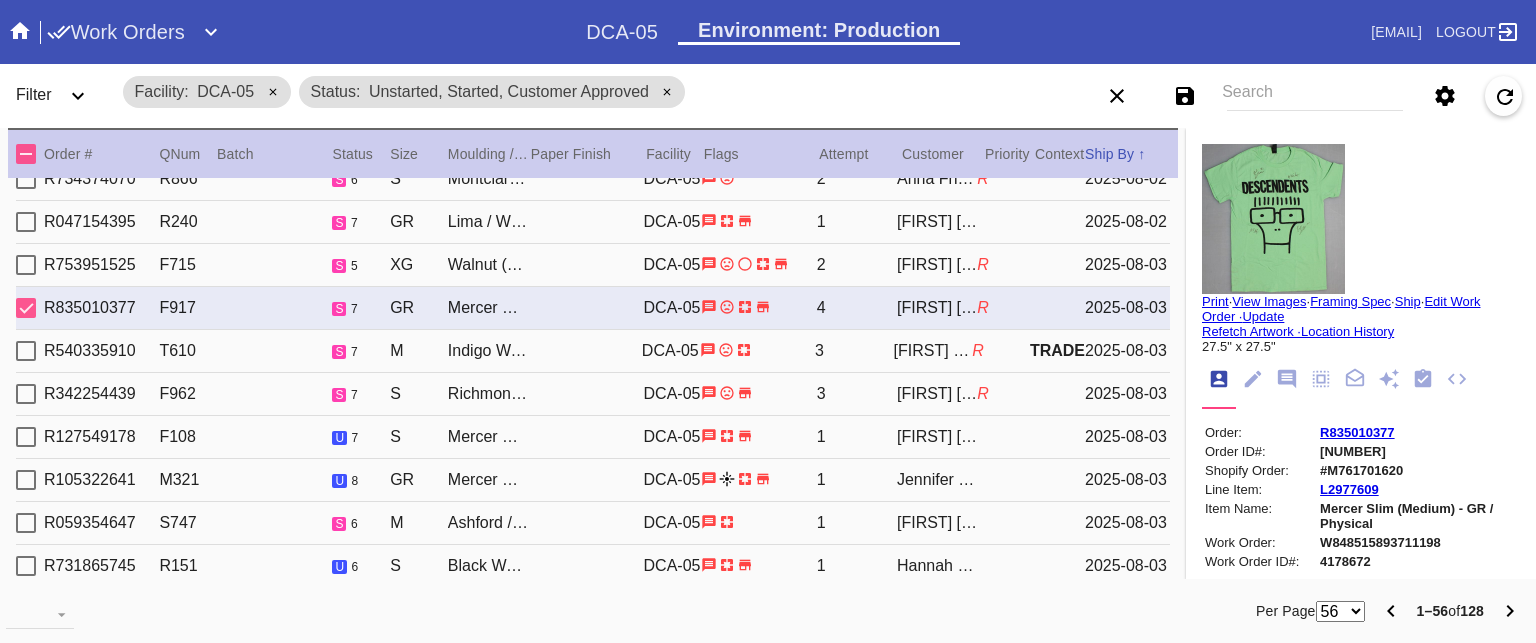 scroll, scrollTop: 199, scrollLeft: 0, axis: vertical 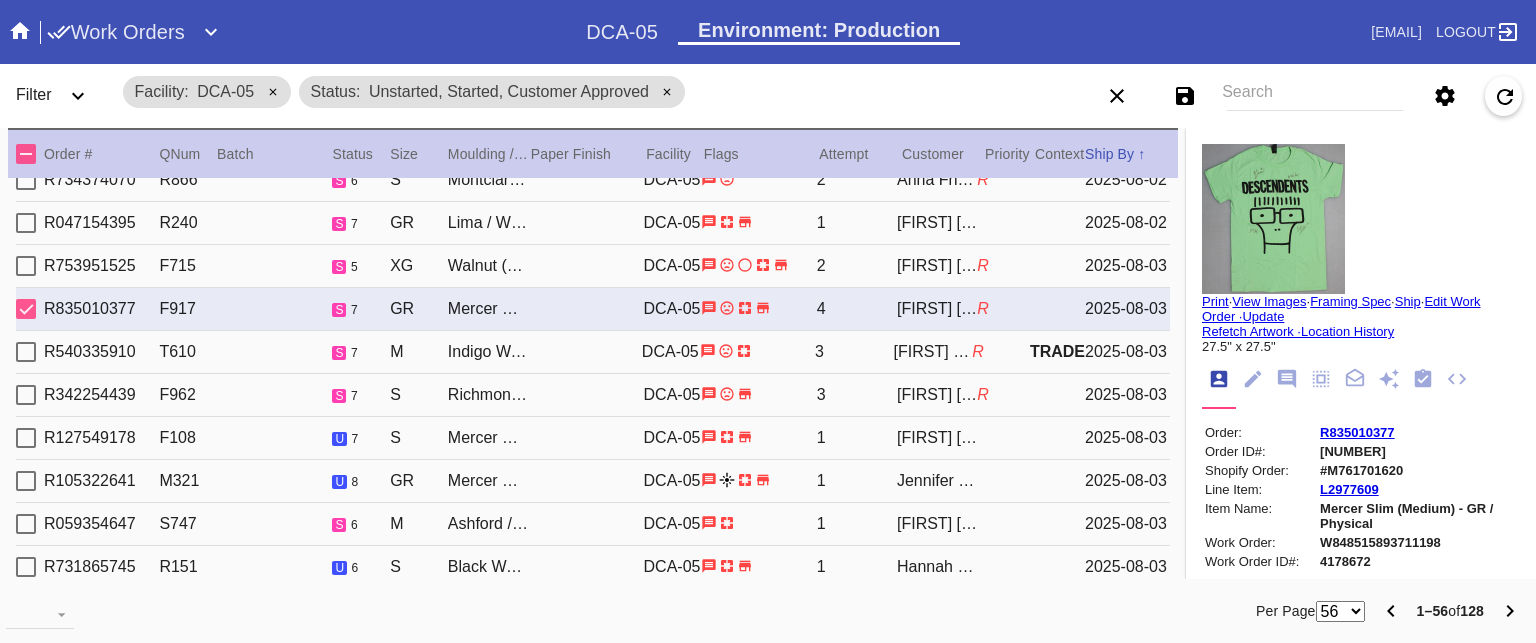 click on "R342254439 F962 s   7 S Richmond / Oversized White Mat DCA-05 3 Alison Marriott
R
2025-08-03" at bounding box center (593, 395) 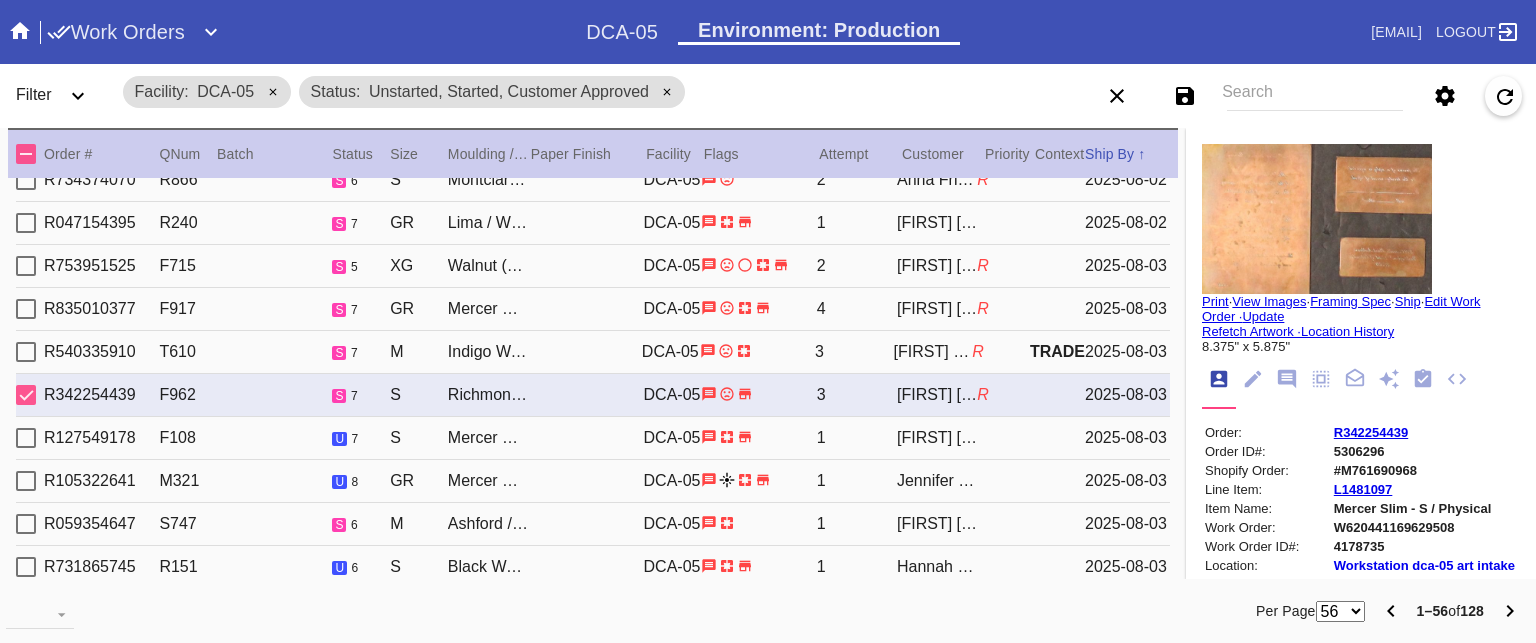click on "R127549178 F108 u   7 S Mercer Slim (Medium) / White DCA-05 1 Bart Reising
2025-08-03" at bounding box center (593, 438) 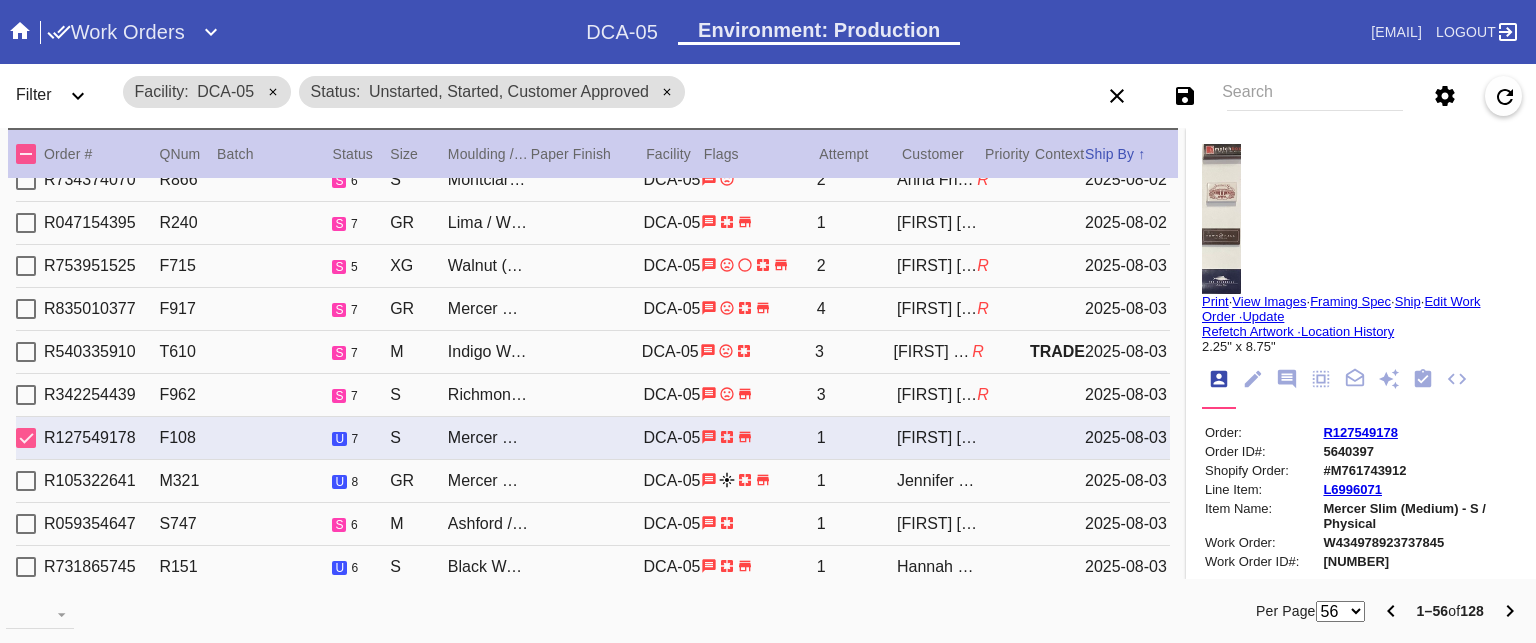 click on "R105322641 M321 u   8 GR Mercer Slim / White DCA-05 1 Jennifer DePaoli
2025-08-03" at bounding box center (593, 481) 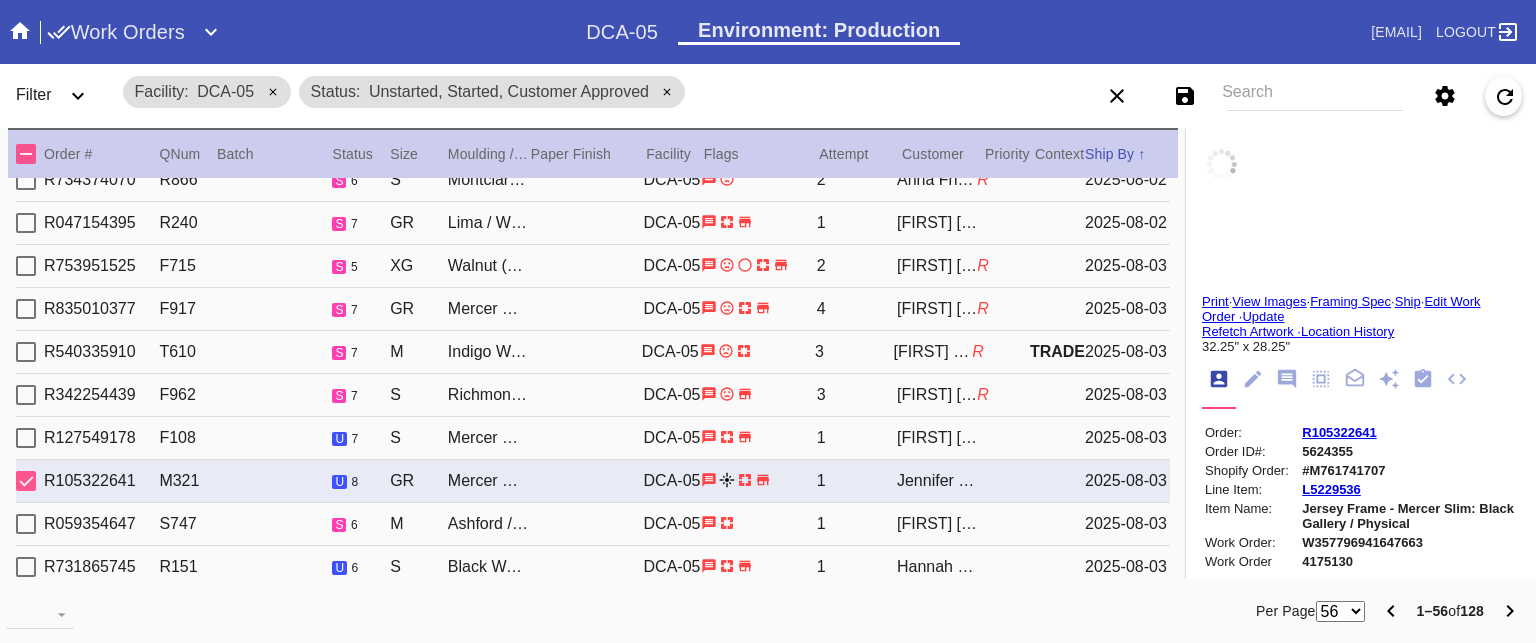 type on "Forever Our No. 20" 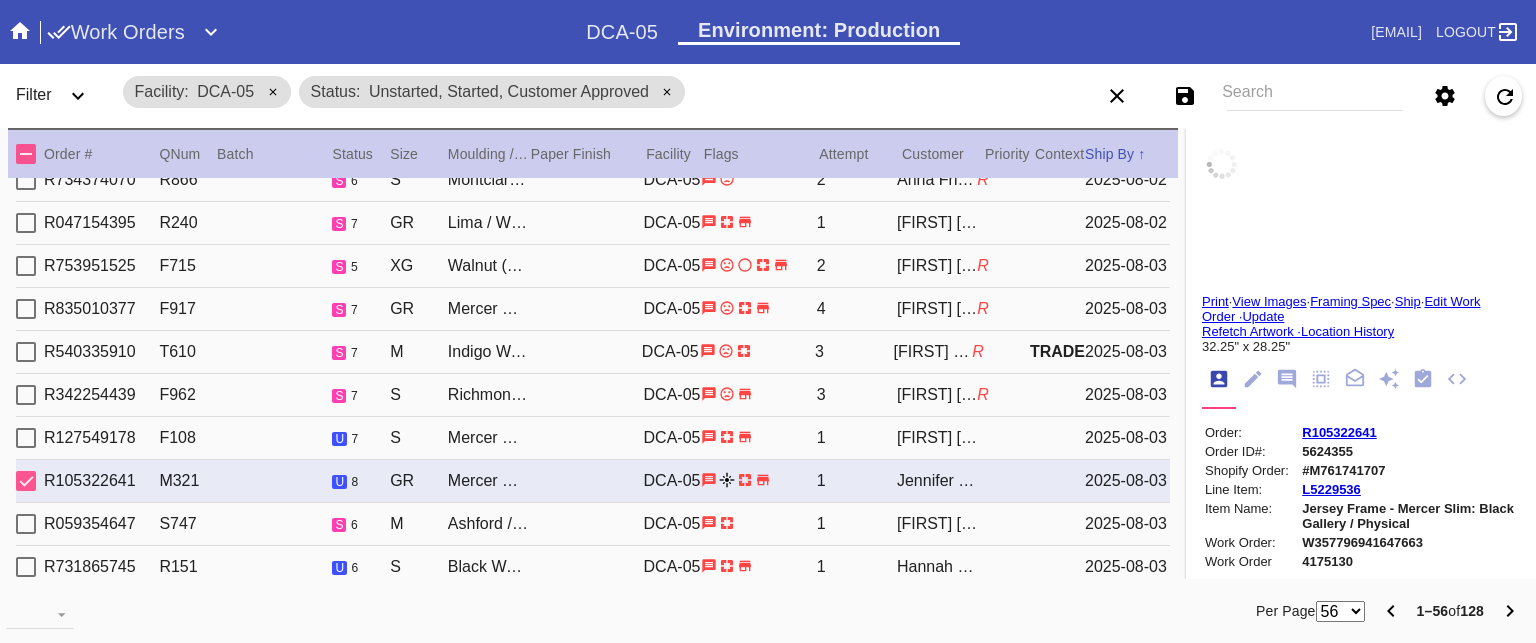 type on "YNWA" 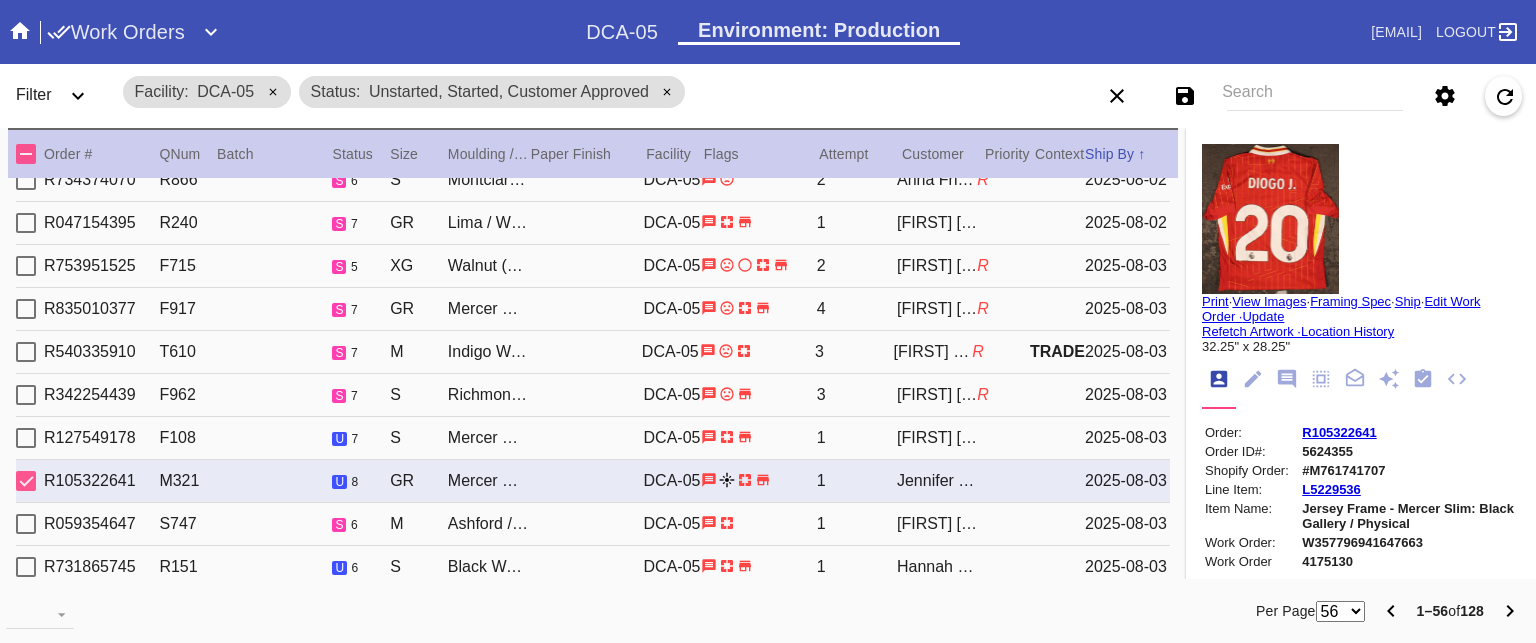 click on "R105322641 M321 u   8 GR Mercer Slim / White DCA-05 1 Jennifer DePaoli
2025-08-03" at bounding box center (593, 481) 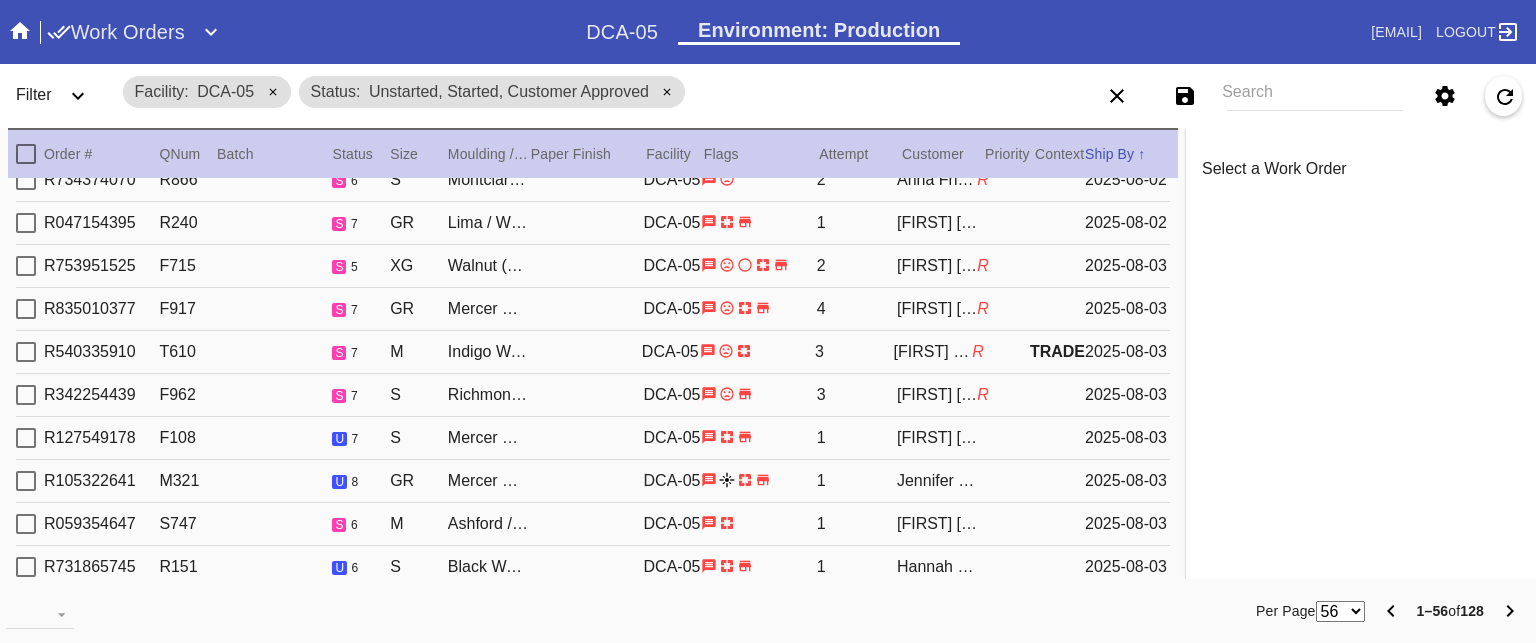 click on "R059354647 S747 s   6 M Ashford / White DCA-05 1 Natalie Germano
2025-08-03" at bounding box center (593, 524) 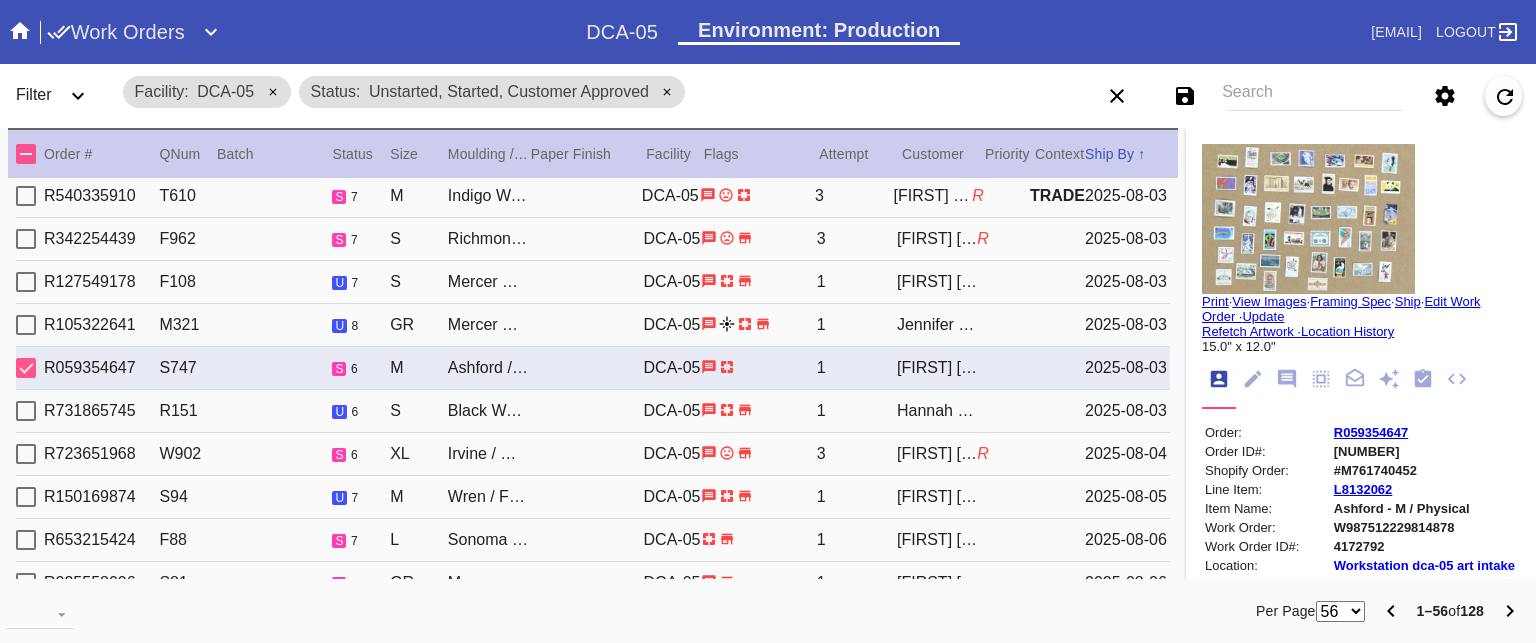 scroll, scrollTop: 359, scrollLeft: 0, axis: vertical 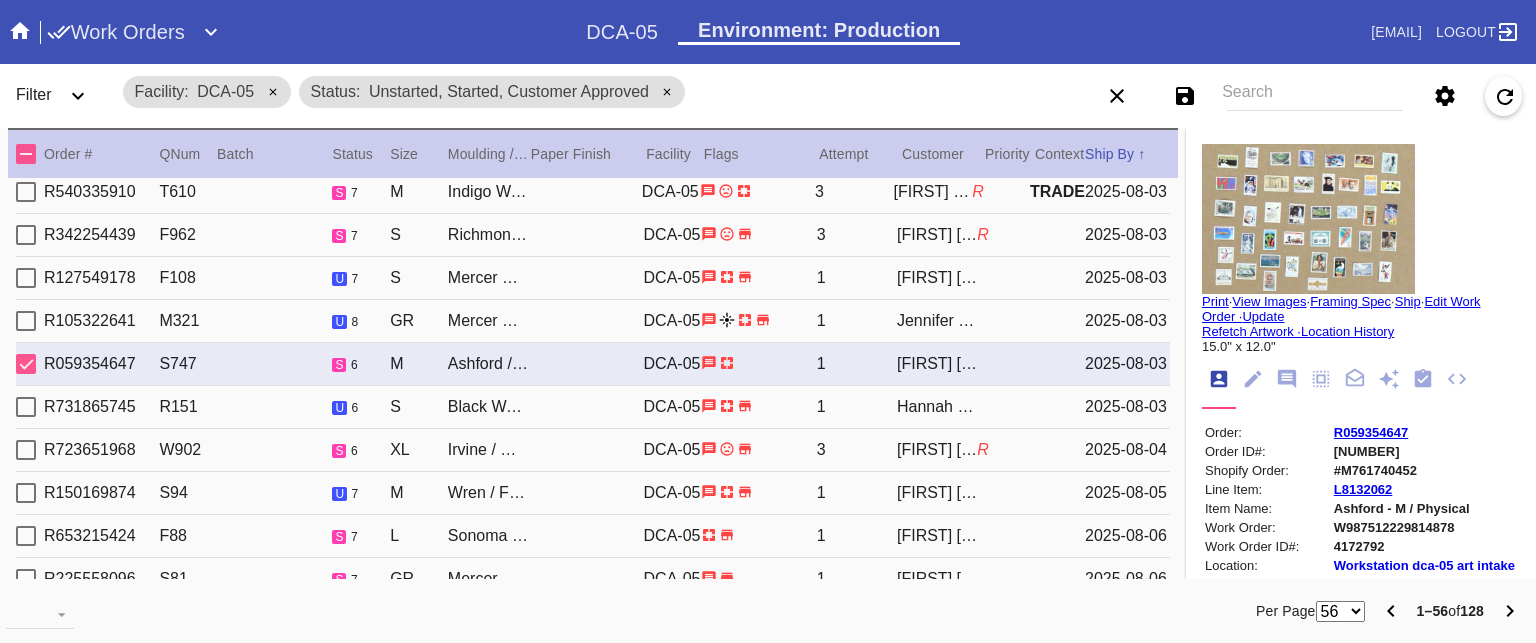 click on "R731865745 R151 u   6 S Black Walnut (Gallery) / Sage Green - Silk DCA-05 1 Hannah Biggie
2025-08-03" at bounding box center (593, 407) 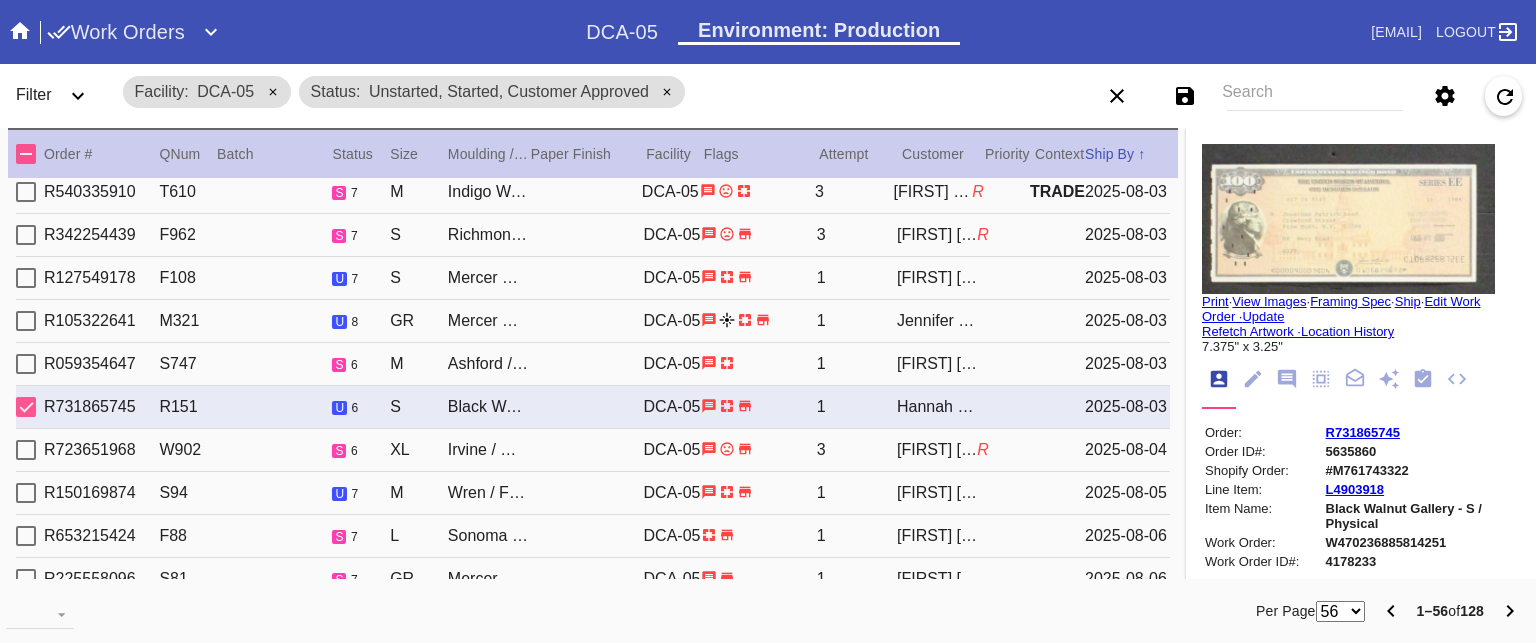click on "Edit Work Order ·" at bounding box center (1341, 309) 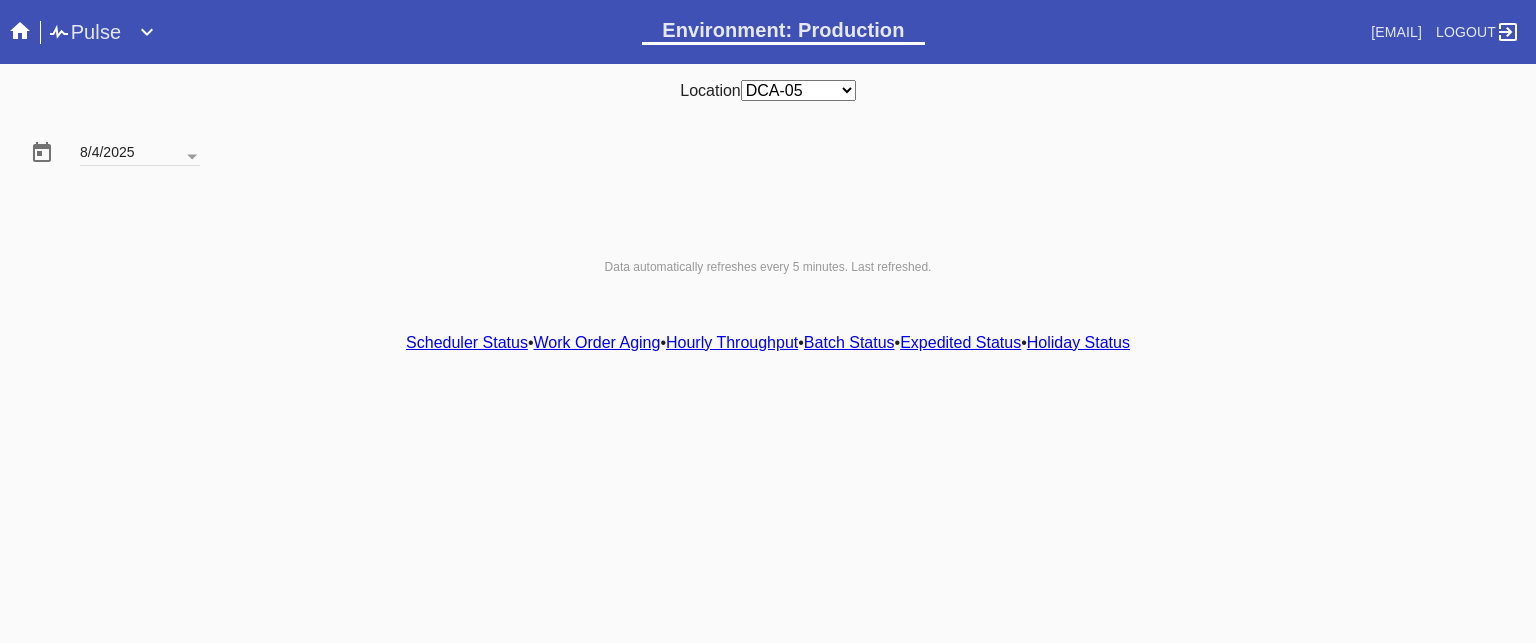 scroll, scrollTop: 0, scrollLeft: 0, axis: both 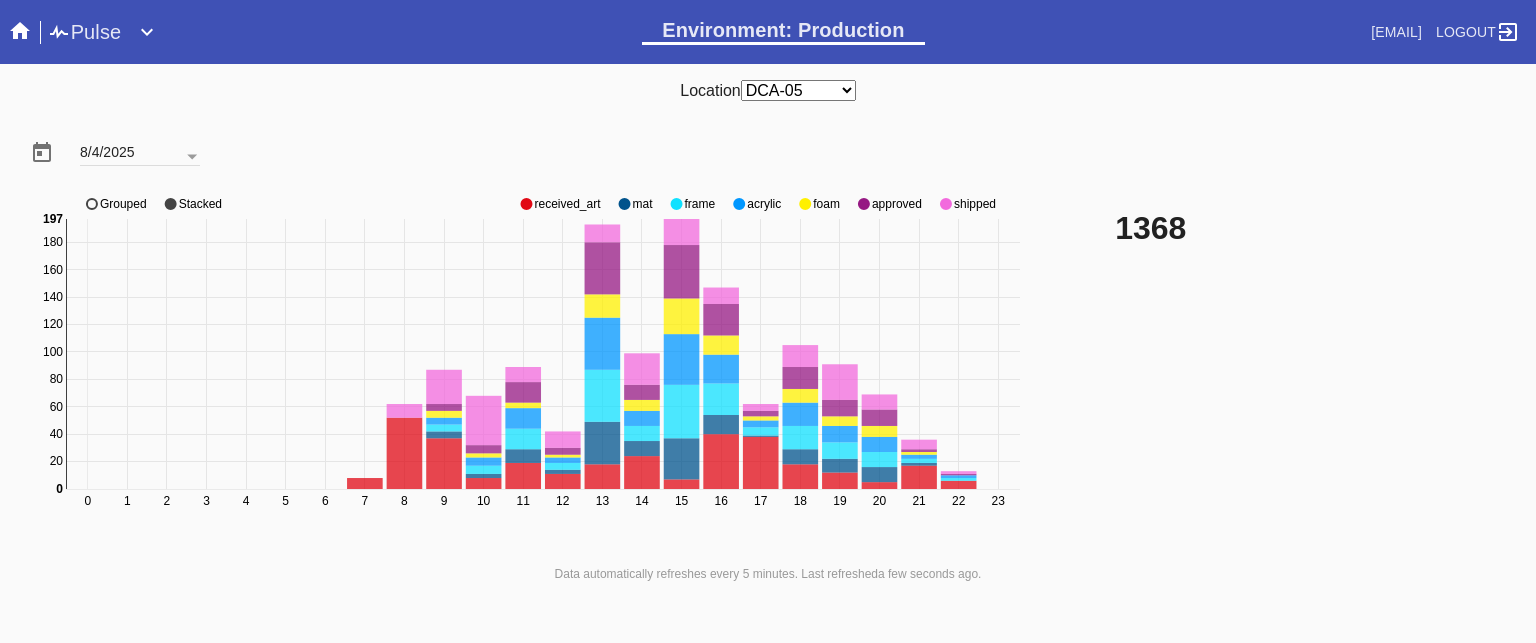 click on "approved" 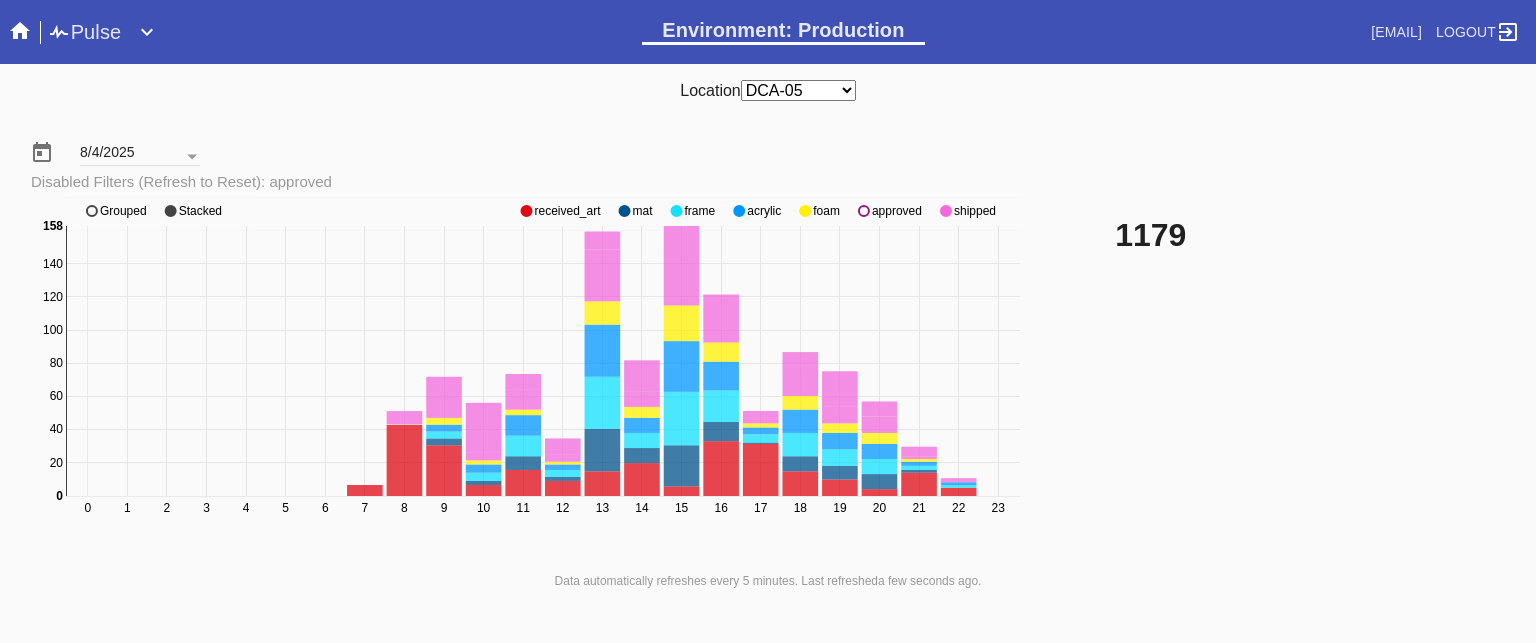 click on "approved" 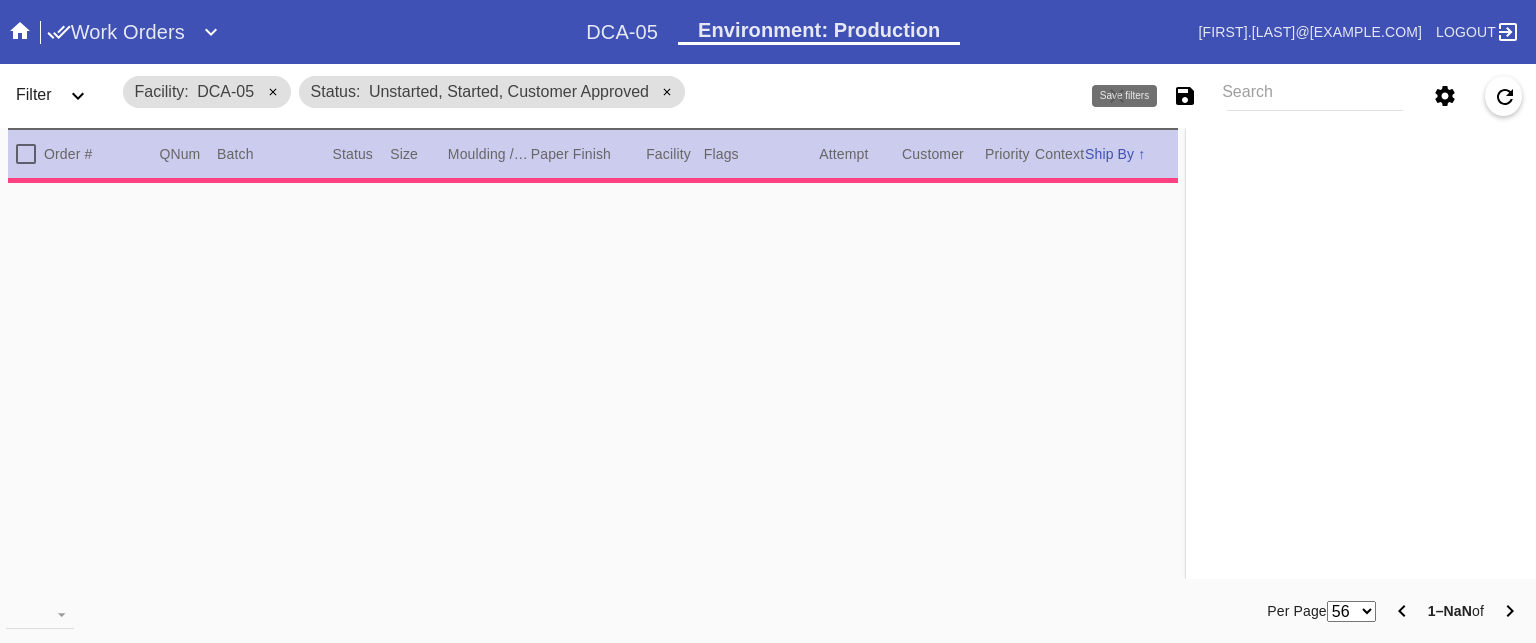scroll, scrollTop: 0, scrollLeft: 0, axis: both 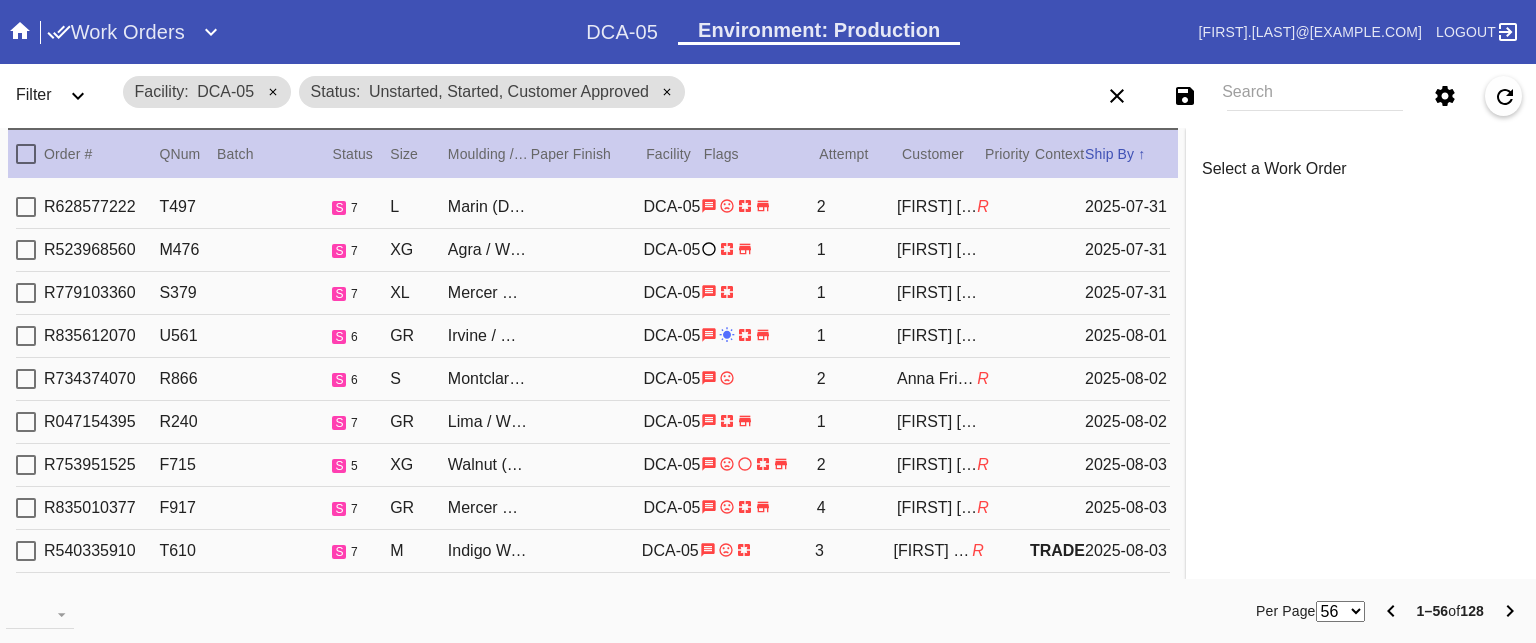 click on "R753951525 F715 s   5 XG Walnut (Wide) / White DCA-05 2 [FIRST] [LAST]
R
2025-08-03" at bounding box center (593, 465) 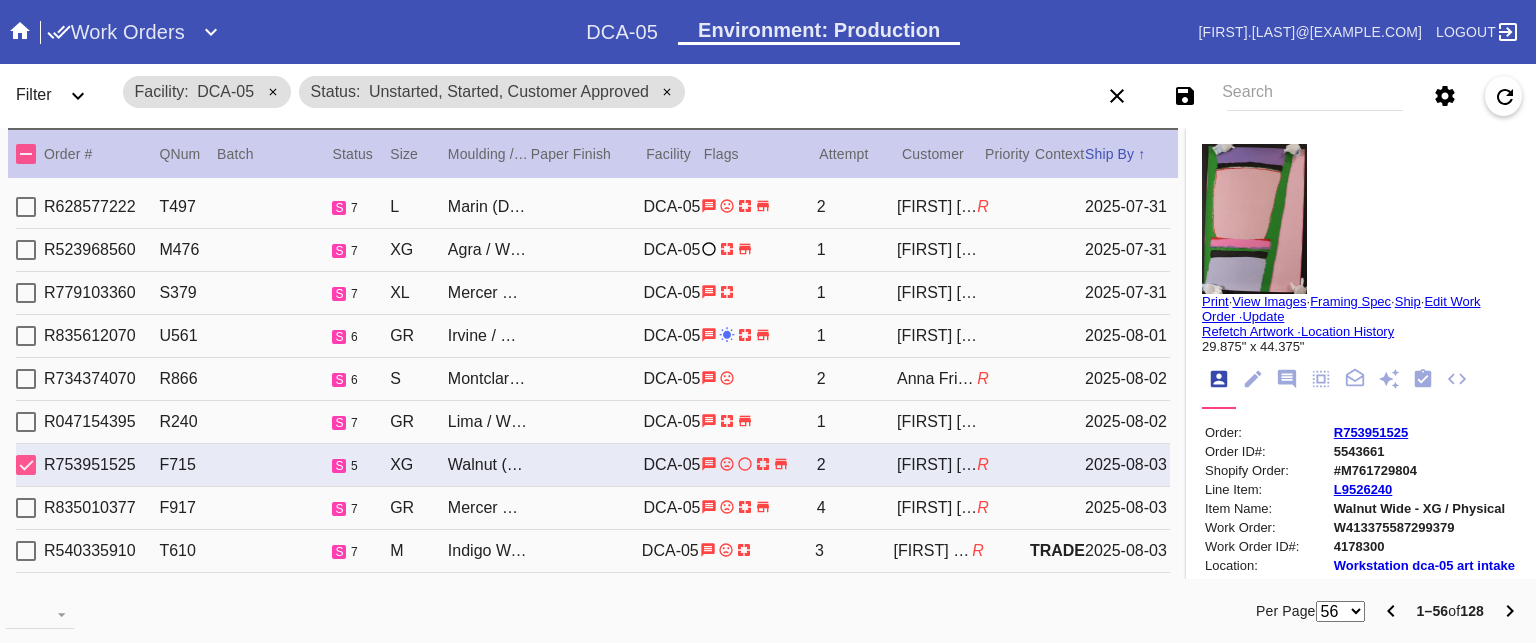 click on "R835010377 F917 s   7 GR Mercer Slim (Medium) / White DCA-05 4 [FIRST] [LAST]
R
[DATE]" at bounding box center (593, 508) 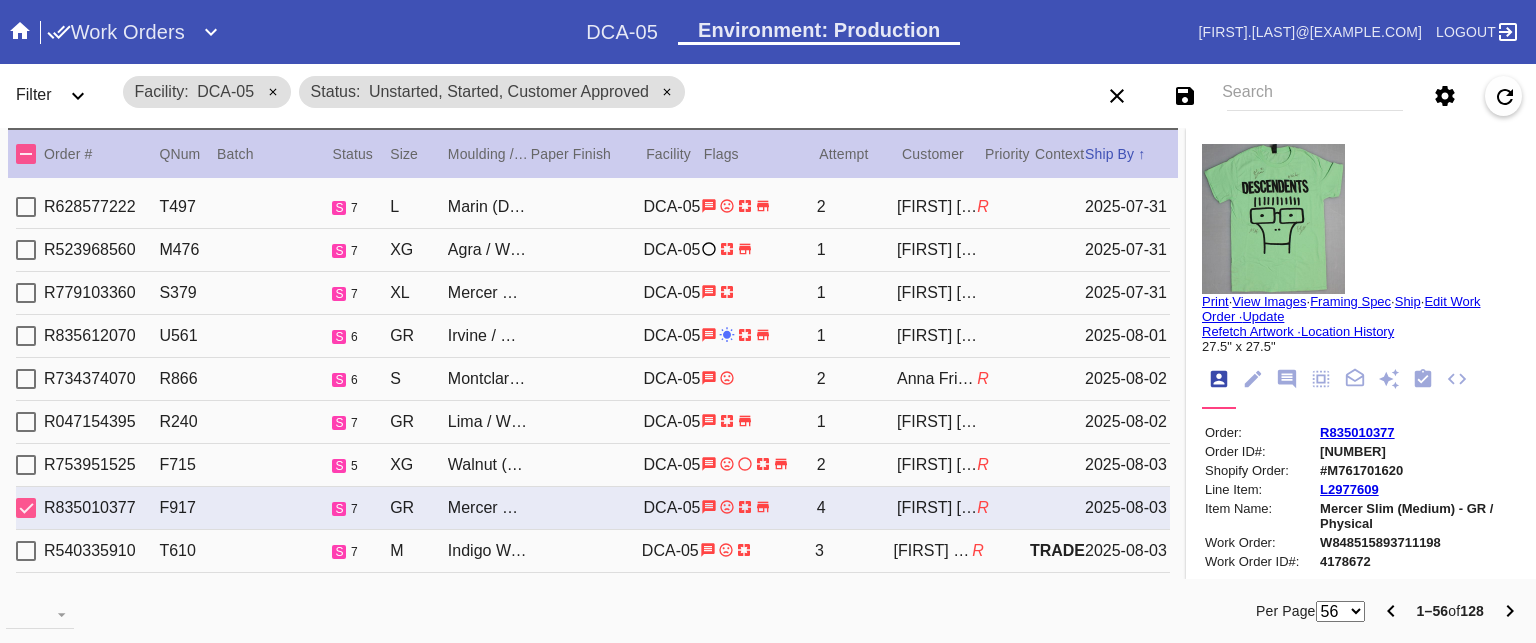 click on "[PRODUCT_CODE] [PRODUCT_CODE] s   7 M Indigo Walnut Round / White DCA-05 [NUMBER] [PERSON_NAME]
R
TRADE [DATE]" at bounding box center (593, 551) 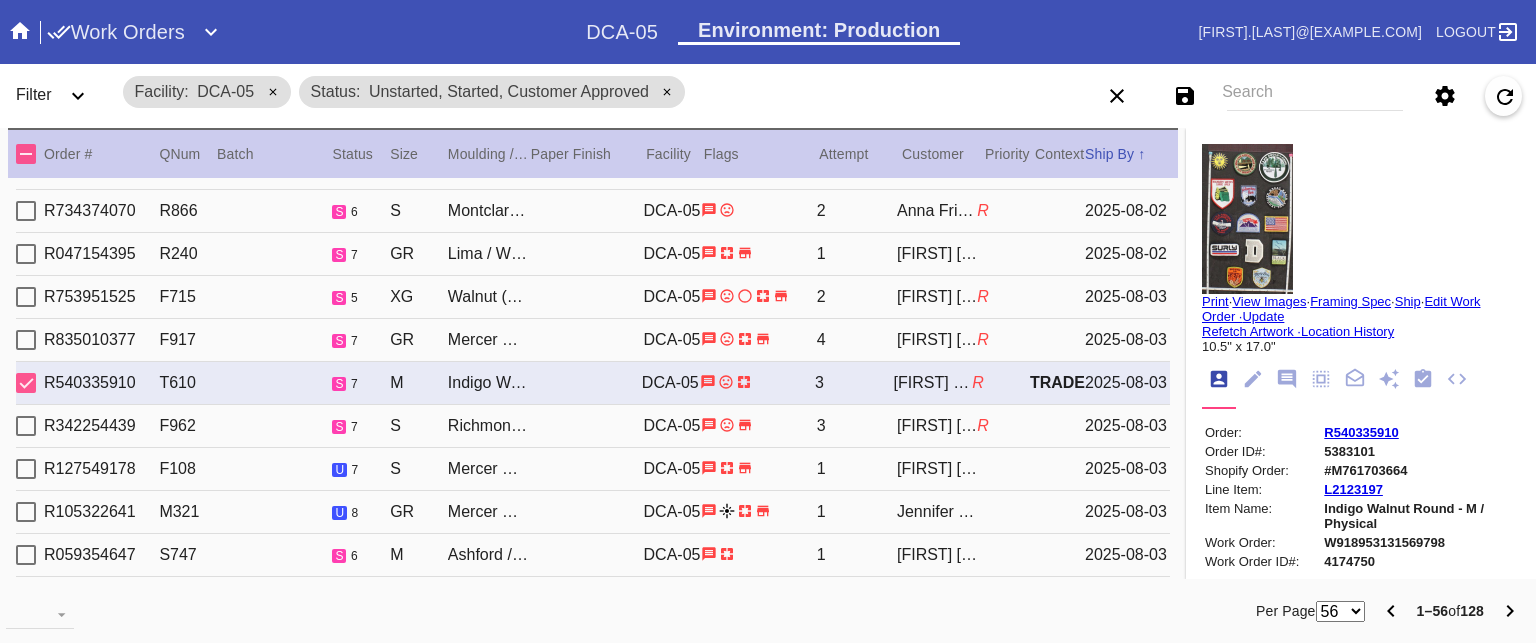 scroll, scrollTop: 172, scrollLeft: 0, axis: vertical 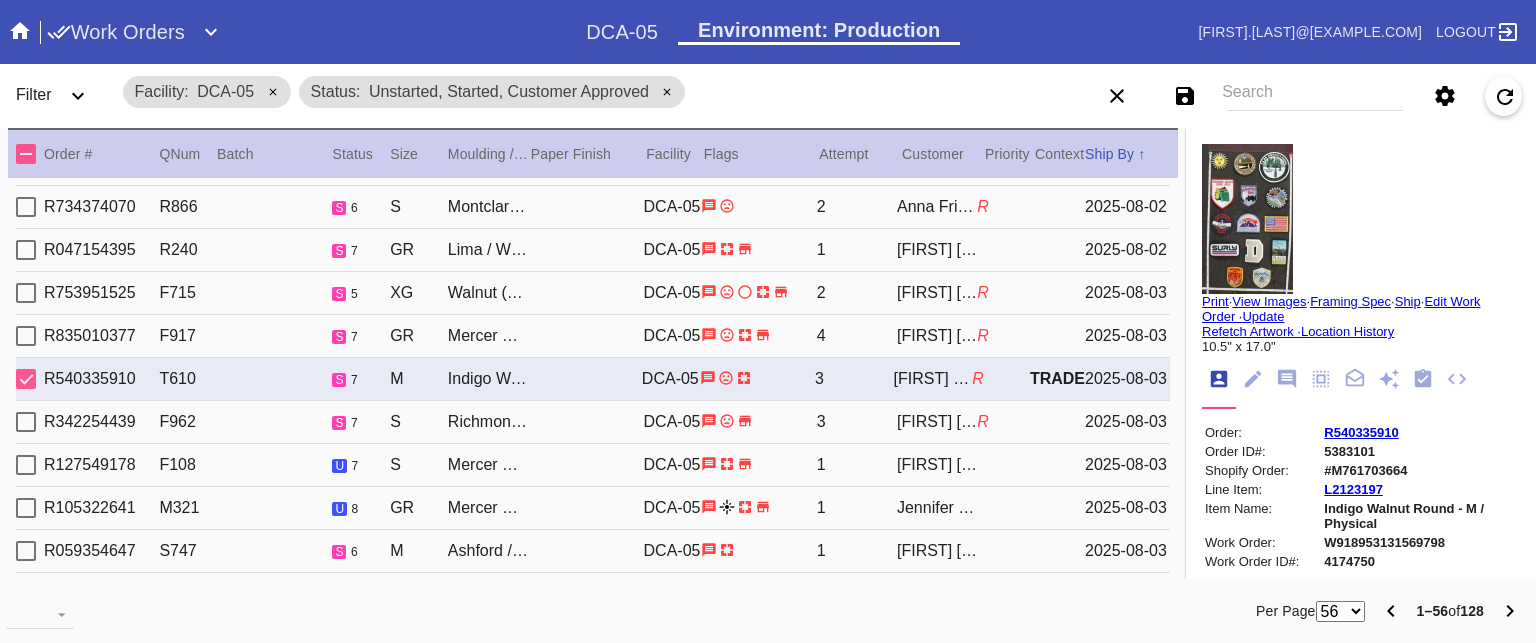 click on "R342254439 F962 s   7 S Richmond / Oversized White Mat DCA-05 3 [FIRST] [LAST]
R
2025-08-03" at bounding box center (593, 422) 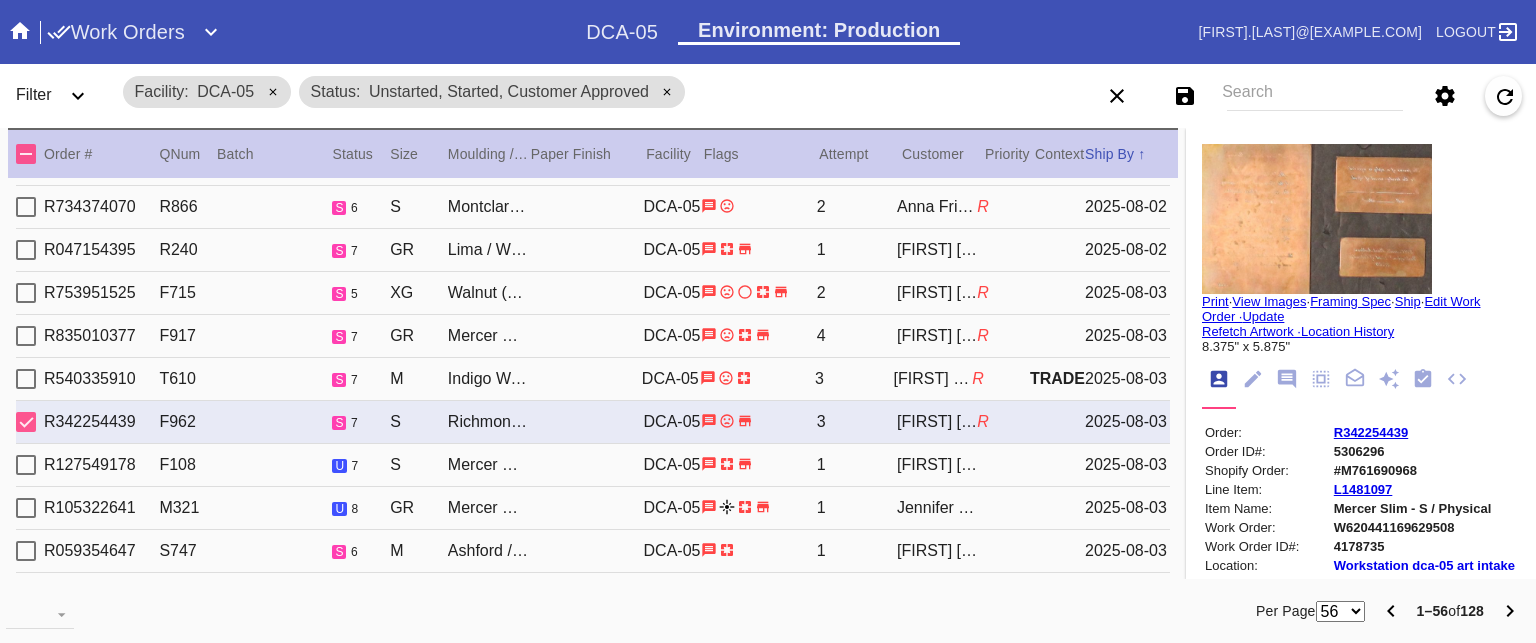 click on "R127549178 F108 u   7 S Mercer Slim (Medium) / White DCA-05 1 Bart Reising
2025-08-03" at bounding box center (593, 465) 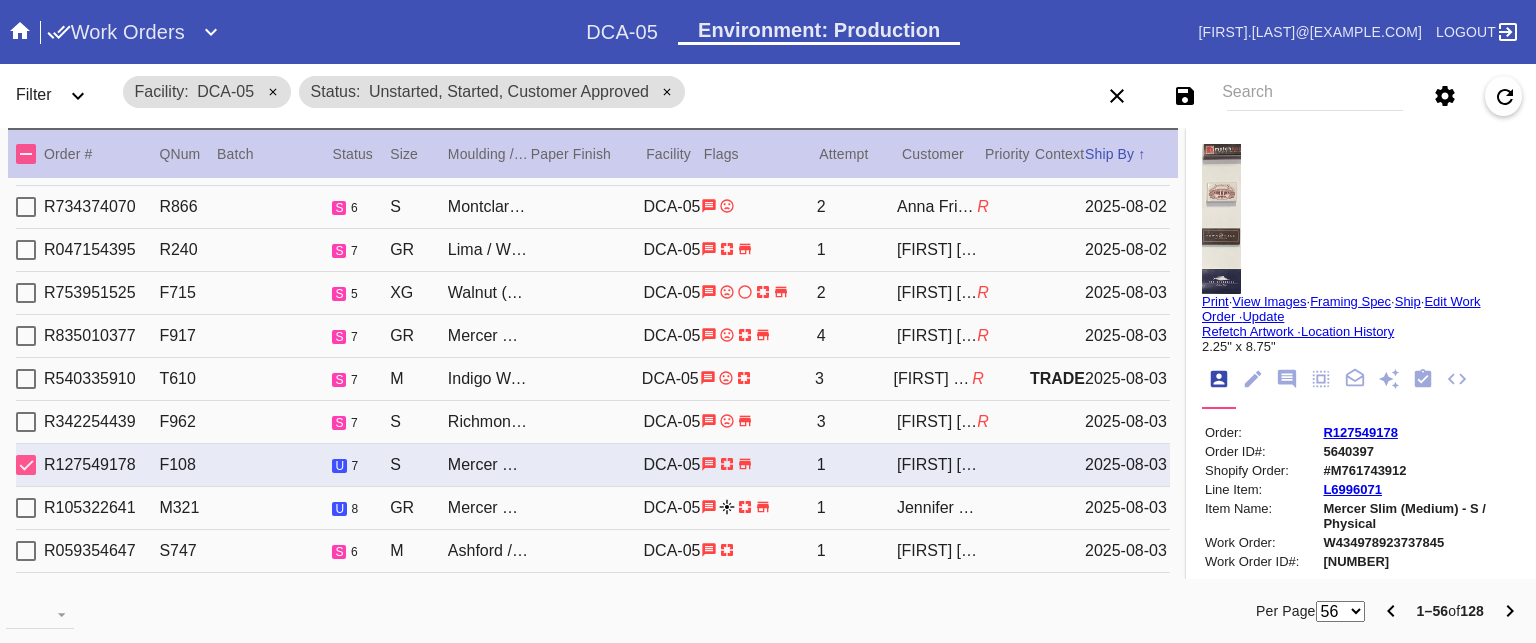 click on "R105322641 M321 u   8 GR Mercer Slim / White DCA-05 1 Jennifer DePaoli
2025-08-03" at bounding box center (593, 508) 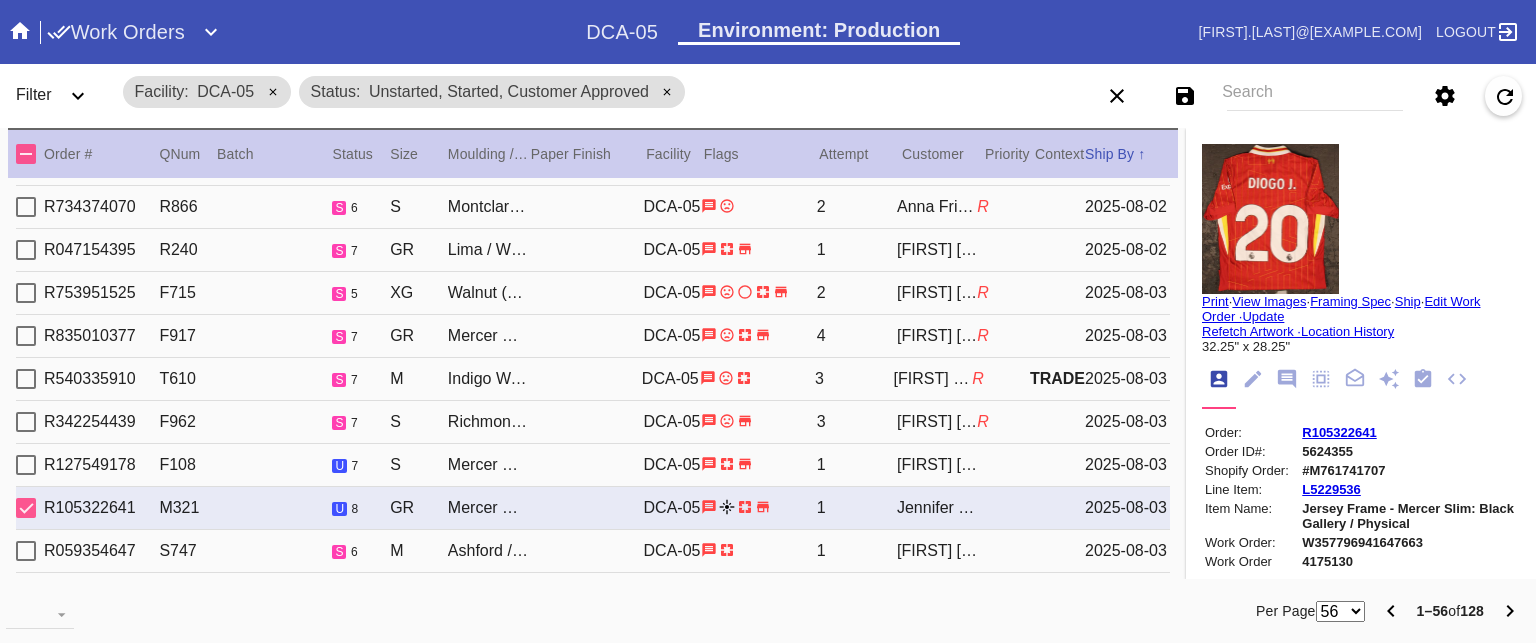click on "R059354647 S747 s   6 M Ashford / White DCA-05 1 [FIRST] [LAST]
2025-08-03" at bounding box center (593, 551) 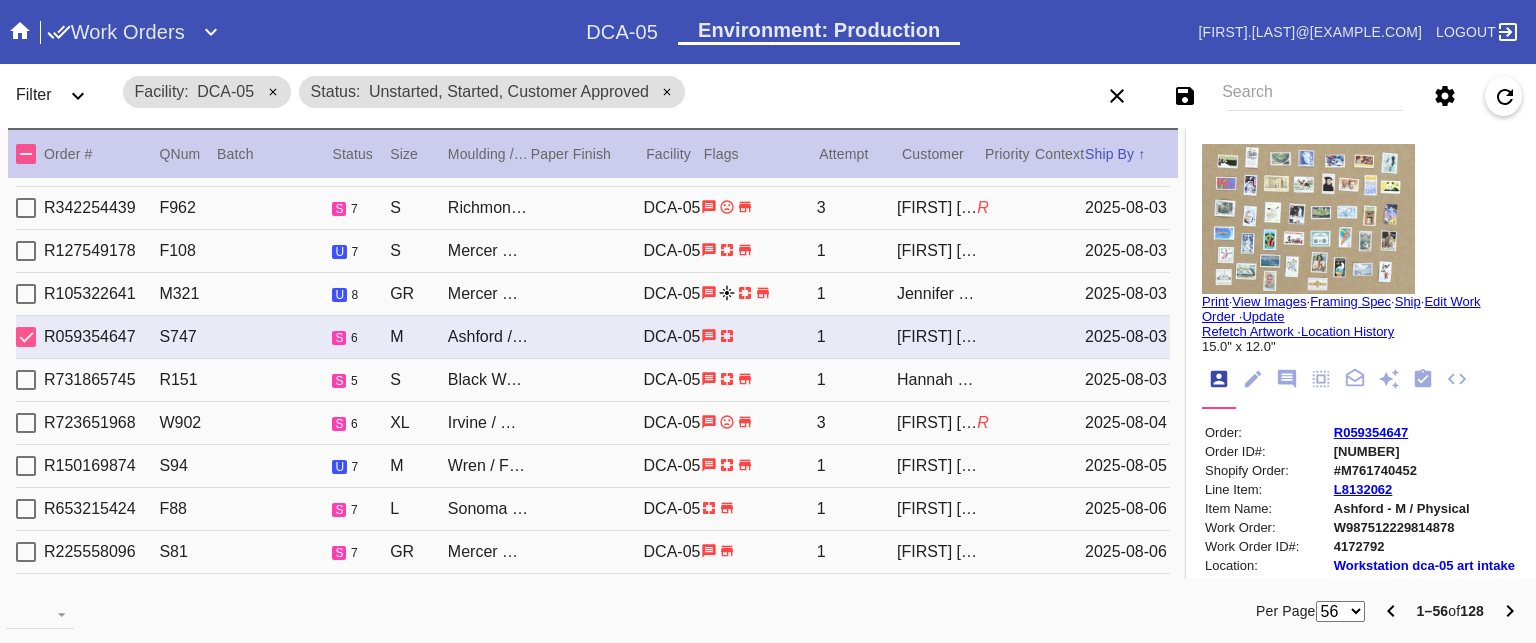 scroll, scrollTop: 387, scrollLeft: 0, axis: vertical 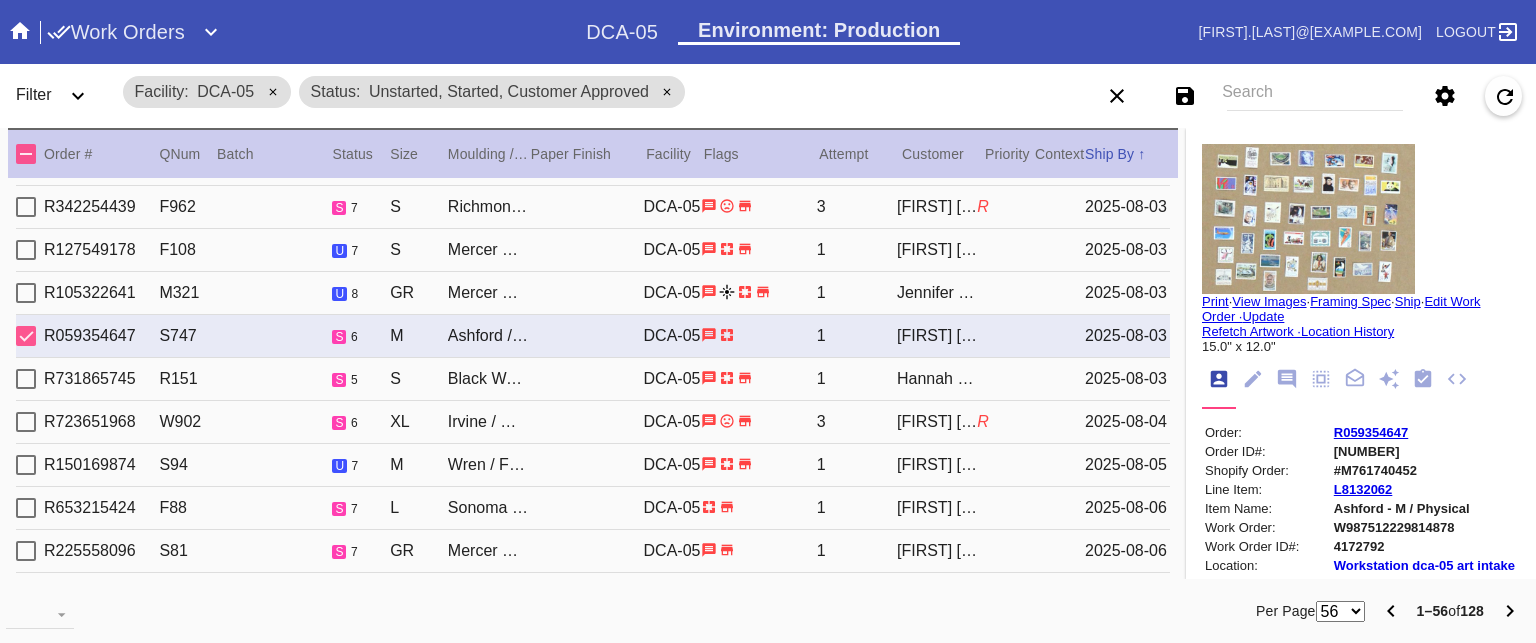 click on "R731865745 R151 s   5 S Black Walnut (Gallery) / Sage Green - Silk DCA-05 1 [FIRST] [LAST]
2025-08-03" at bounding box center (593, 379) 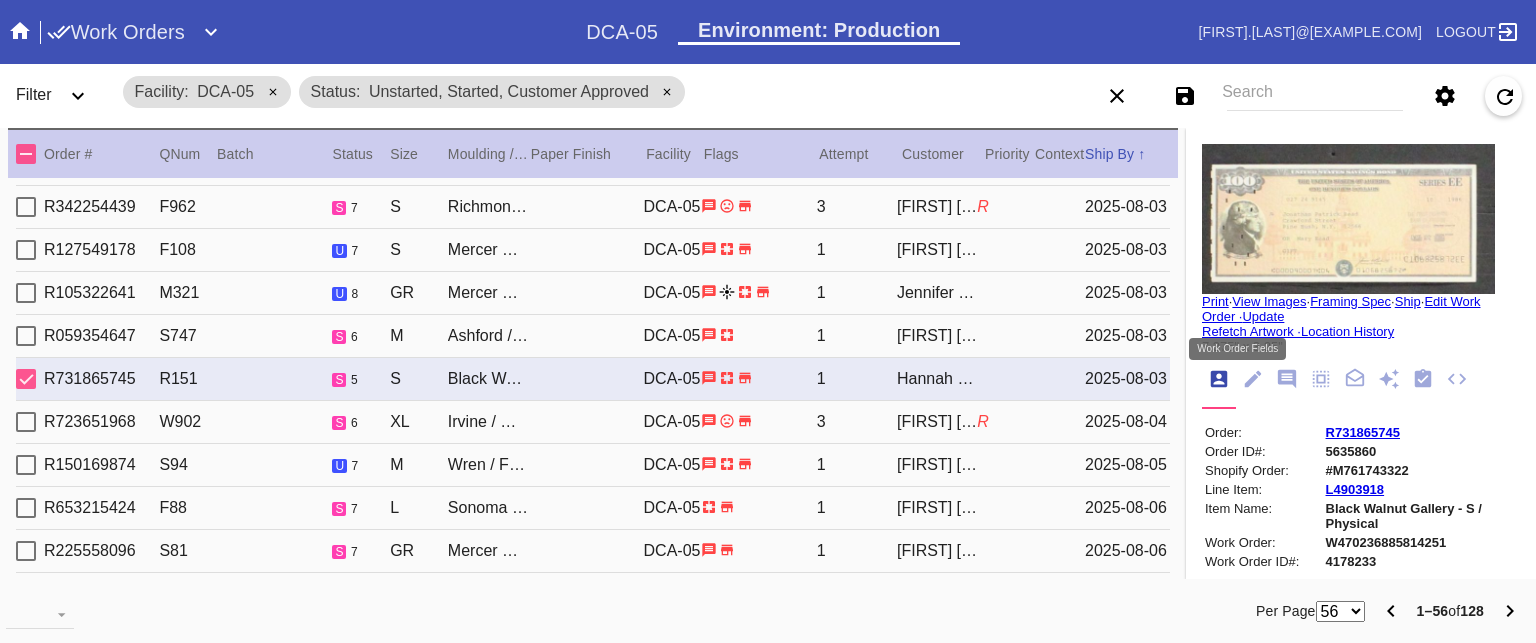 click 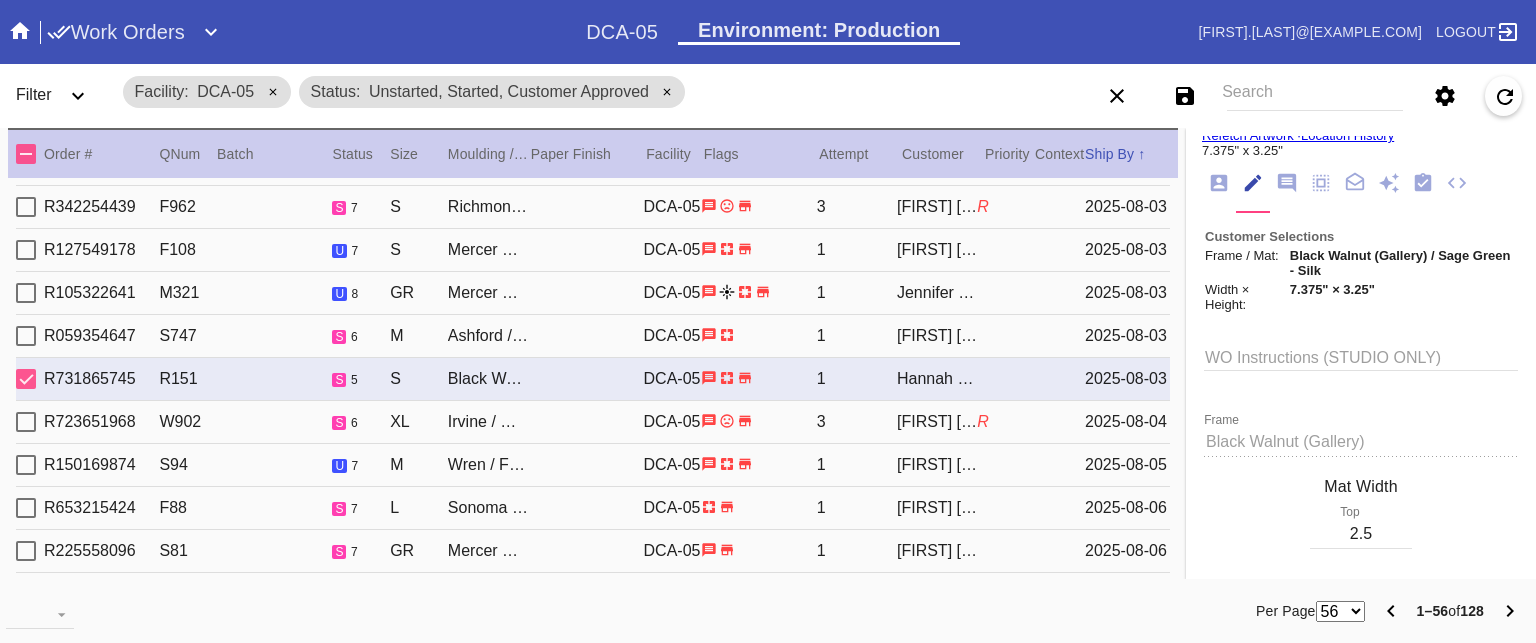 scroll, scrollTop: 0, scrollLeft: 0, axis: both 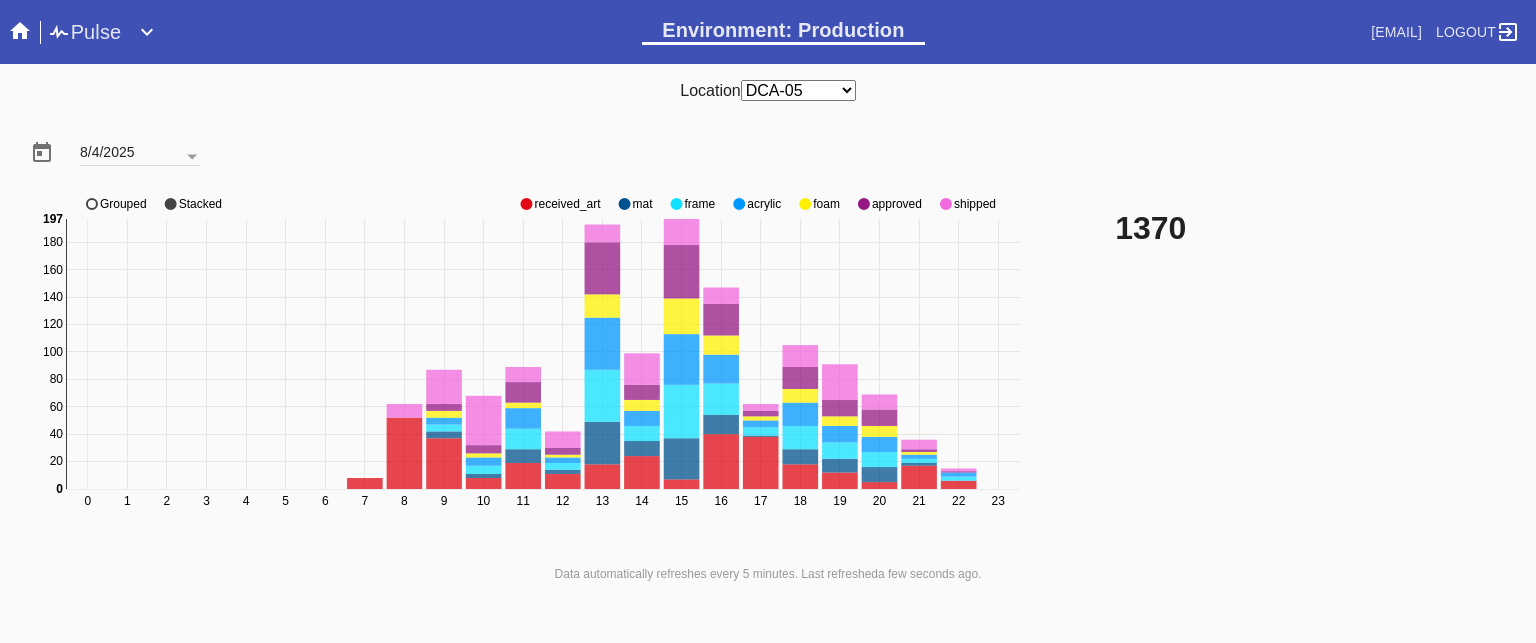 click on "approved" 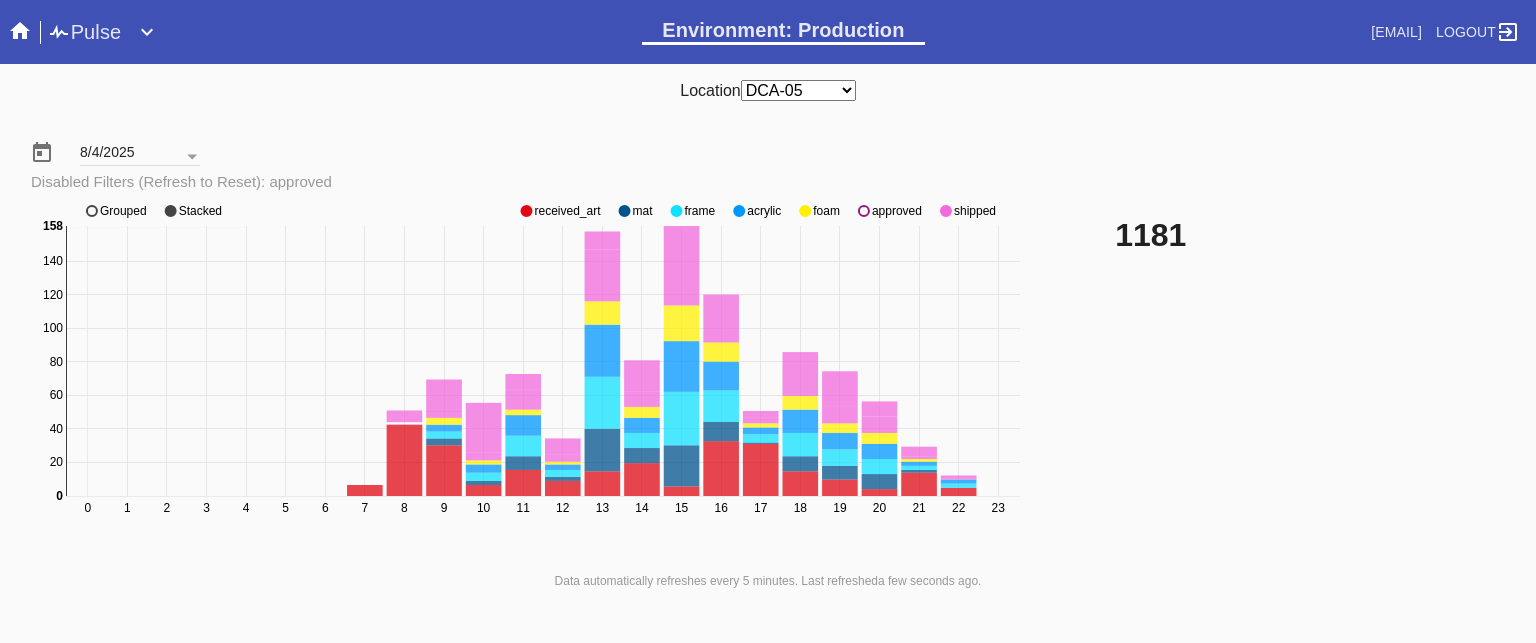 click on "approved" 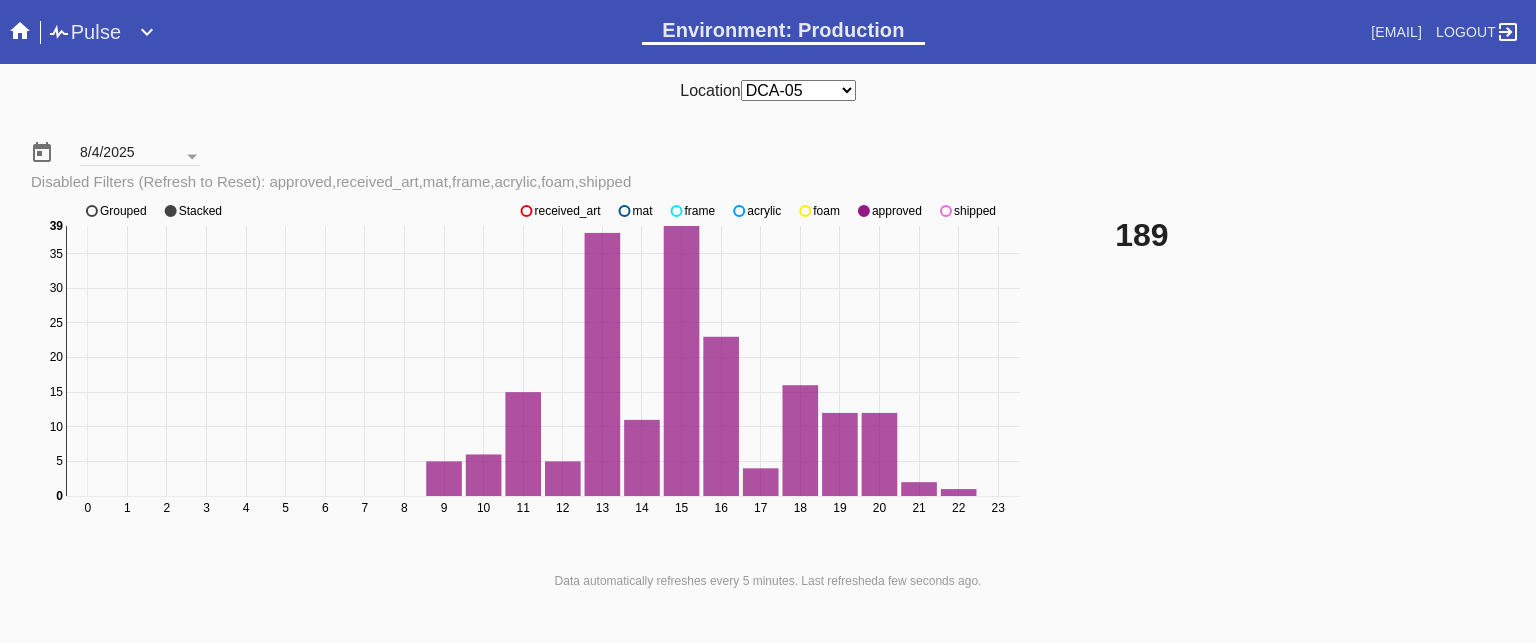 click on "received_art" 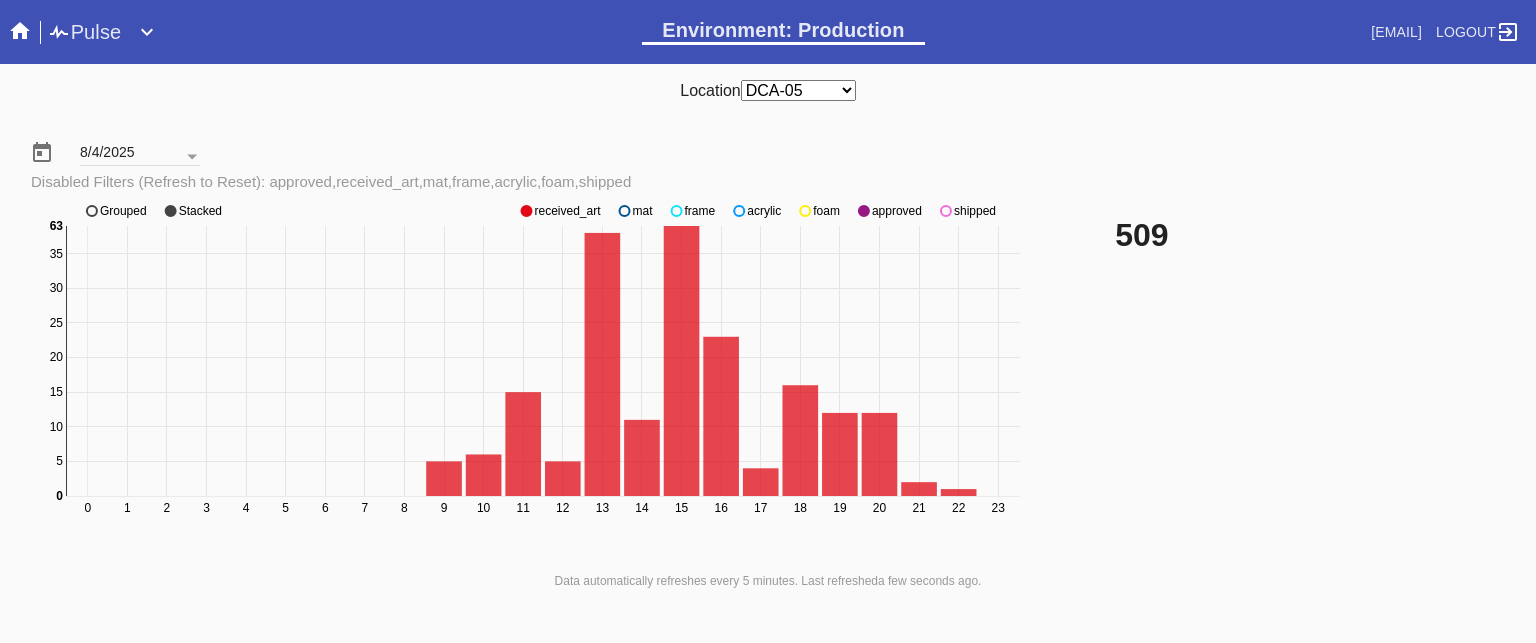 click on "received_art" 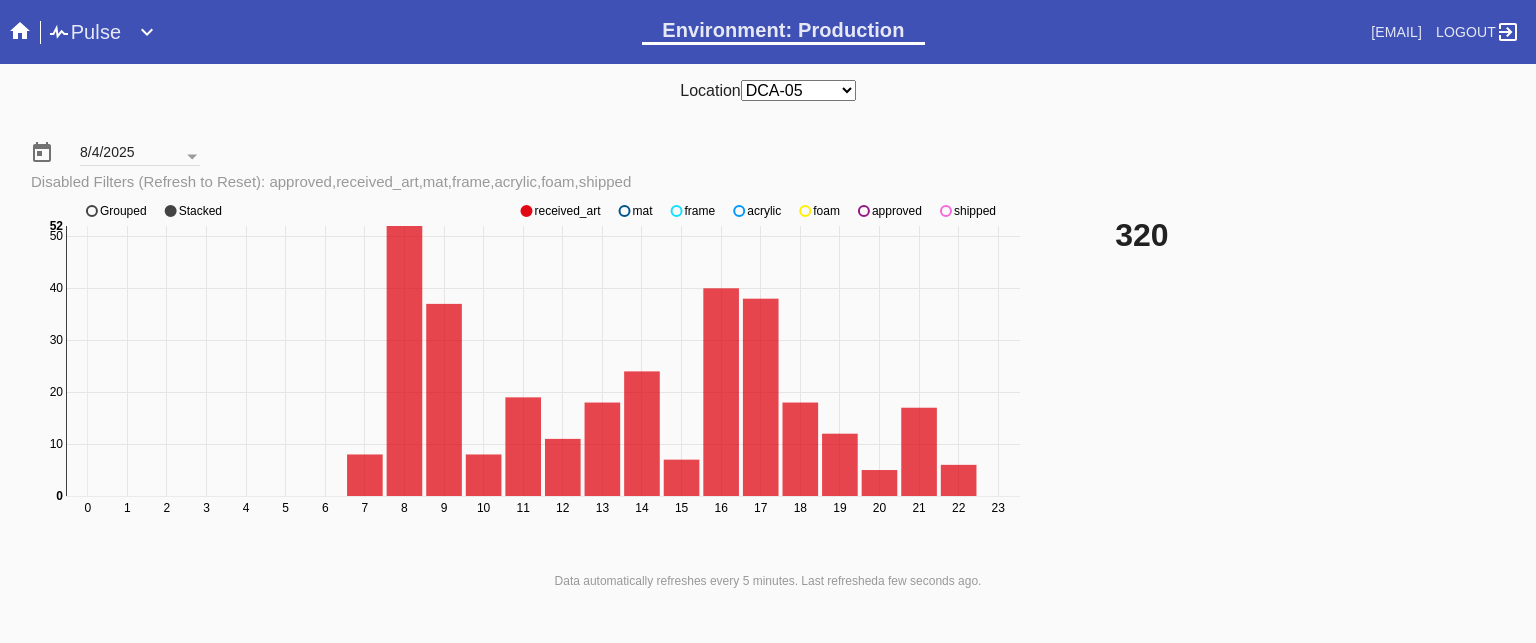 click on "approved" 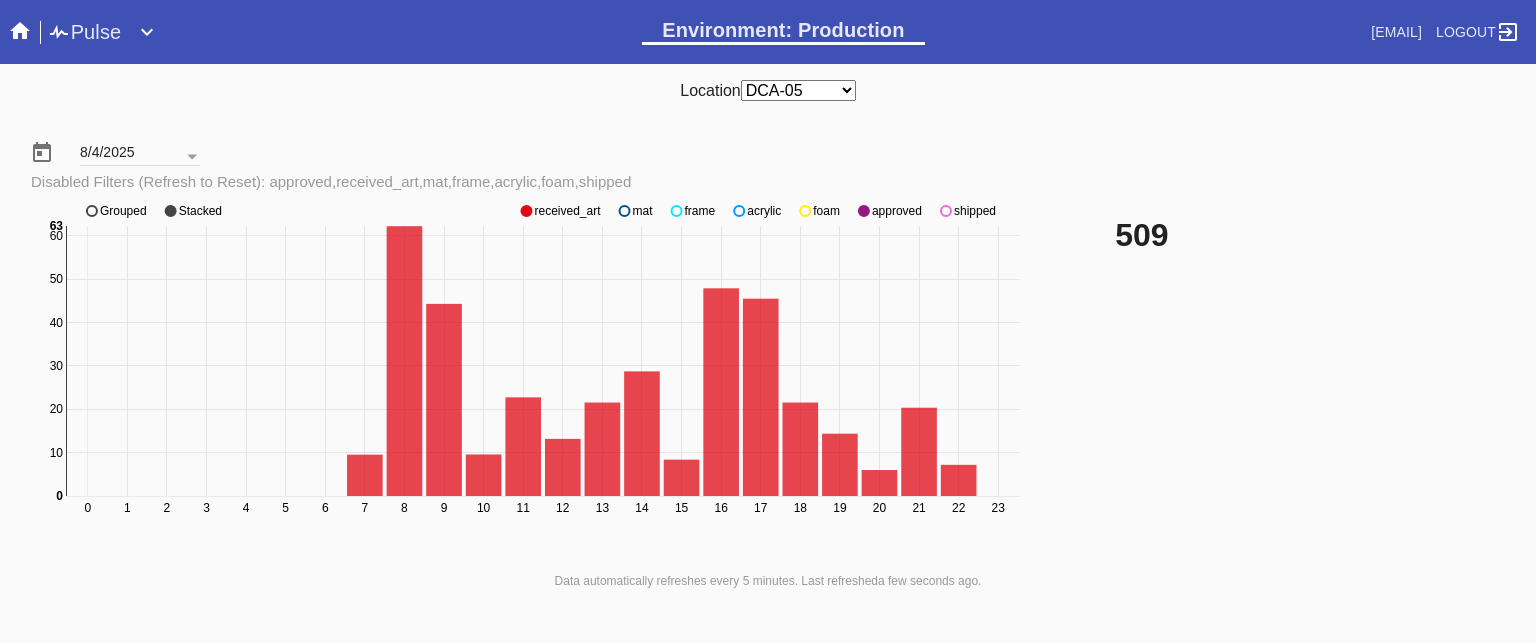 click on "approved" 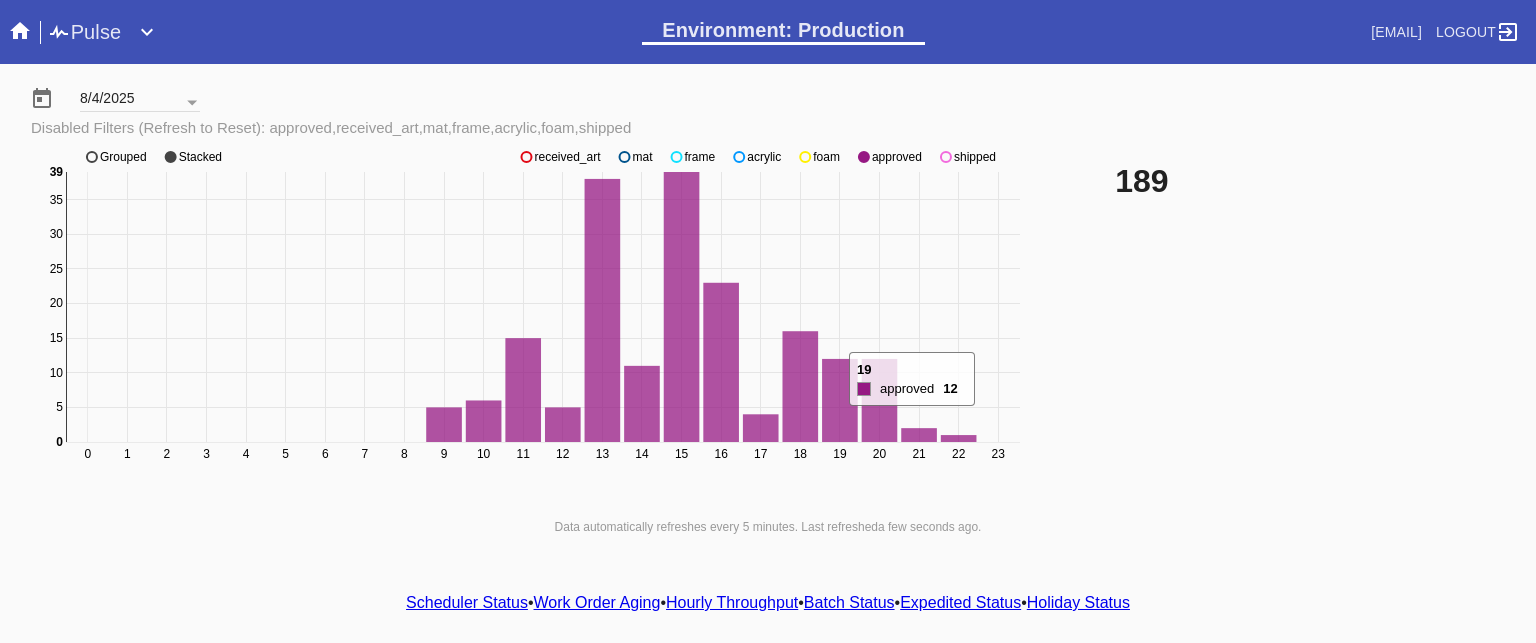 scroll, scrollTop: 53, scrollLeft: 0, axis: vertical 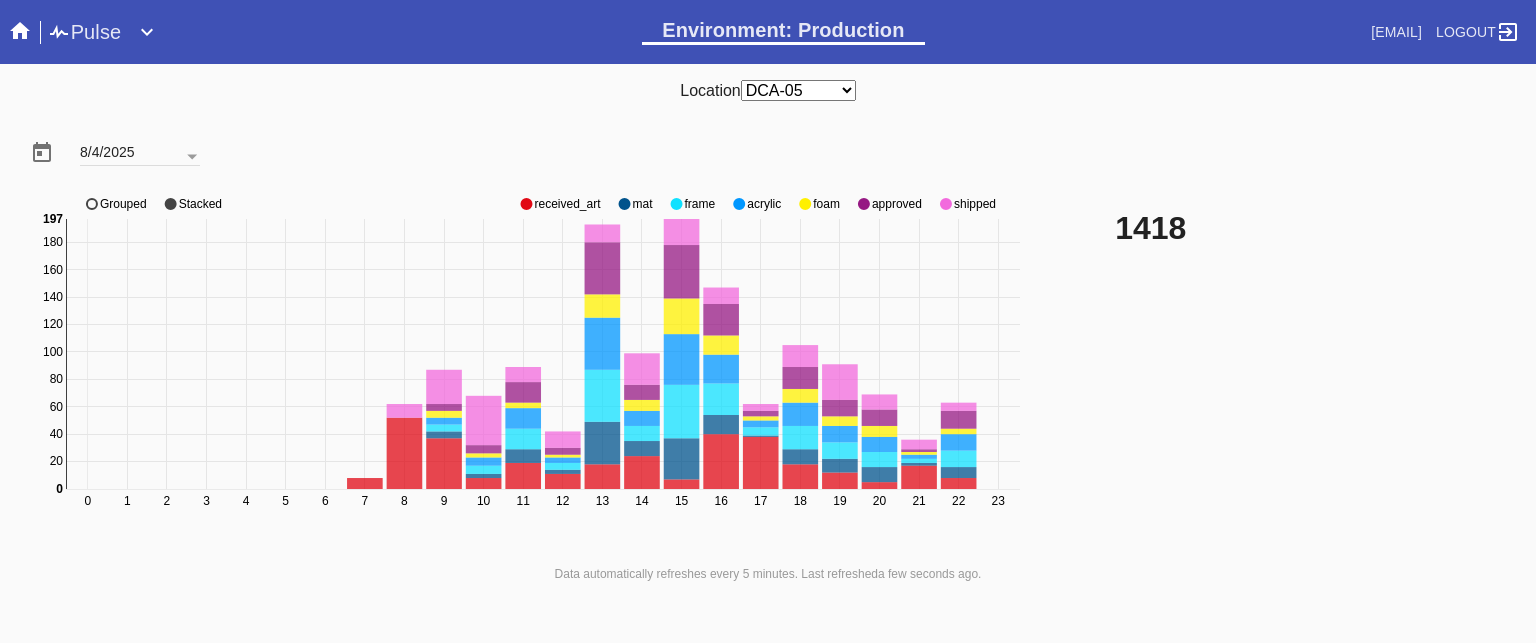 click on "approved" 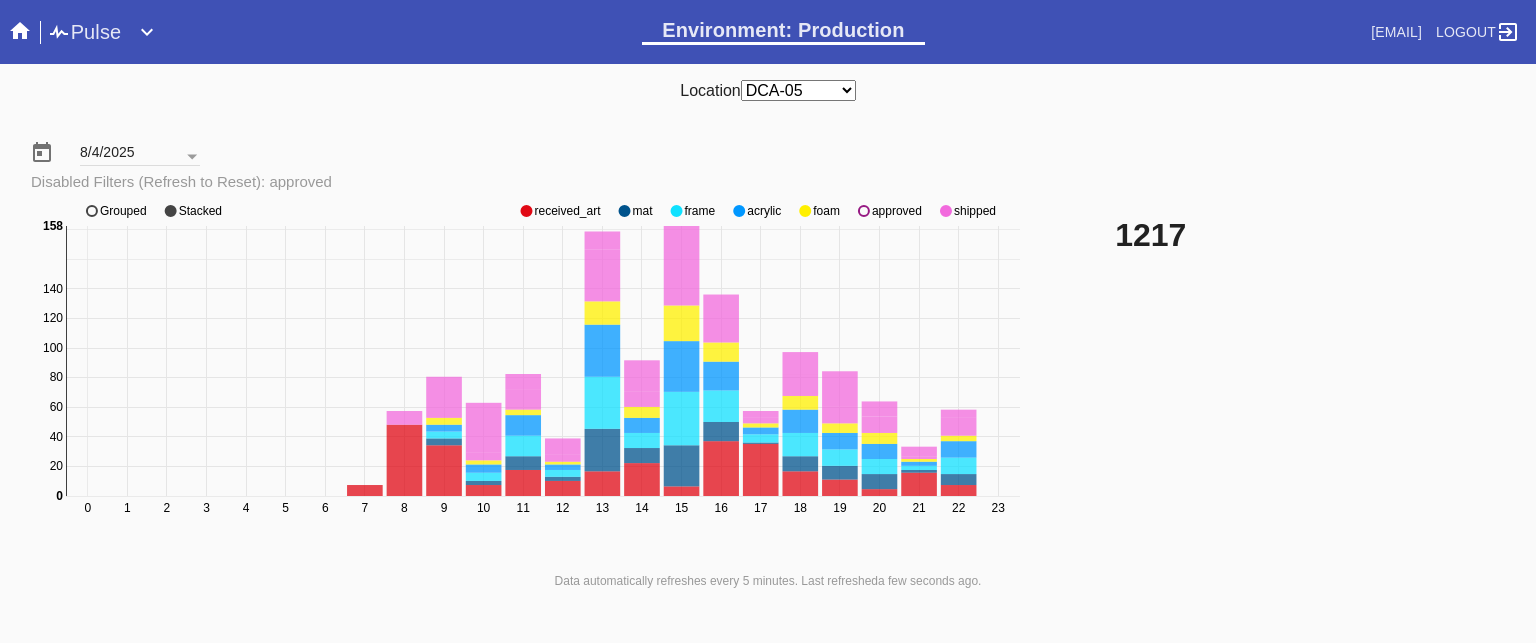 click on "approved" 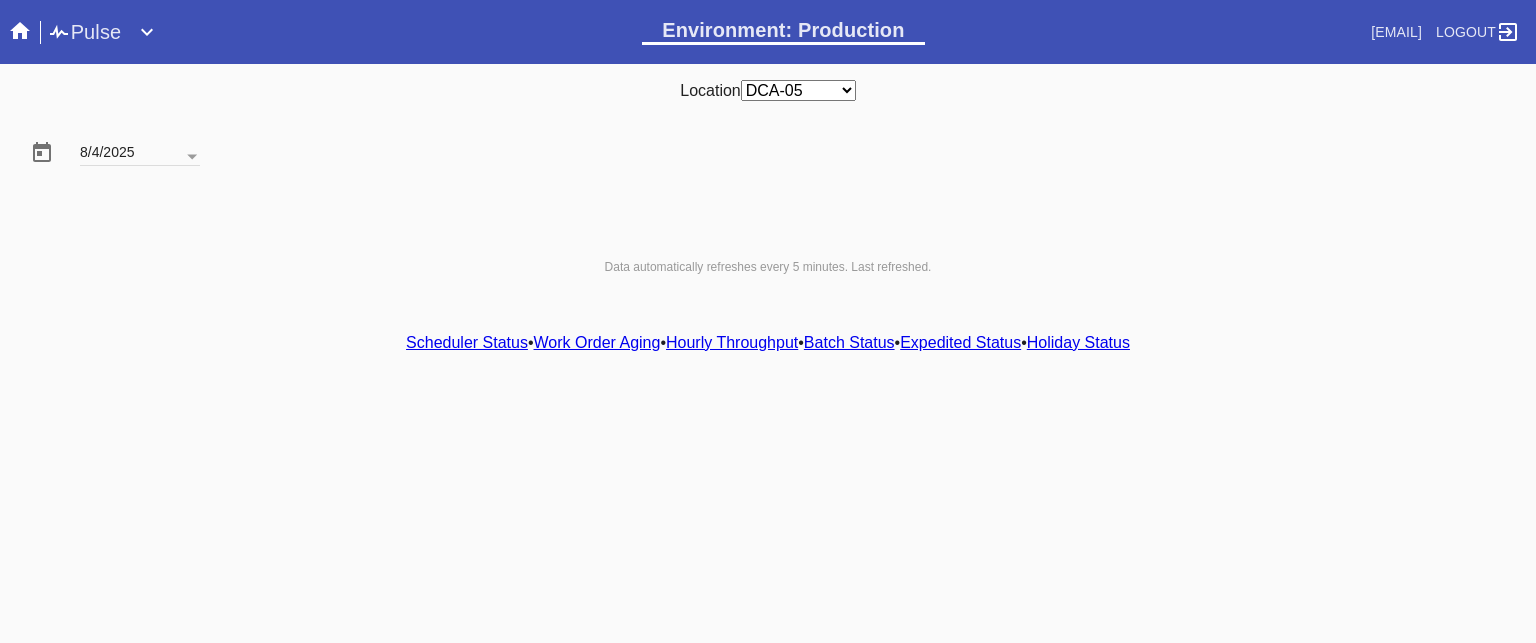 scroll, scrollTop: 0, scrollLeft: 0, axis: both 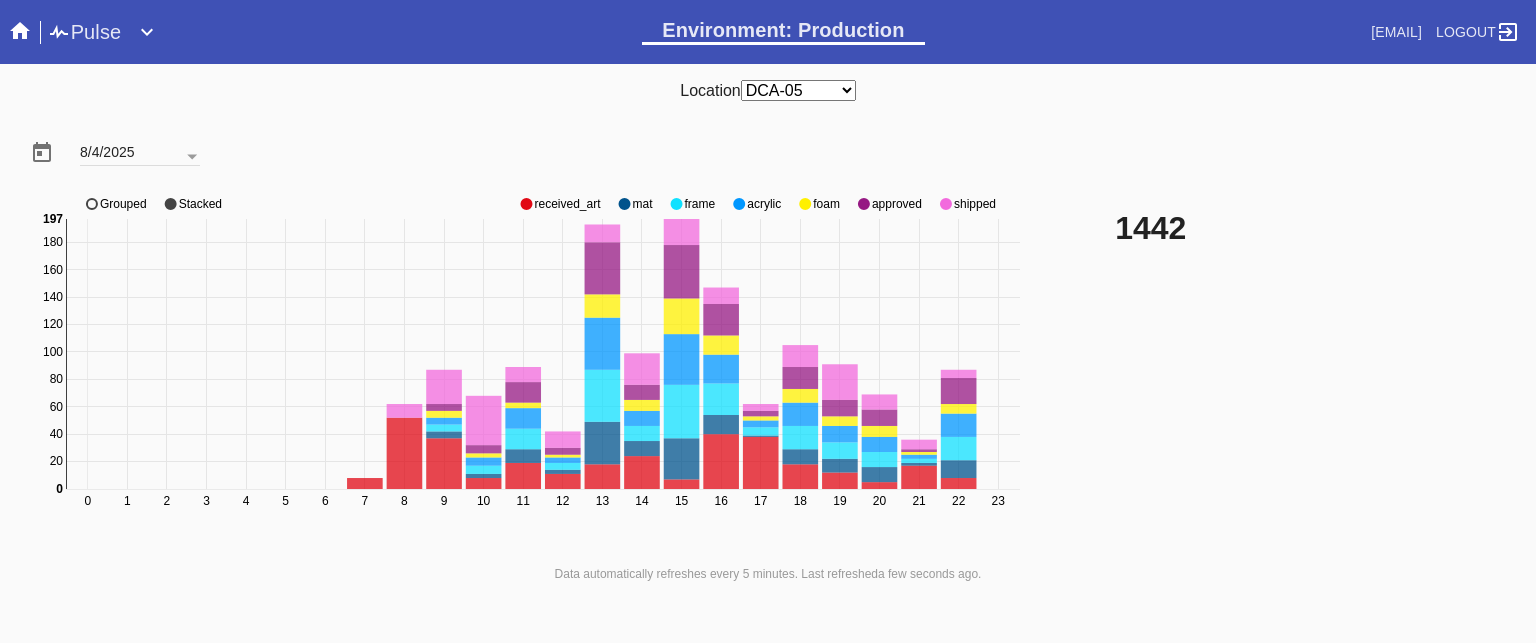 click on "approved" 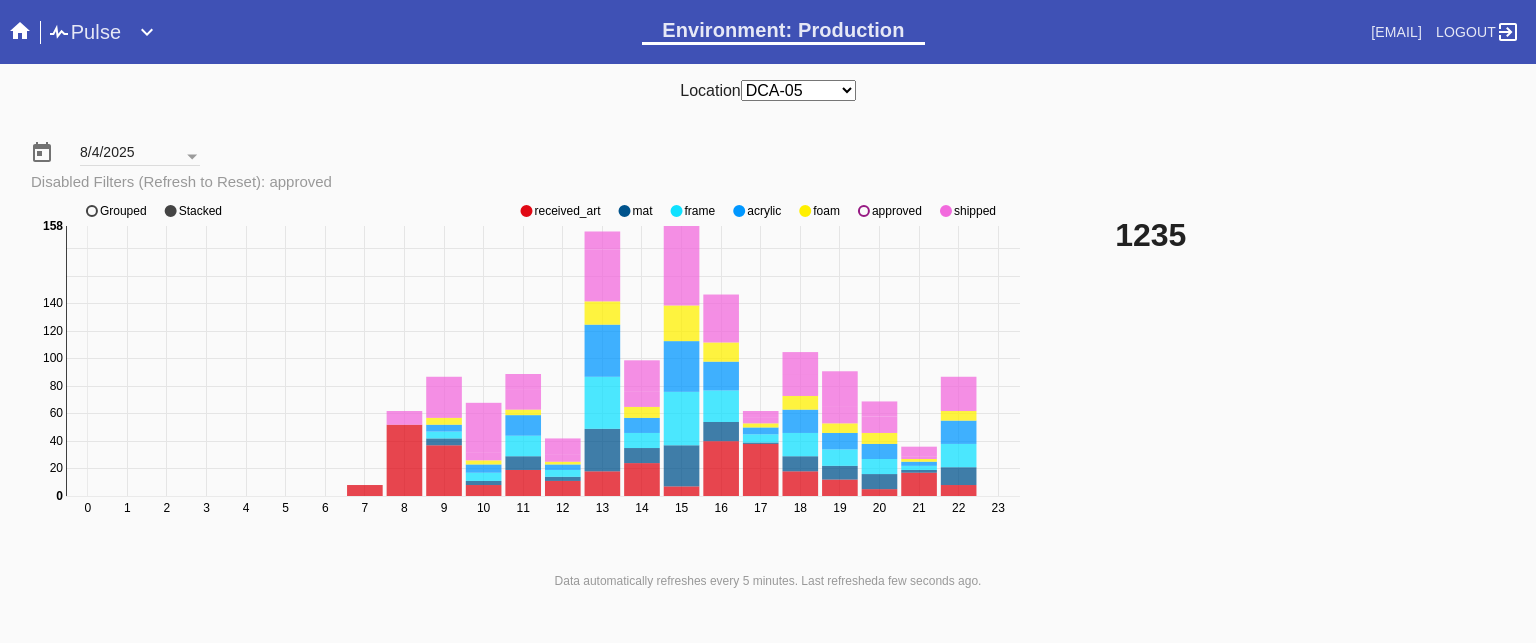 click on "0 1 2 3 4 5 6 7 8 9 10 11 12 13 14 15 16 17 18 19 20 21 22 23 0 20 40 60 80 100 120 140 160 180 0 158 received_art mat frame acrylic foam approved shipped Grouped Stacked" 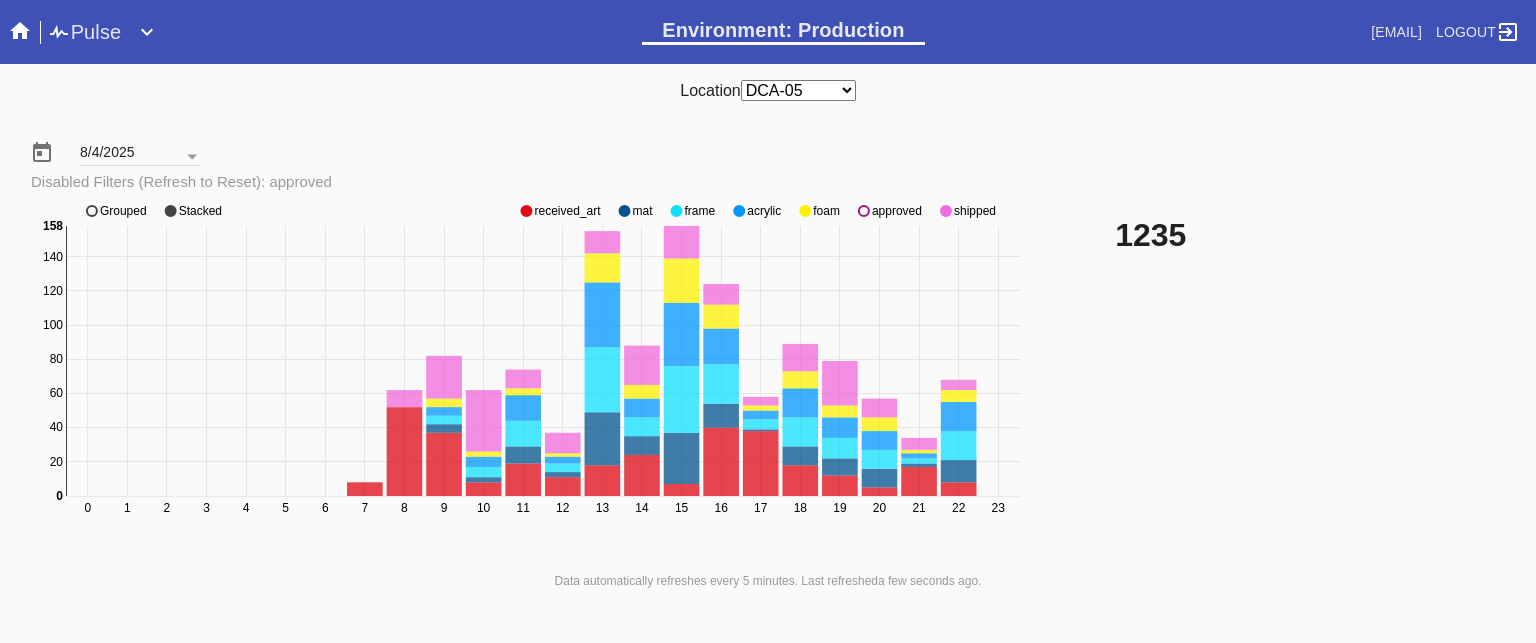 click on "approved" 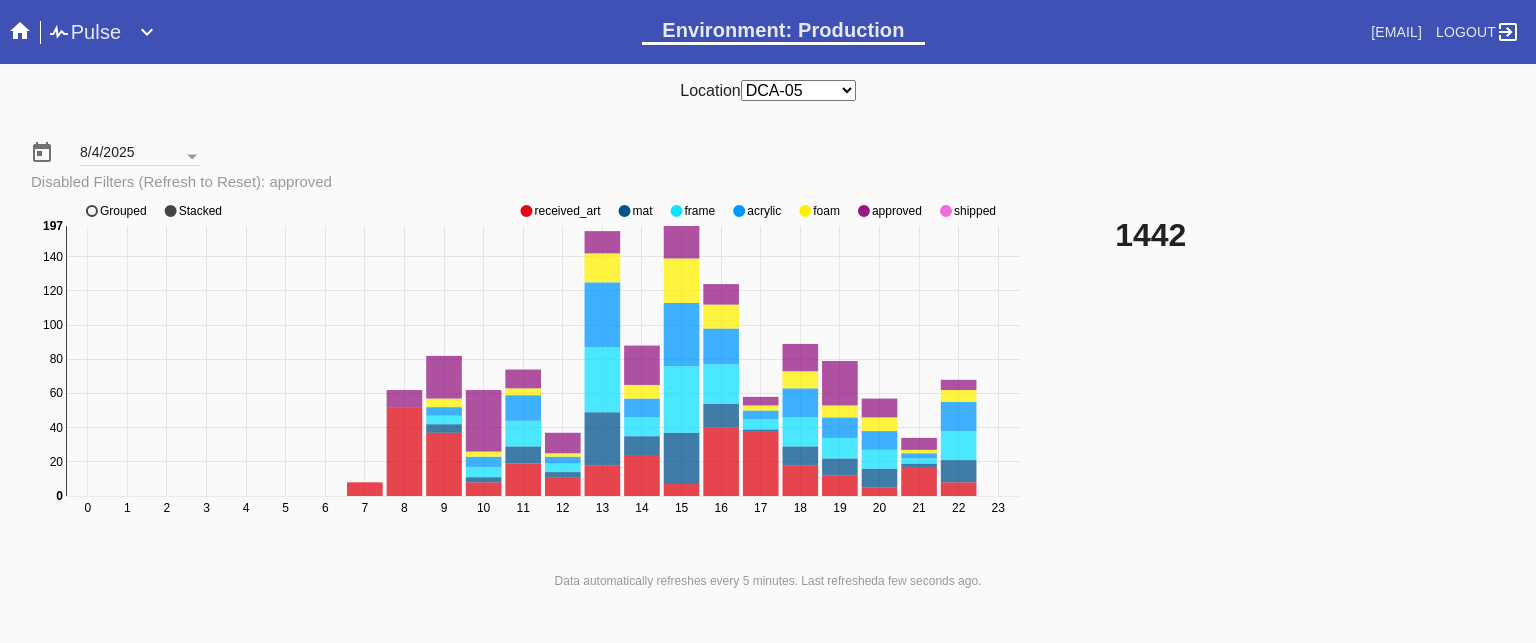 click on "approved" 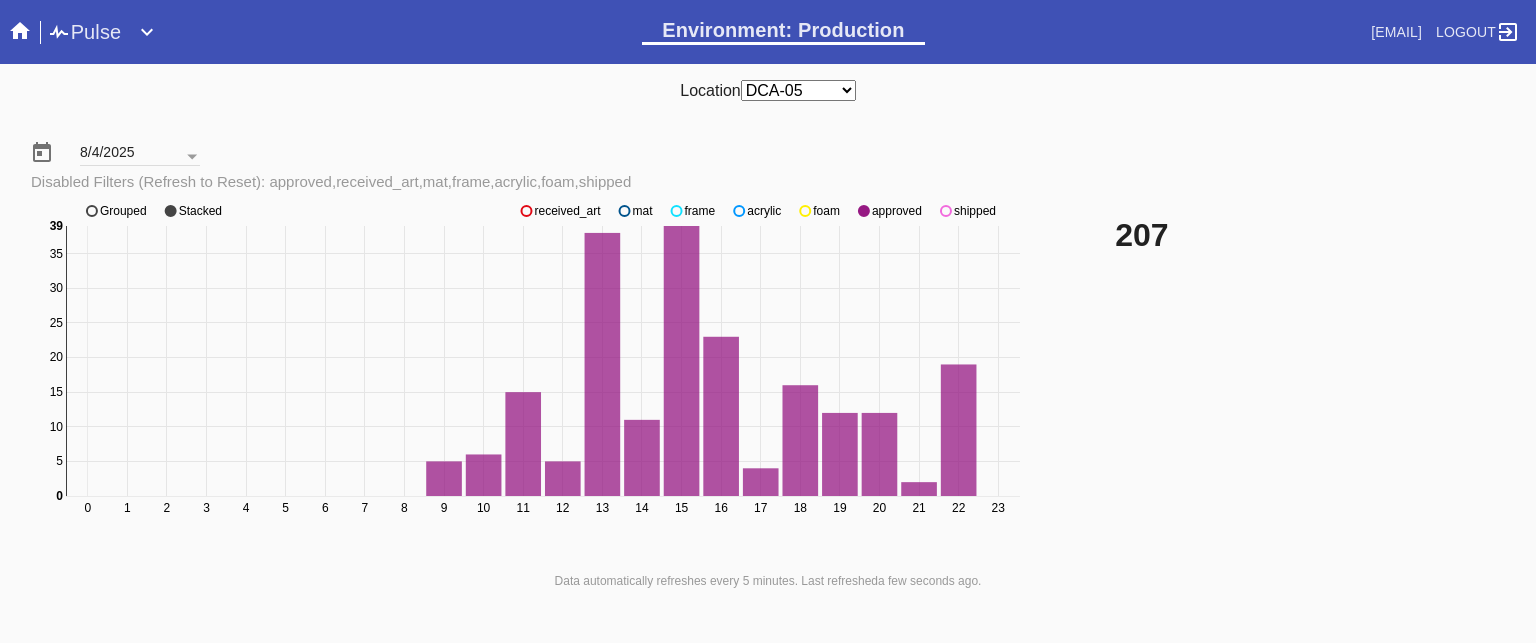 click on "approved" 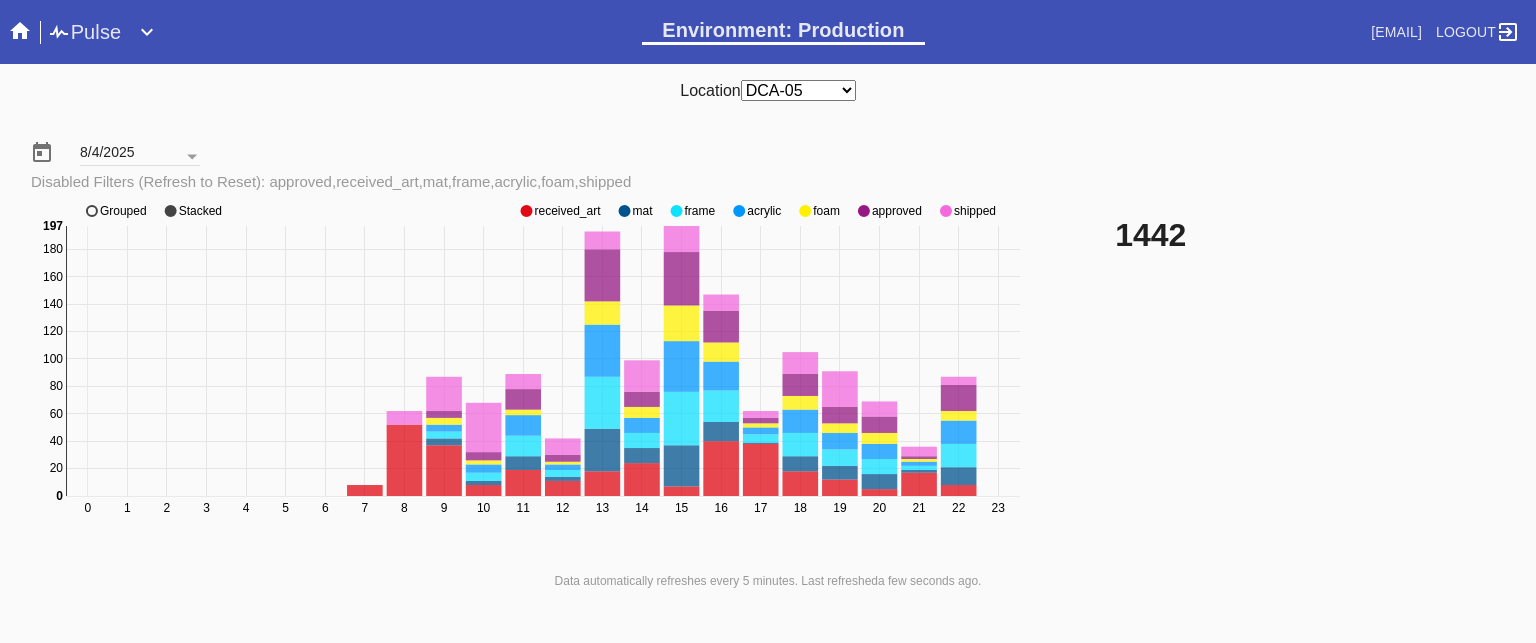 click on "approved" 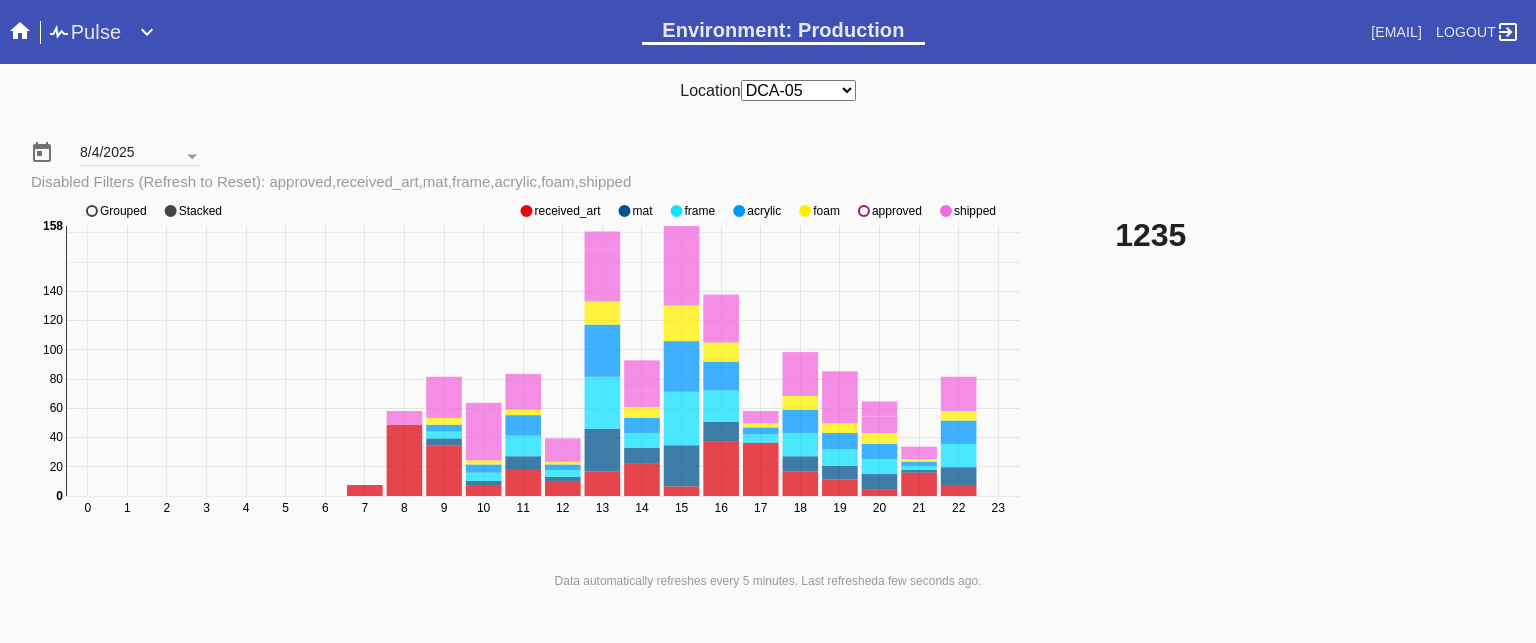 click on "approved" 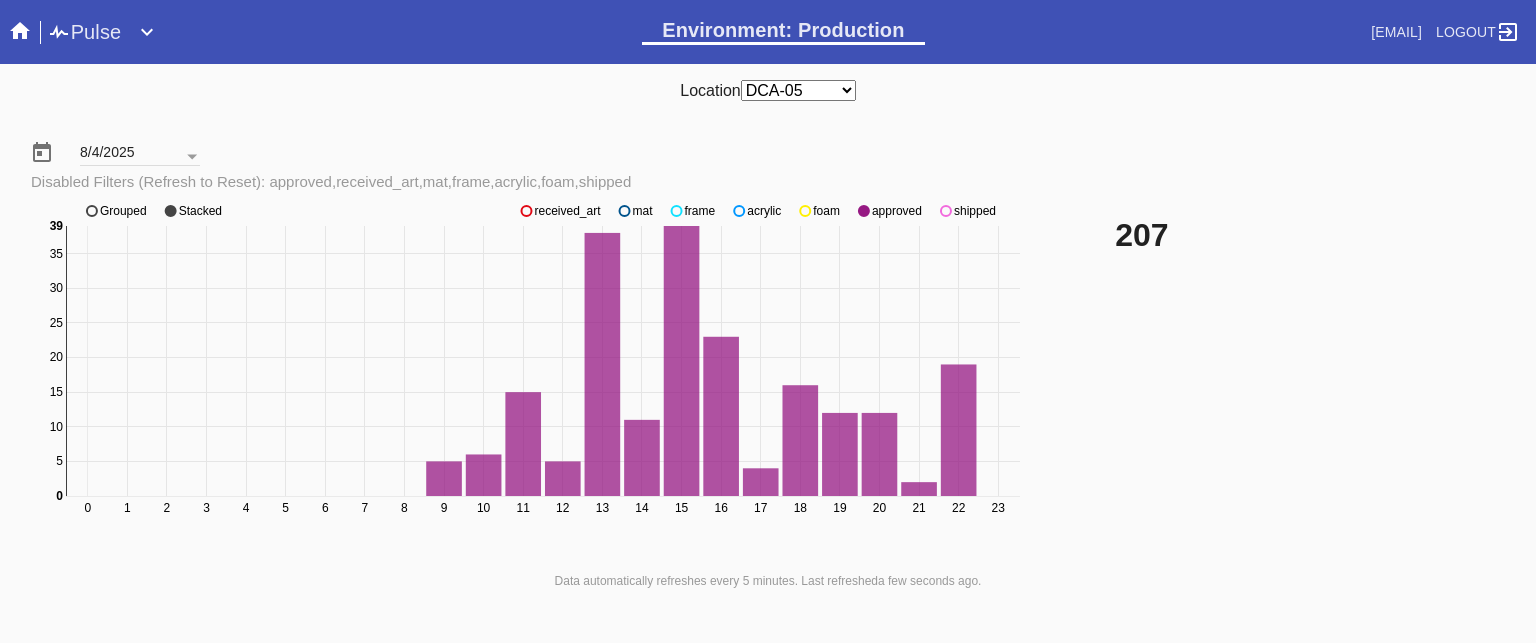 click on "received_art" 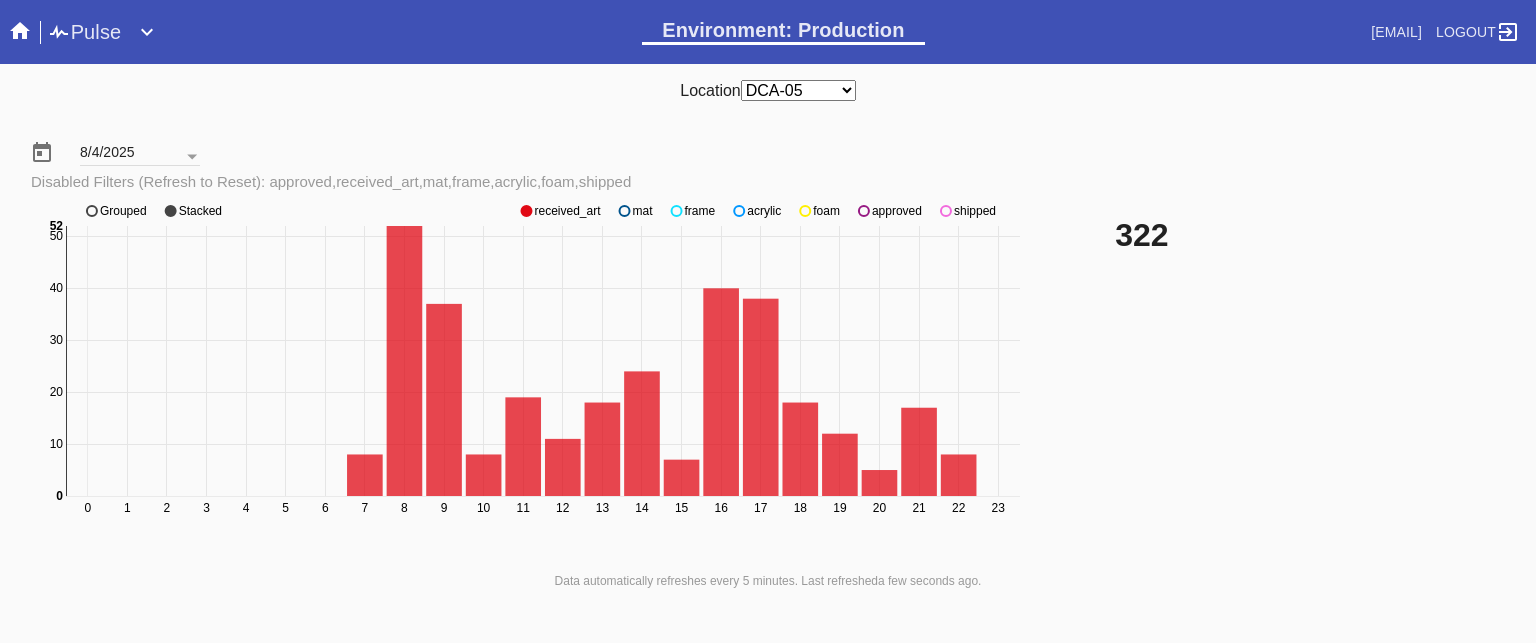 click on "approved" 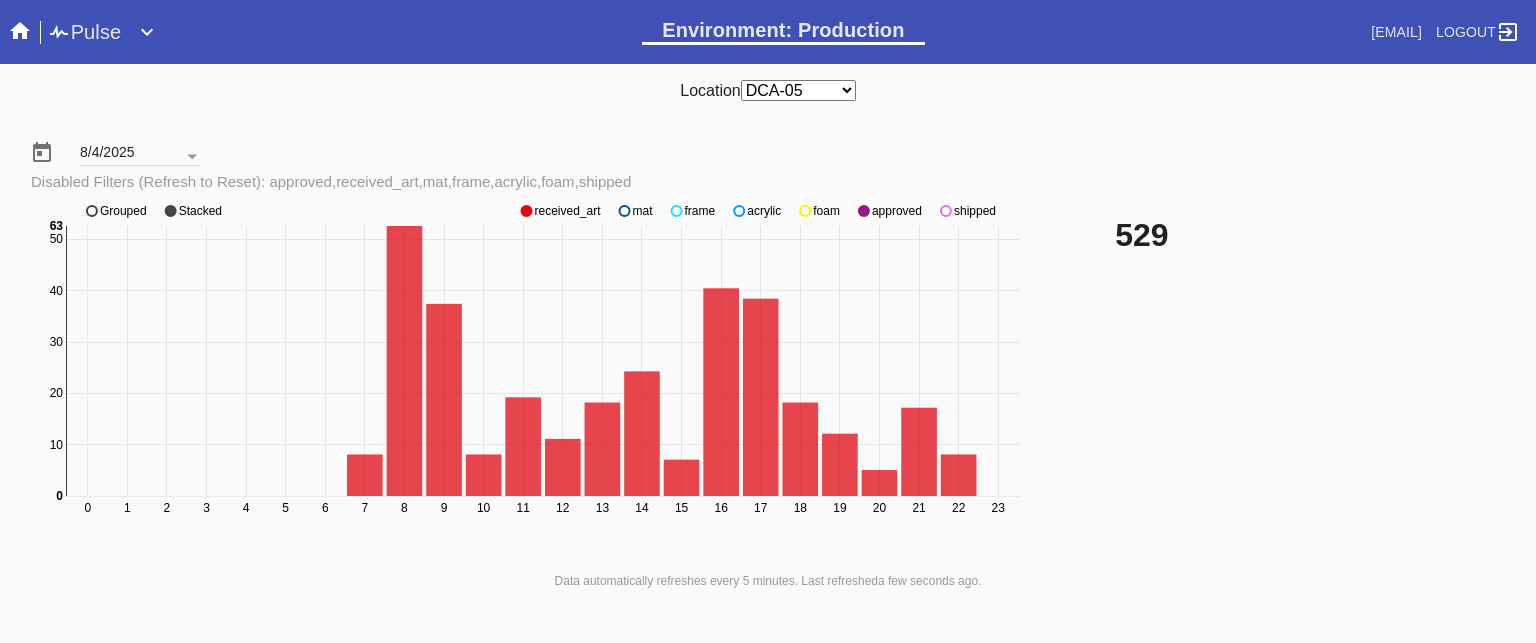 click on "approved" 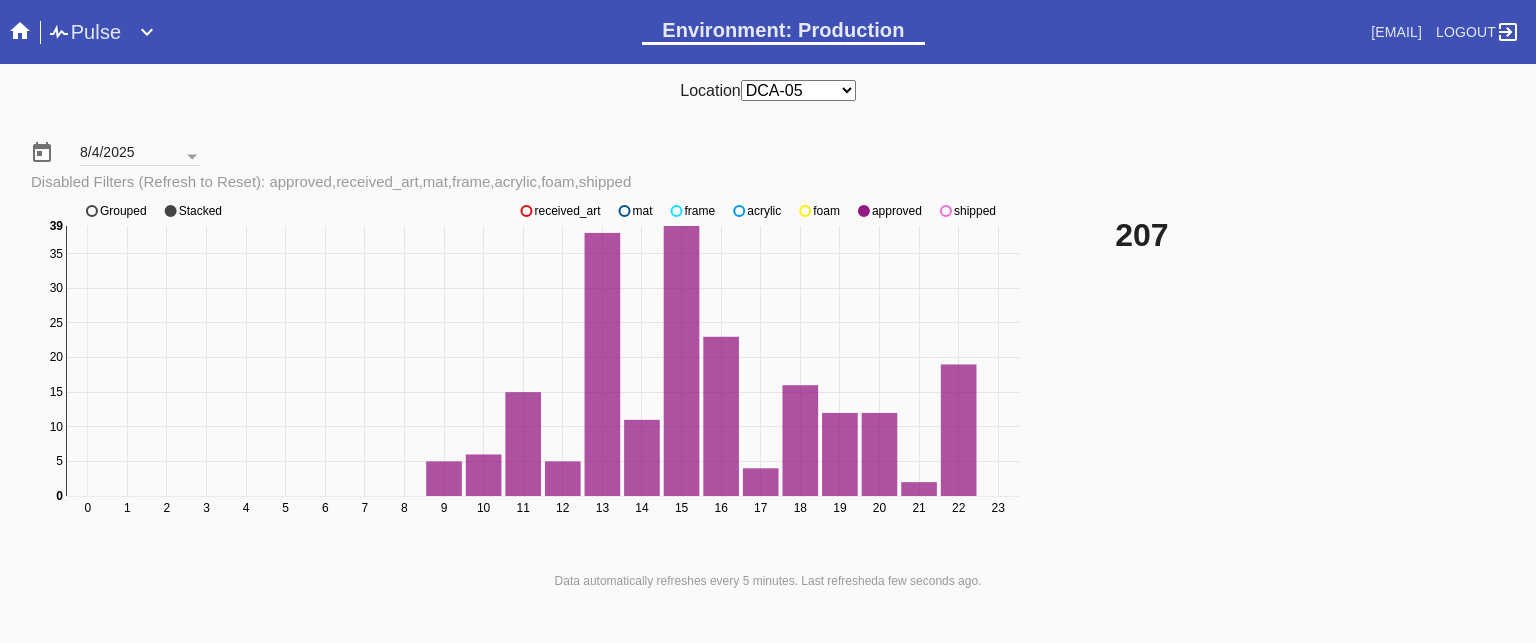 click on "shipped" 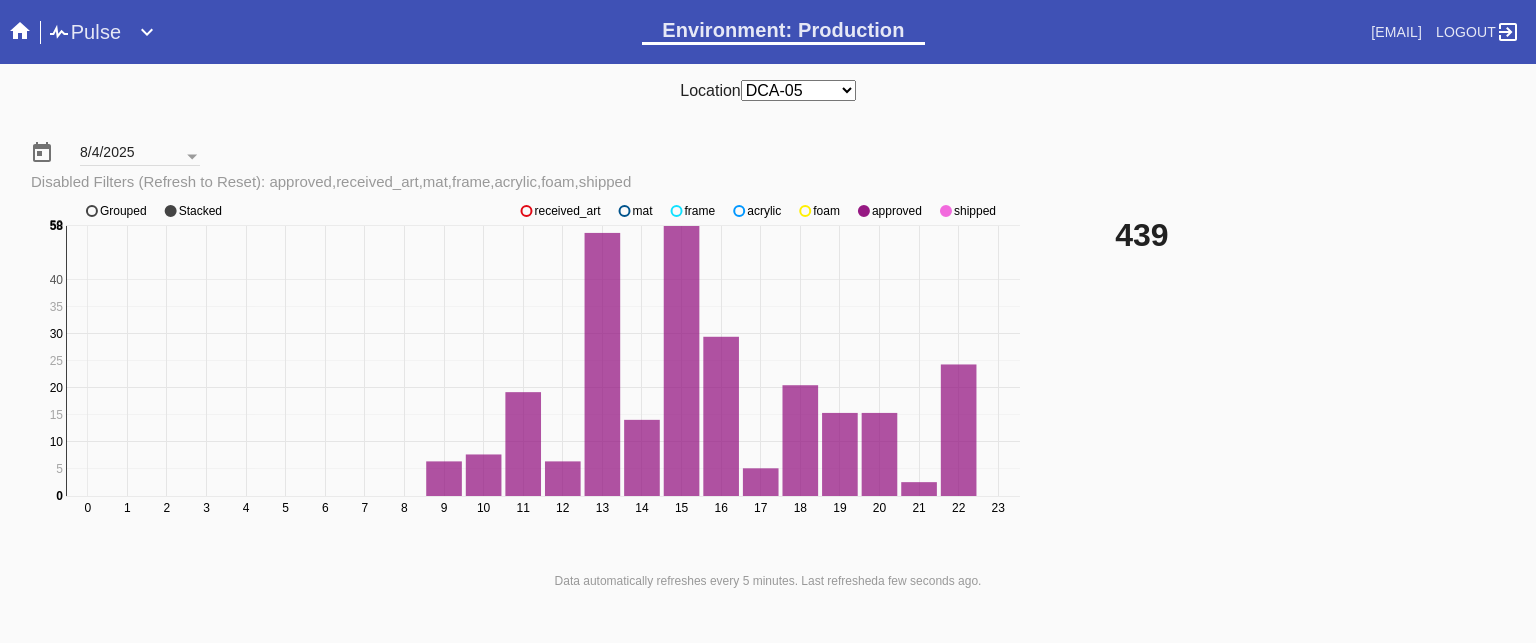 click on "shipped" 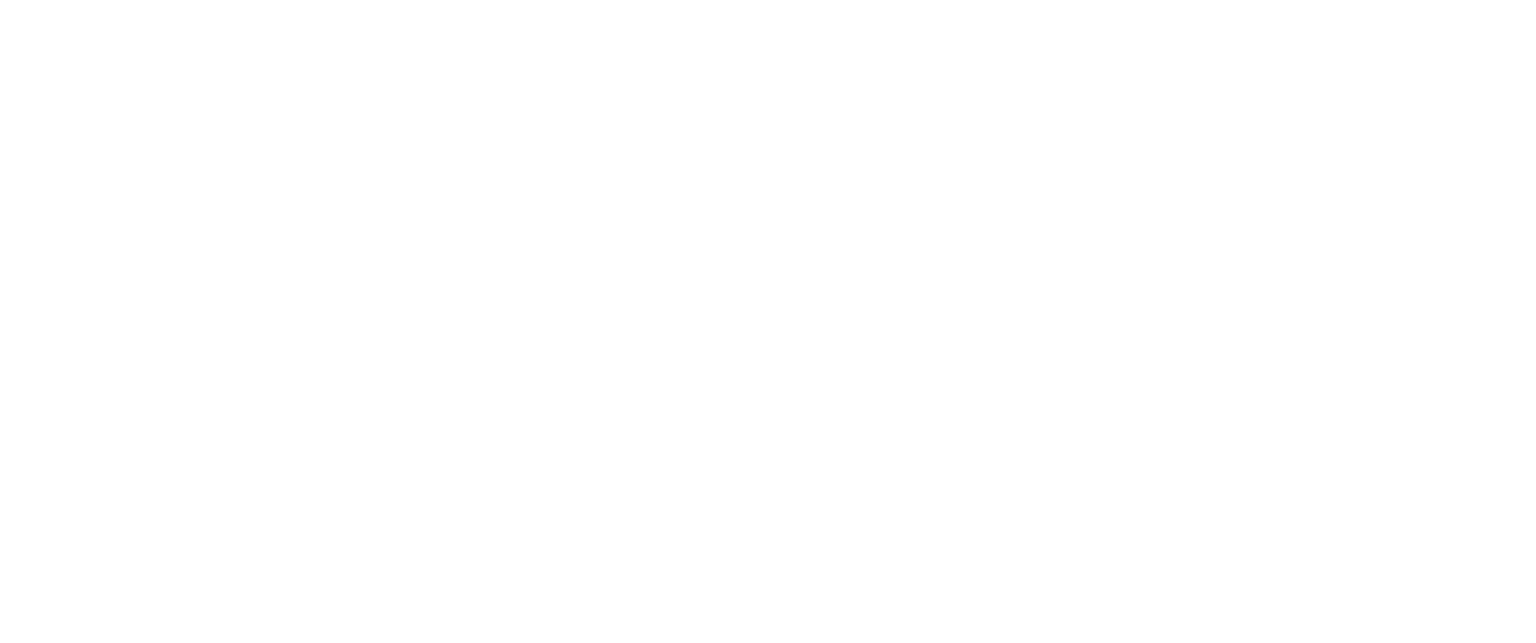 scroll, scrollTop: 0, scrollLeft: 0, axis: both 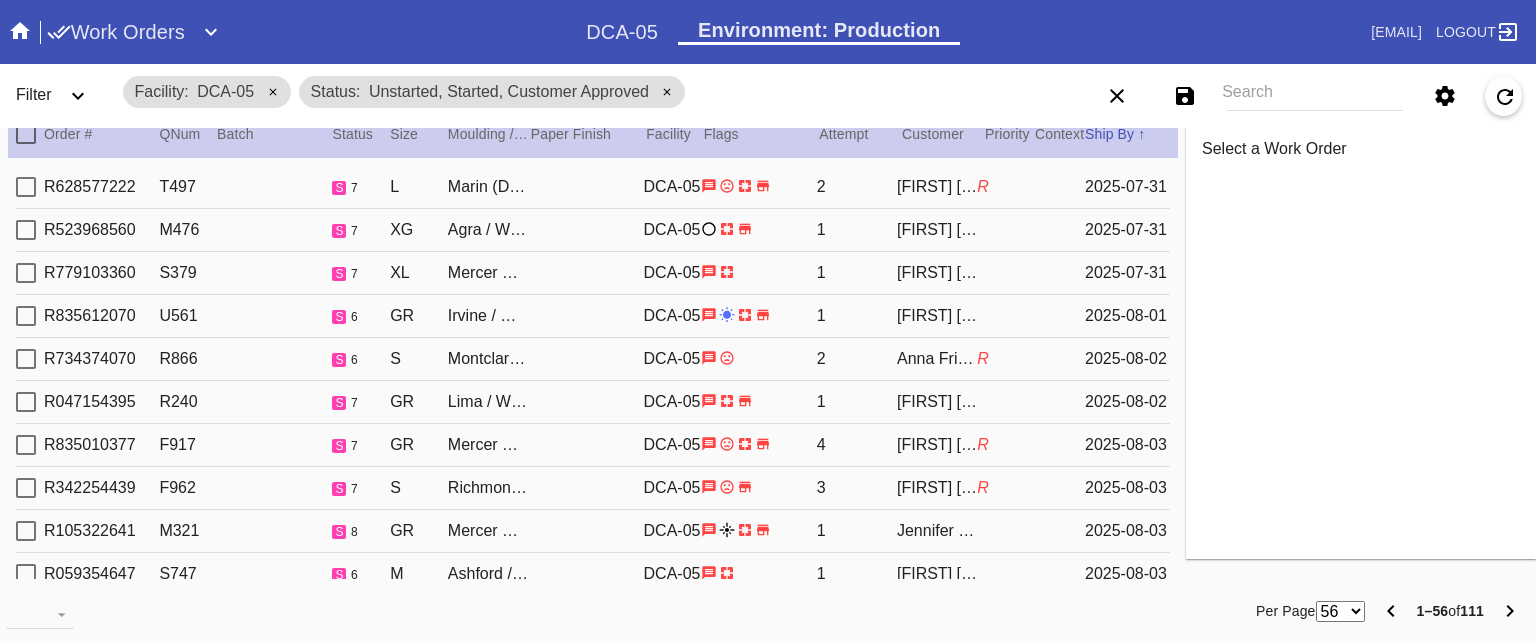 click on "R628577222 T497 s   7 L Marin (Deep) / White DCA-05 2 [FIRST] [LAST]
R
2025-07-31" at bounding box center (593, 187) 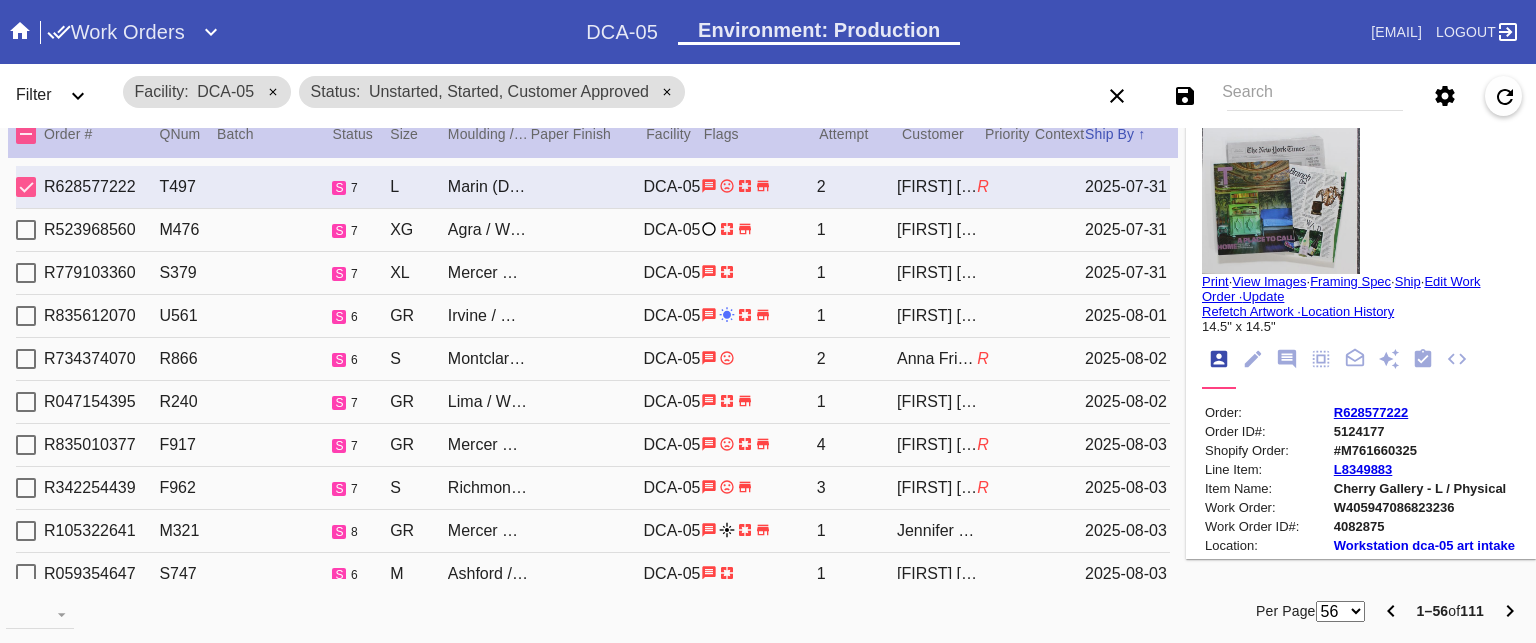 click on "R523968560 M476 s   7 XG Agra / White DCA-05 1 [FIRST] [LAST]
2025-07-31" at bounding box center [593, 230] 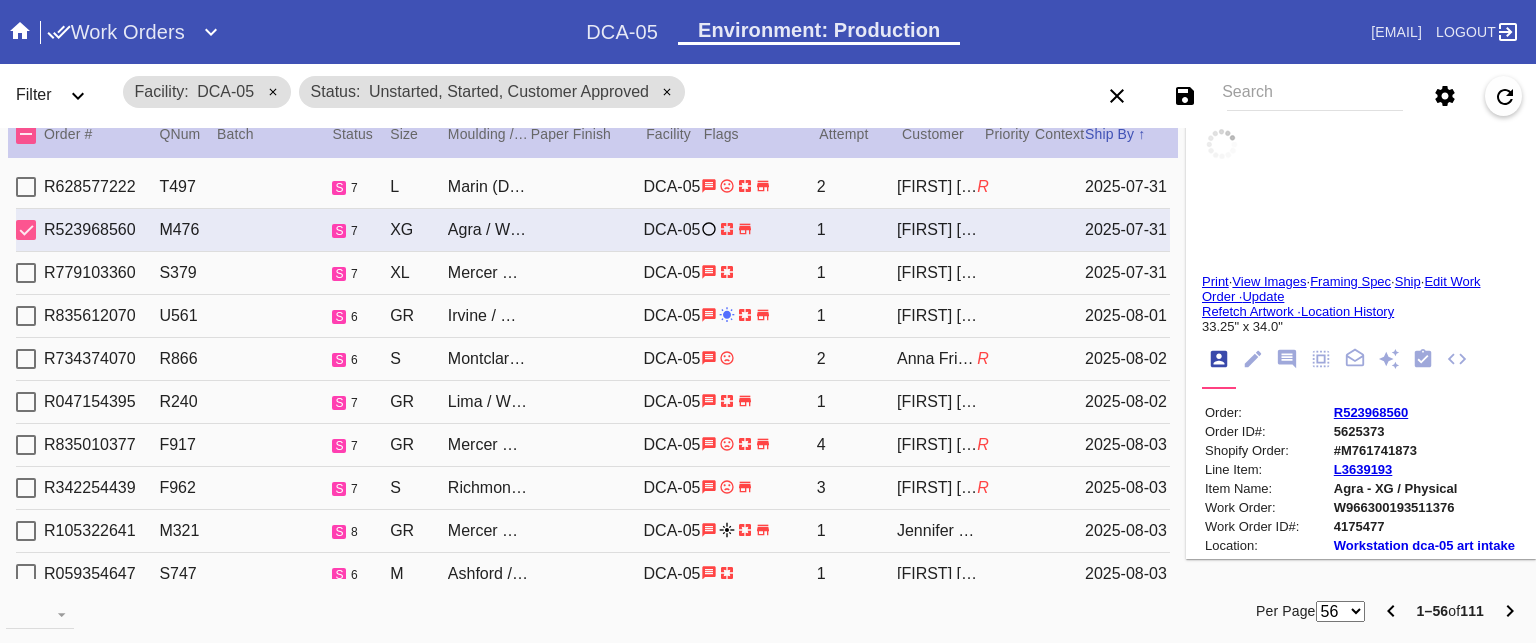 type on "33.25" 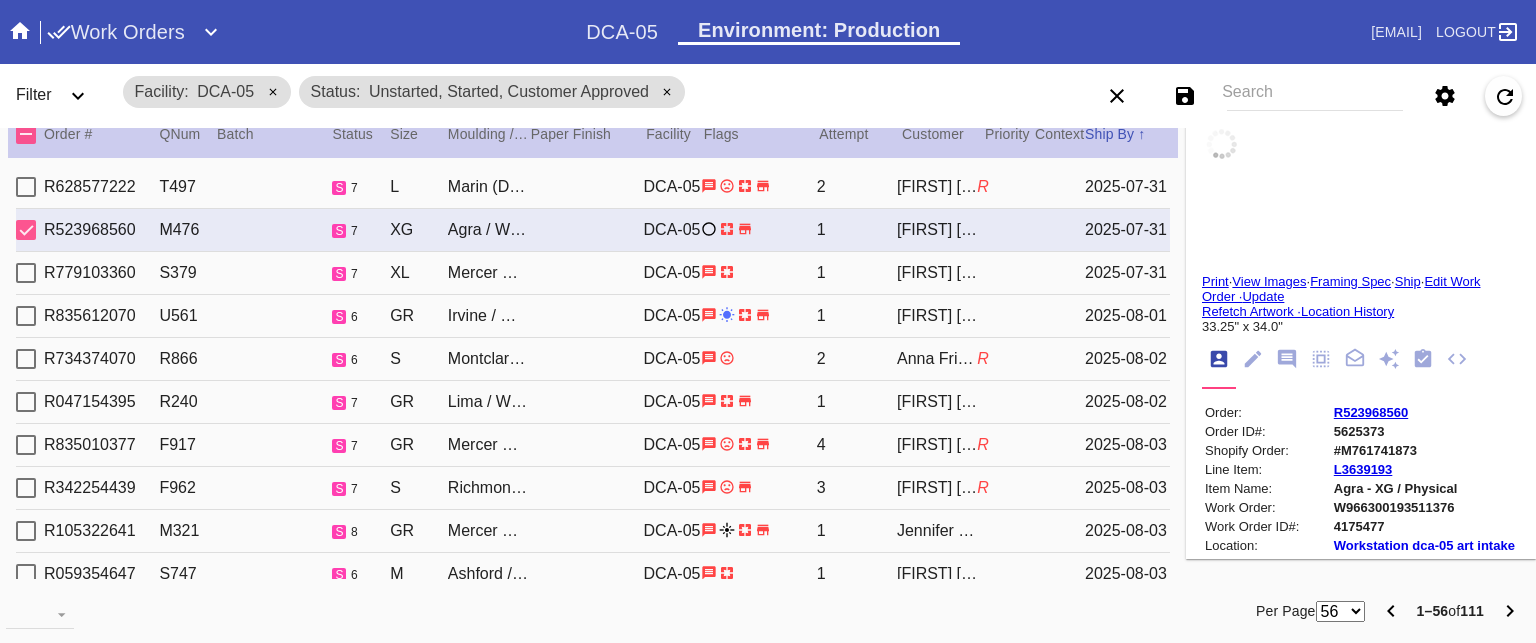 type on "34.0" 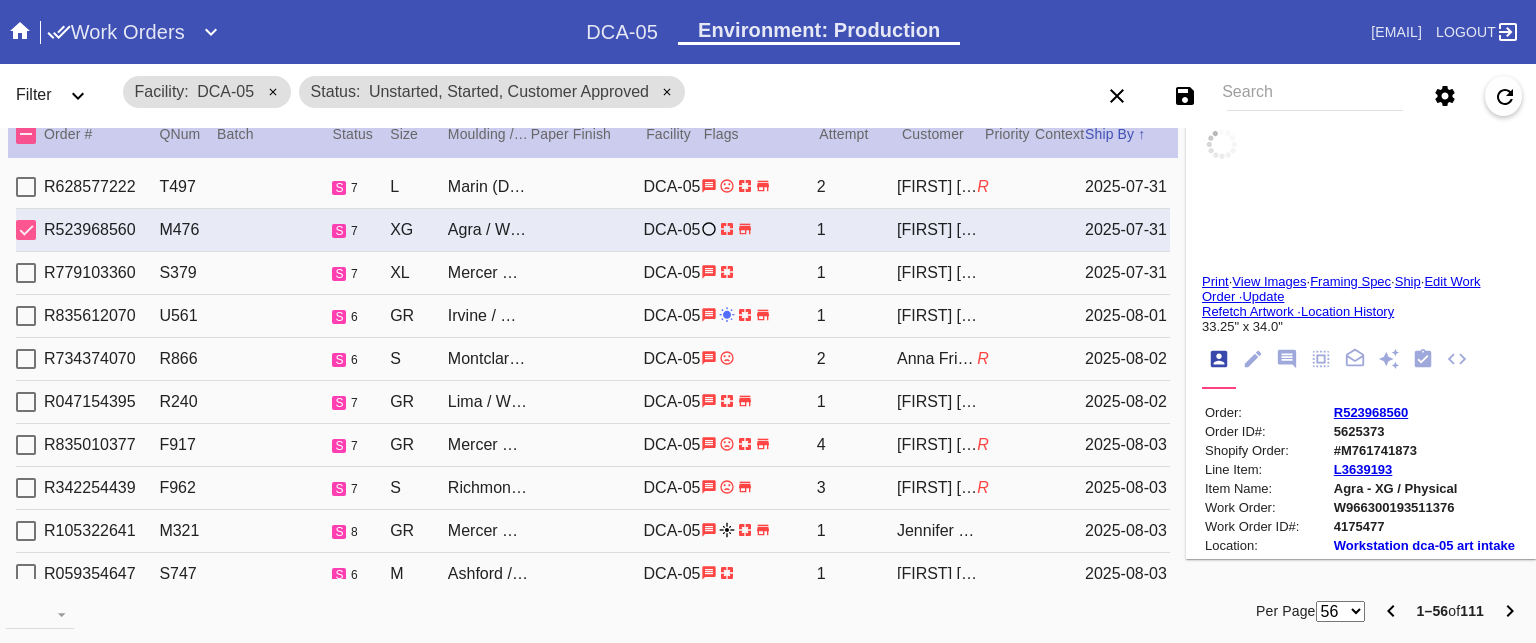 type on "old and faded, discolored. wrinkled and creased. not perfectly square, loose threads in corners and along seem. stain in lower left corner halfway between sun and edge. stitchery tape previously used to attach to mat. tiny text along bottom edge. bottom edge is not even, corners bow out further than center." 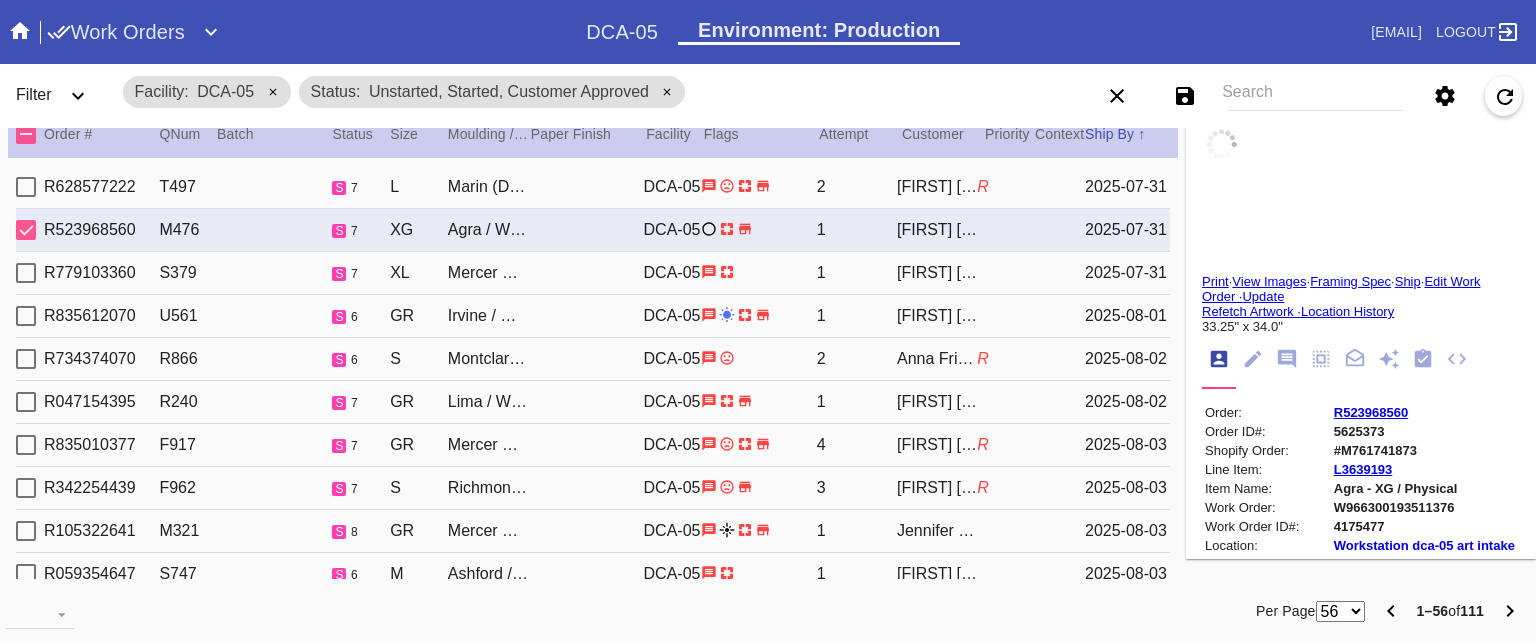 type on "8/4/2025" 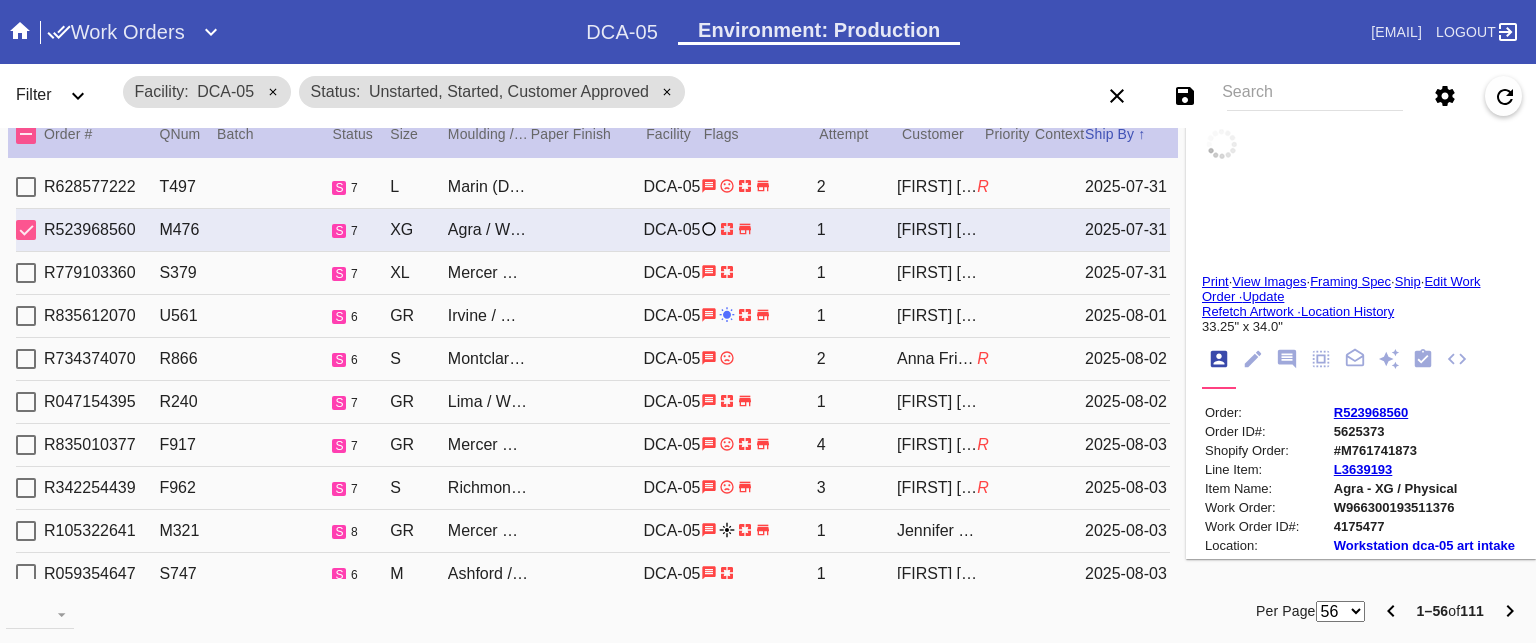 type on "8/4/2025" 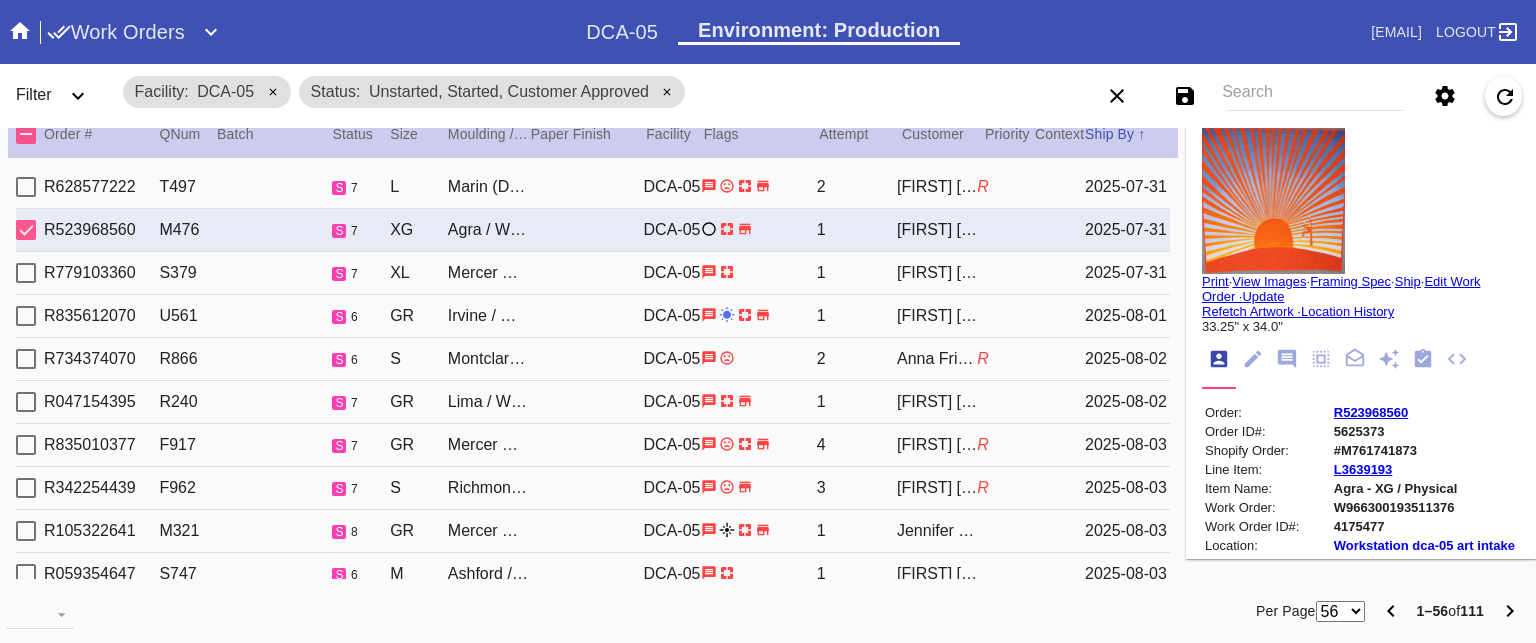 click on "R779103360 S379 s   7 XL Mercer Slim / White DCA-05 1 [FIRST] [LAST]
2025-07-31" at bounding box center (593, 273) 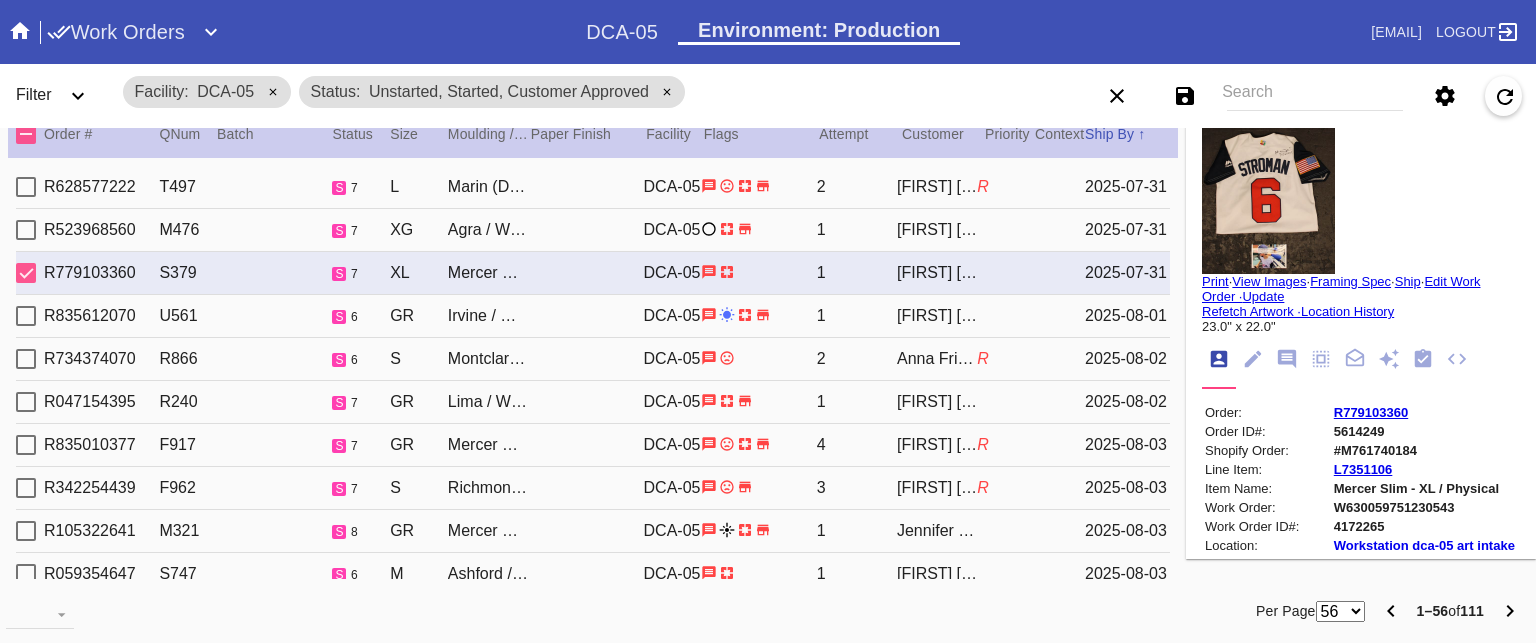 click on "R835612070 U561 s   6 GR Irvine / White DCA-05 1 [FIRST] [LAST]
2025-08-01" at bounding box center (593, 316) 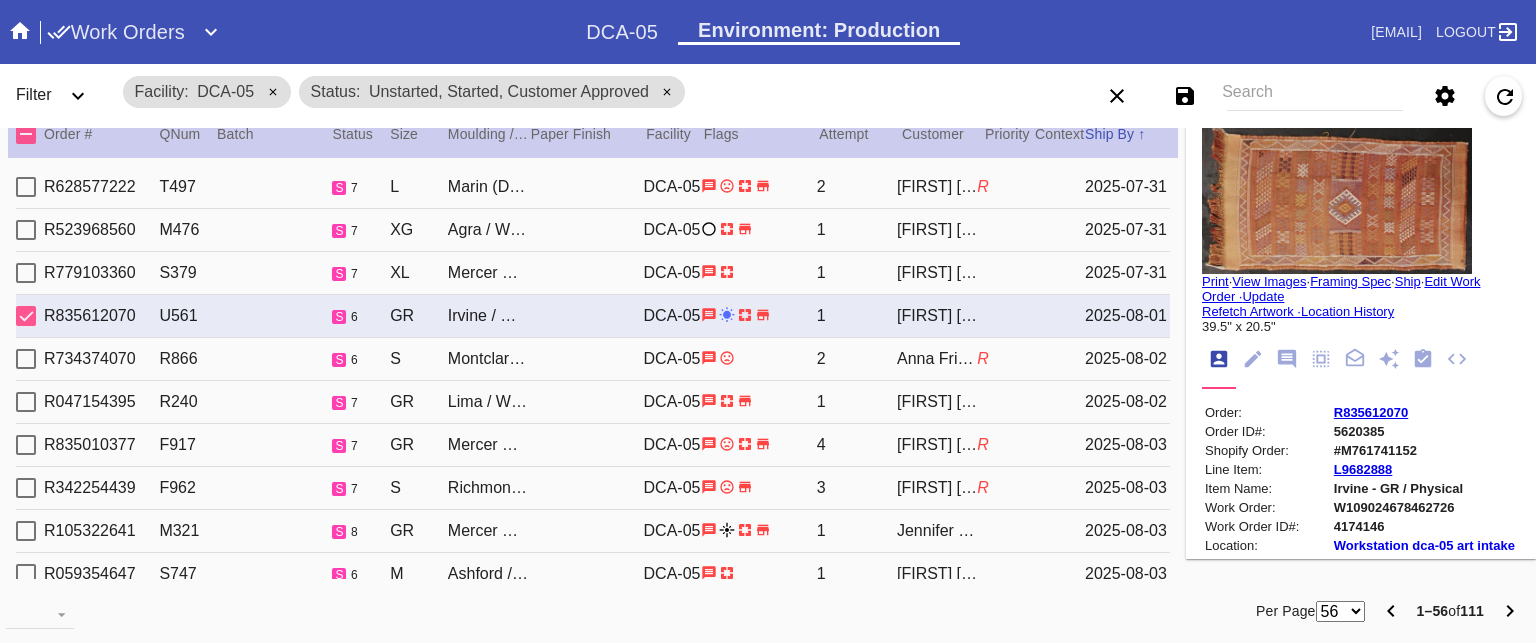 click on "R734374070 R866 s   6 S Montclare / Dove White DCA-05 2 [FIRST] [LAST]
R
2025-08-02" at bounding box center [593, 359] 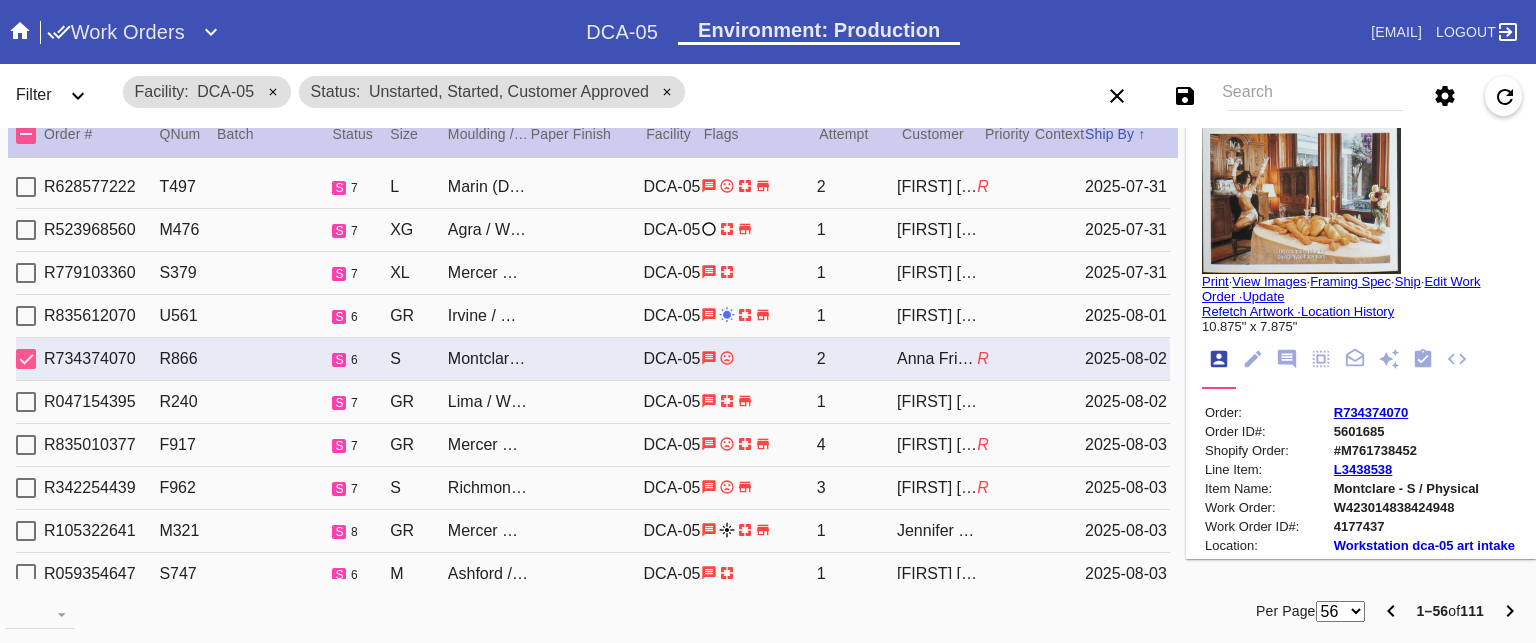 click on "R047154395 R240 s   7 GR Lima / White DCA-05 1 [FIRST] [LAST]
2025-08-02" at bounding box center [593, 402] 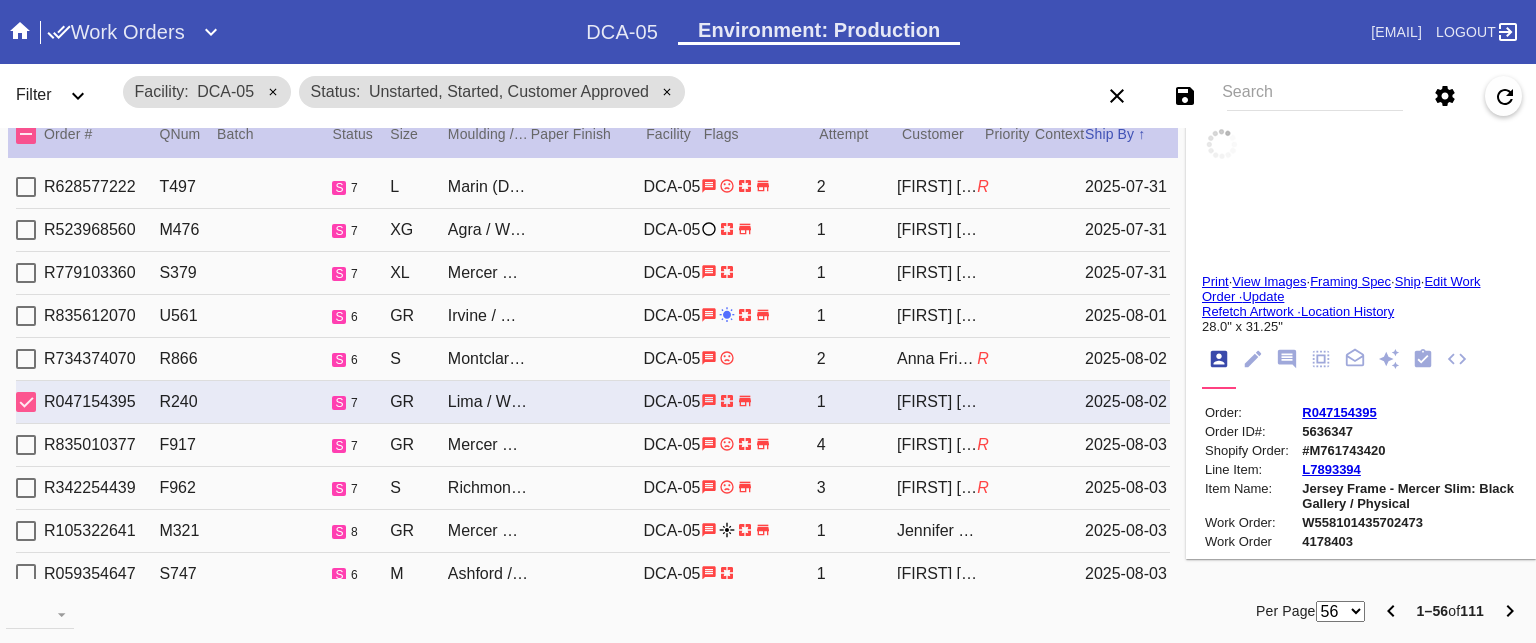 type on "2.0" 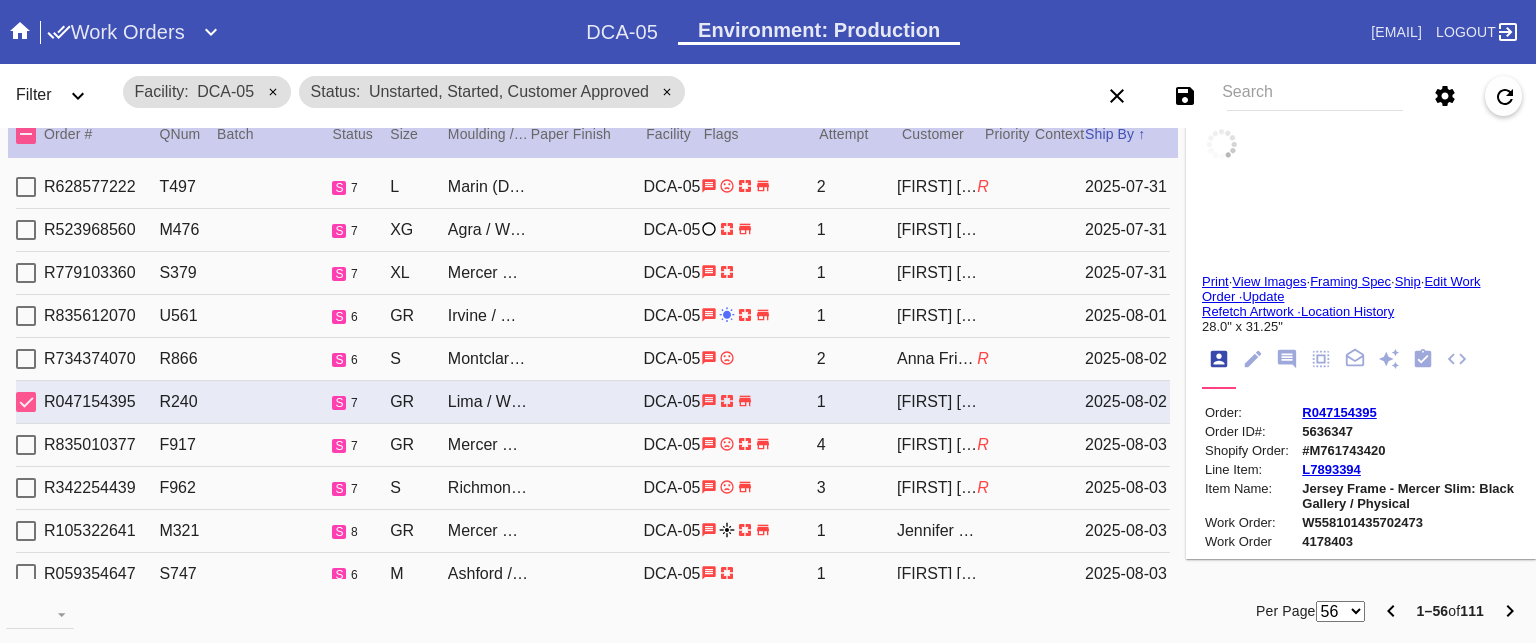 type on "2.0" 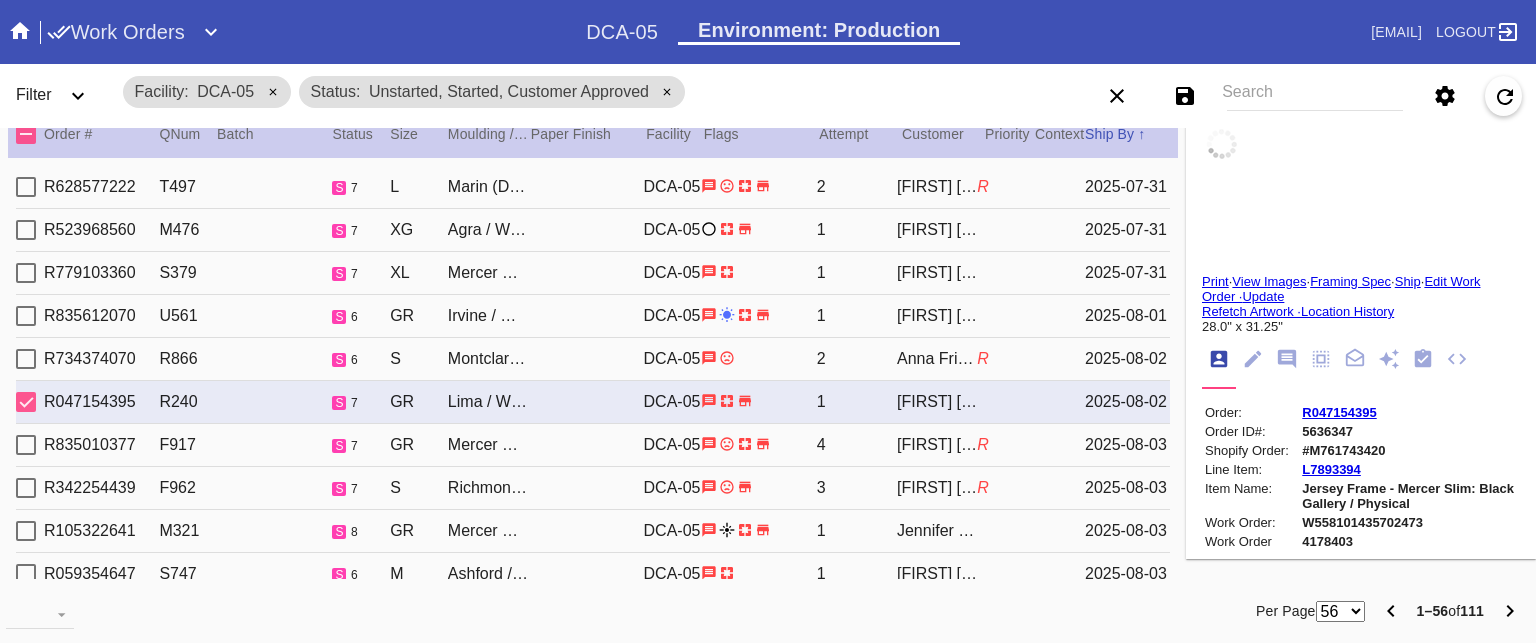 type on "2.0" 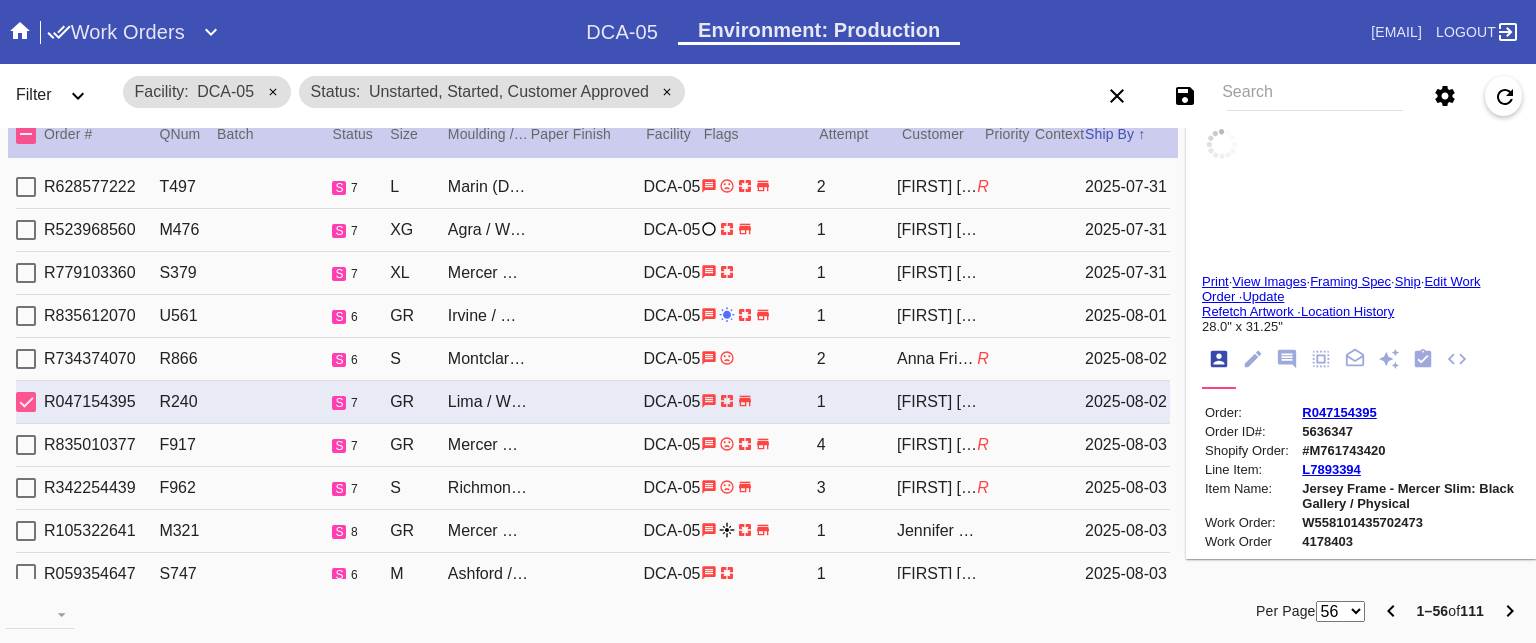 type on "2.0" 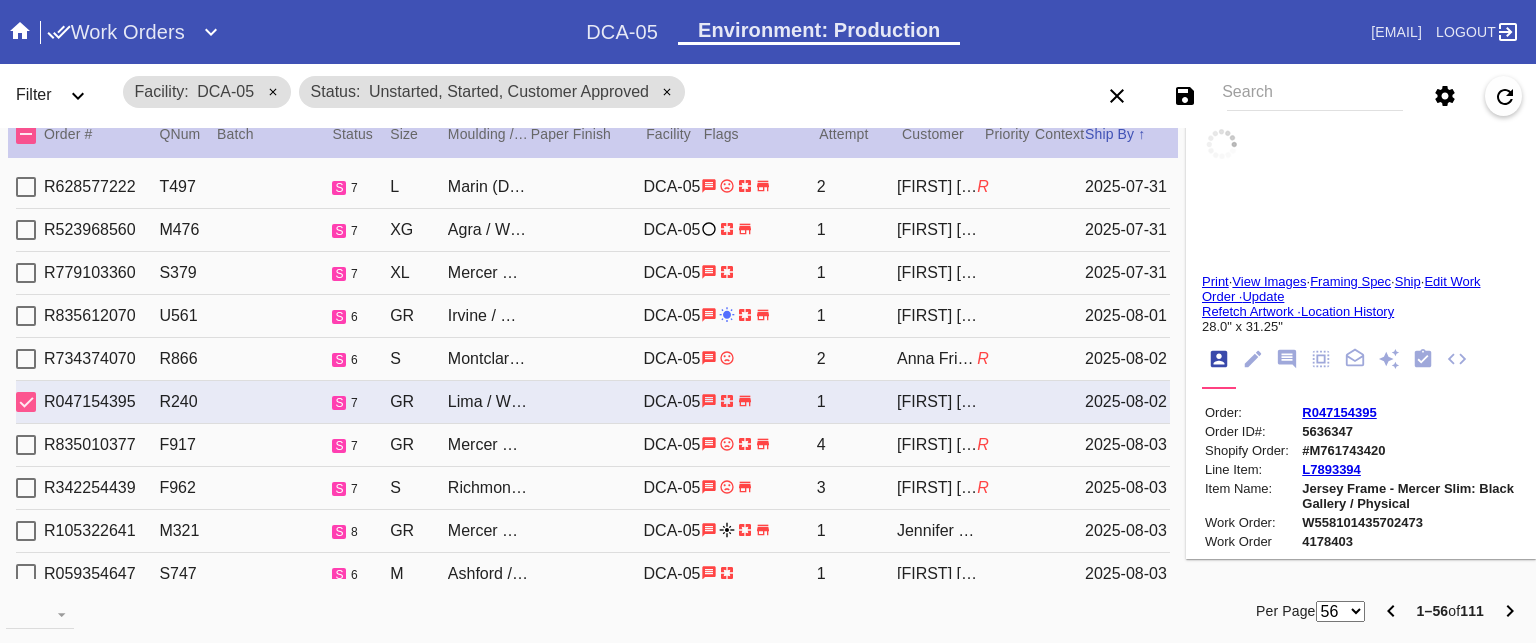 type on "28.0" 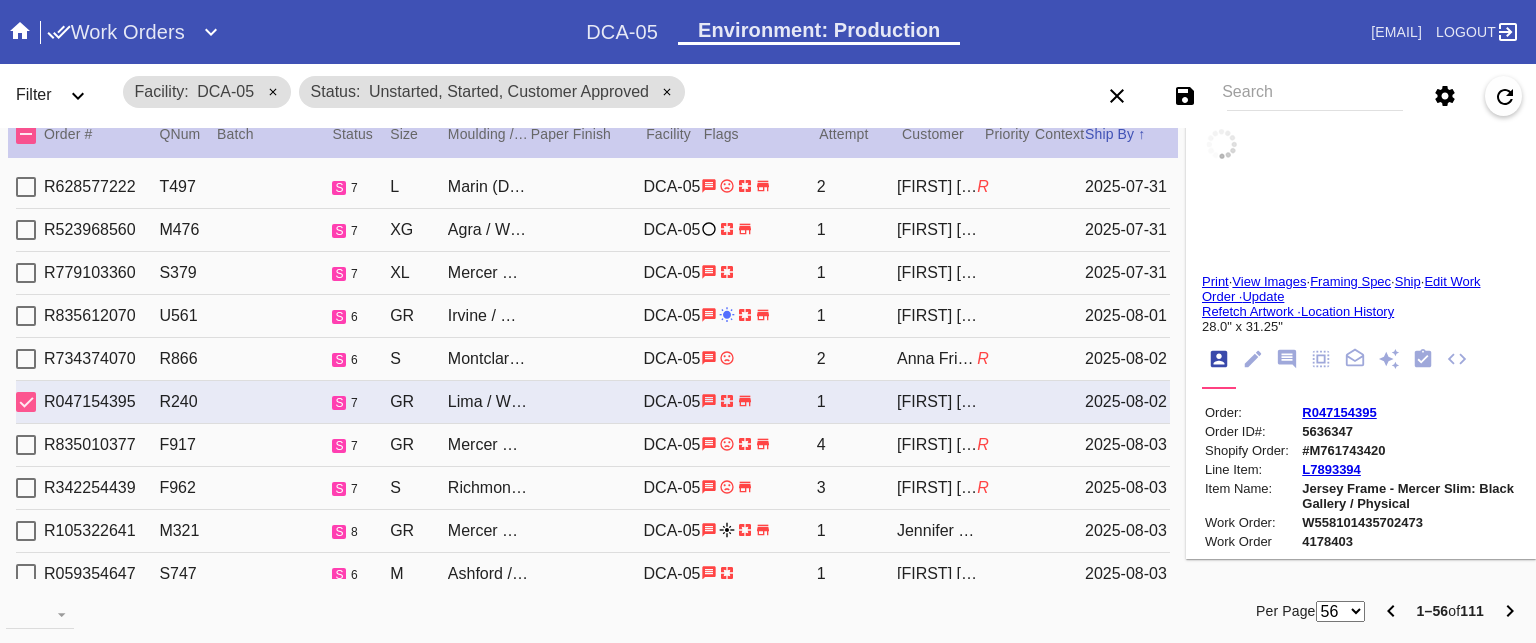 type on "31.25" 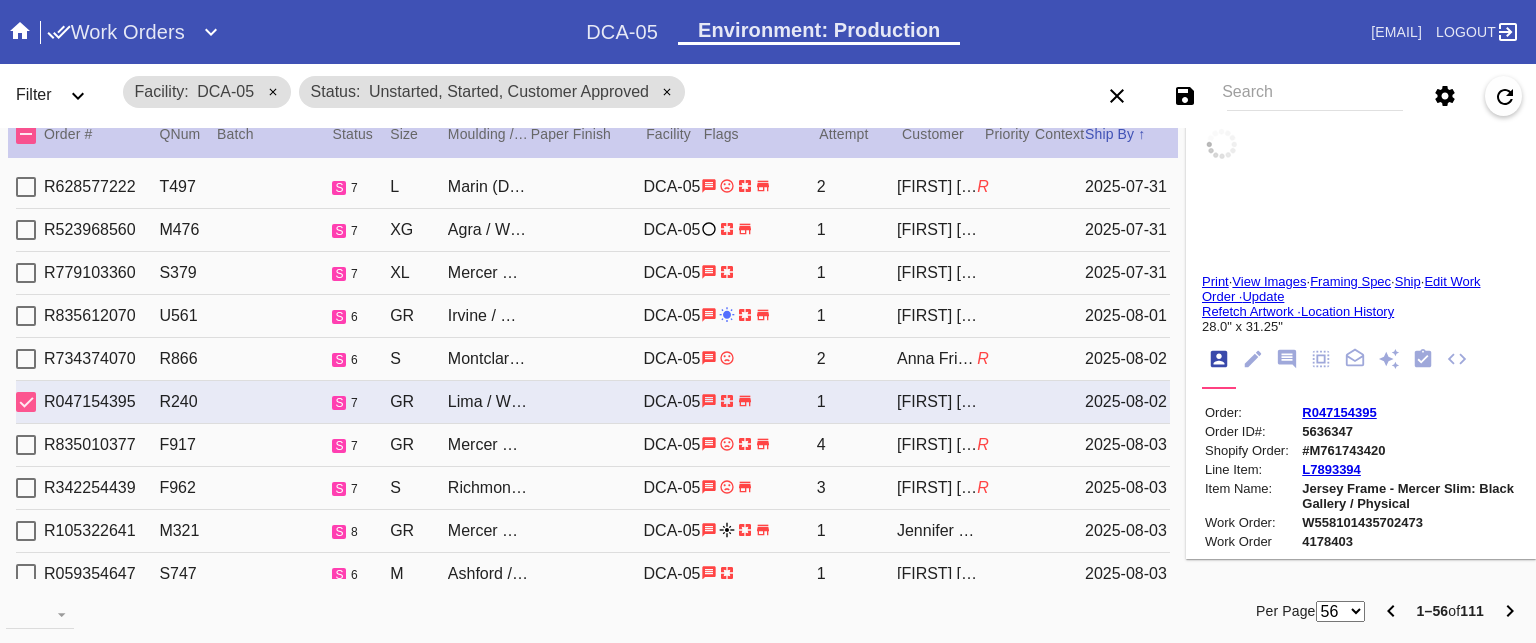 type on "Wrinkled, stain bottom left of 5, multiple loose threads around edges of numbers and scattered above, two white streaks top of left sleeve, white stain on right shoulder, two white dots lower right edge of left sleeve, faded white stains middle left of left sleeve, multiple white streaks on right sleeve - MS 8/1" 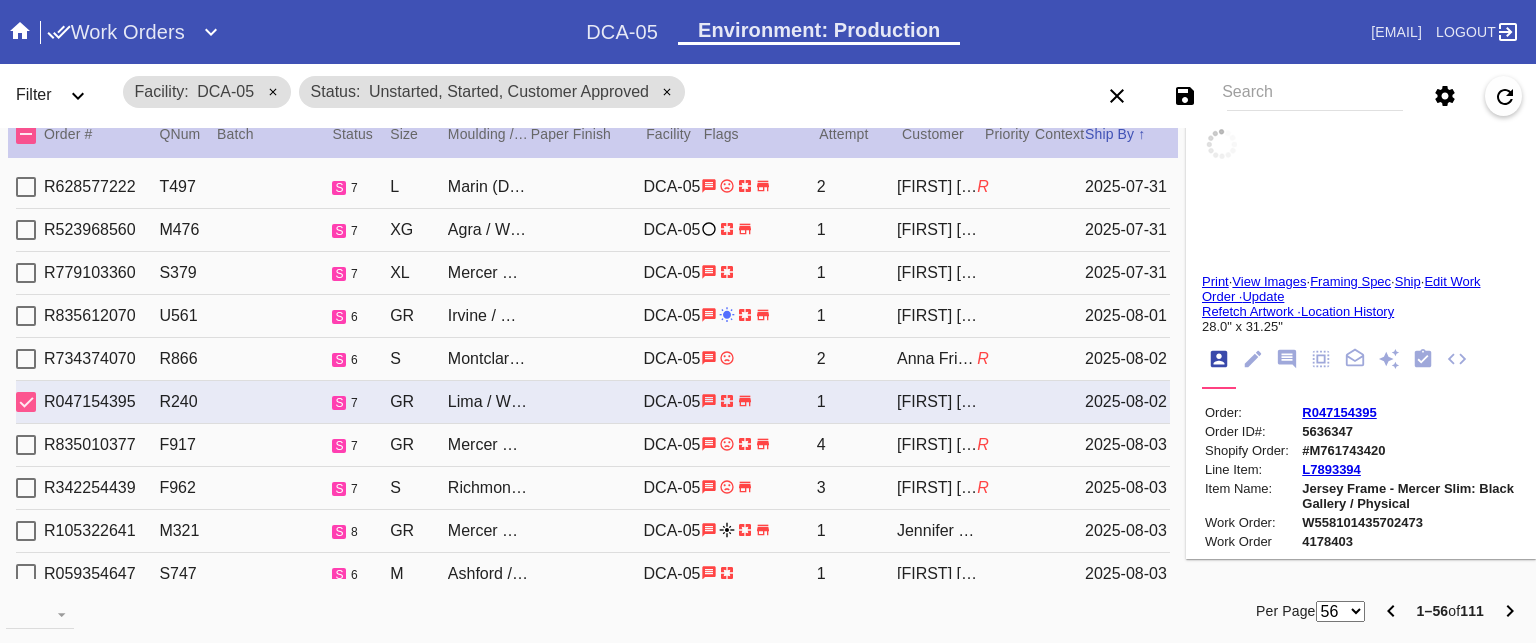 type on "8/1/2025" 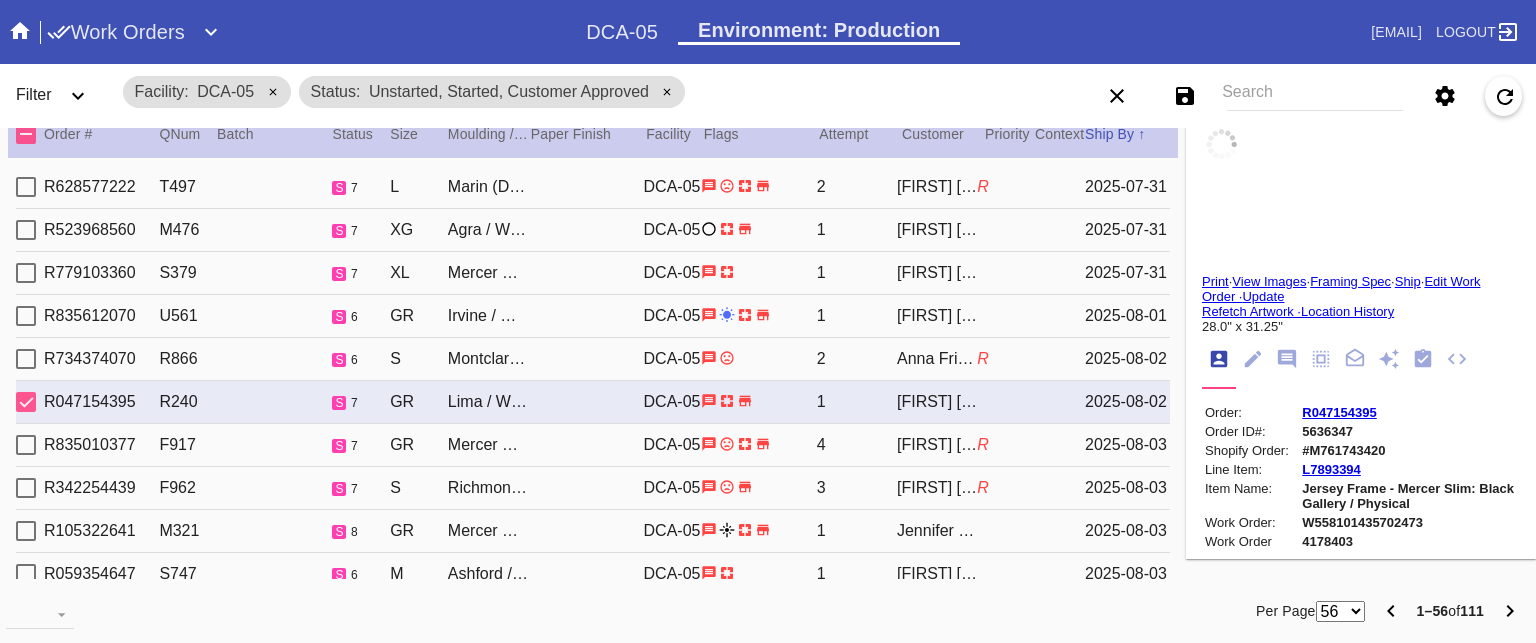 type on "8/1/2025" 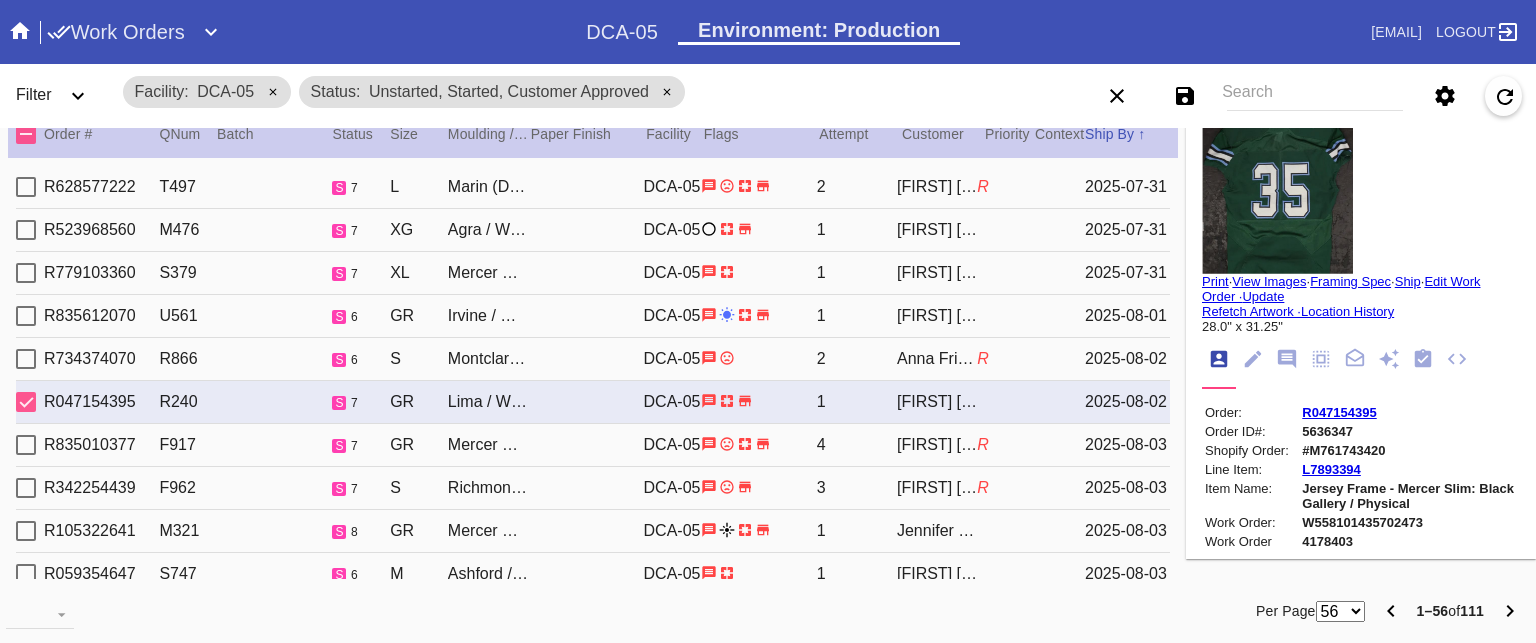 click on "R835010377 F917 s   7 GR Mercer Slim (Medium) / White DCA-05 4 [FIRST] [LAST]
R
2025-08-03" at bounding box center (593, 445) 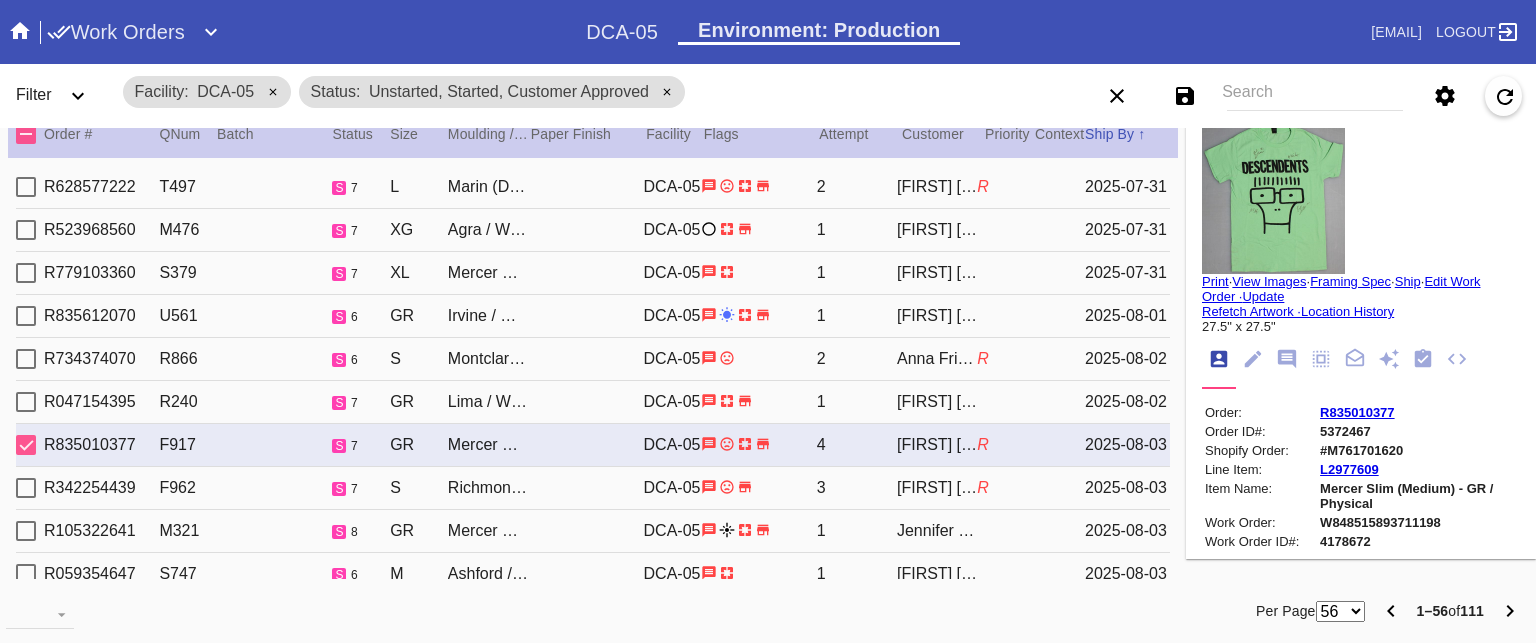 scroll, scrollTop: 88, scrollLeft: 0, axis: vertical 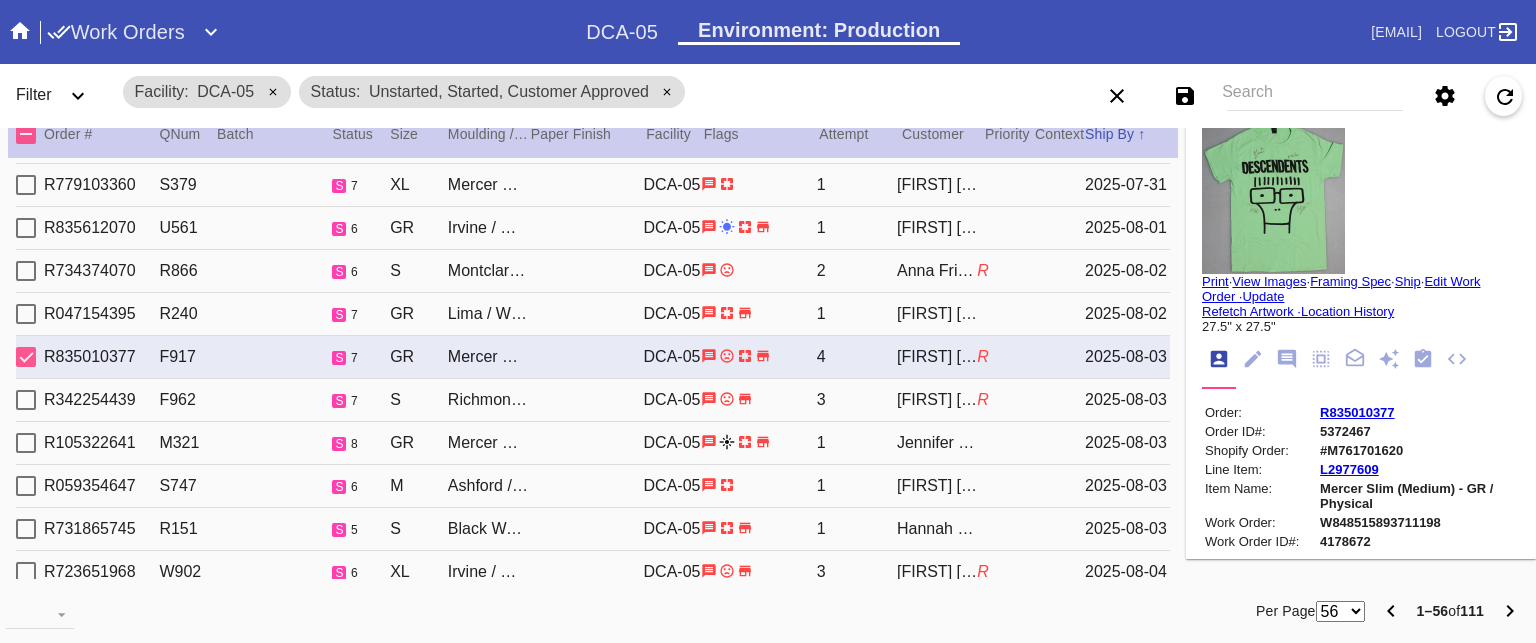 click on "R342254439 F962 s   7 S Richmond / Oversized White Mat DCA-05 3 [FIRST] [LAST]
R
2025-08-03" at bounding box center (593, 400) 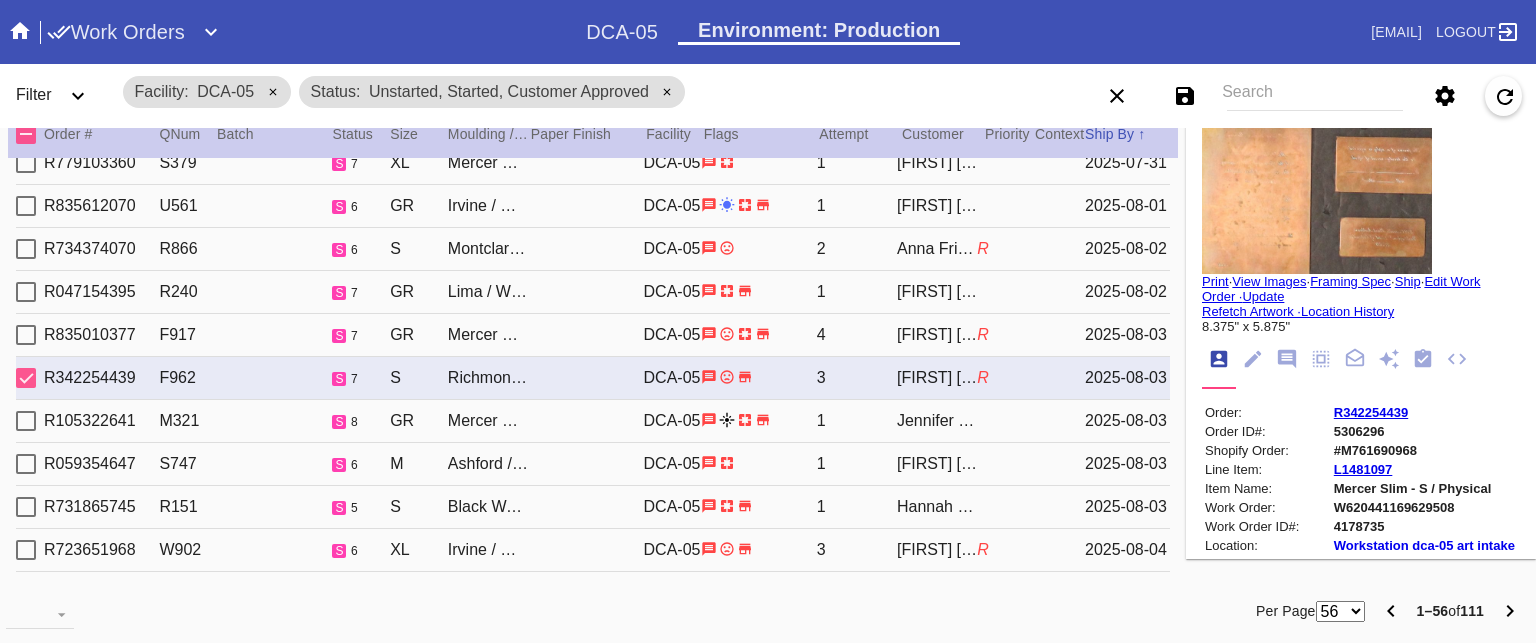 scroll, scrollTop: 111, scrollLeft: 0, axis: vertical 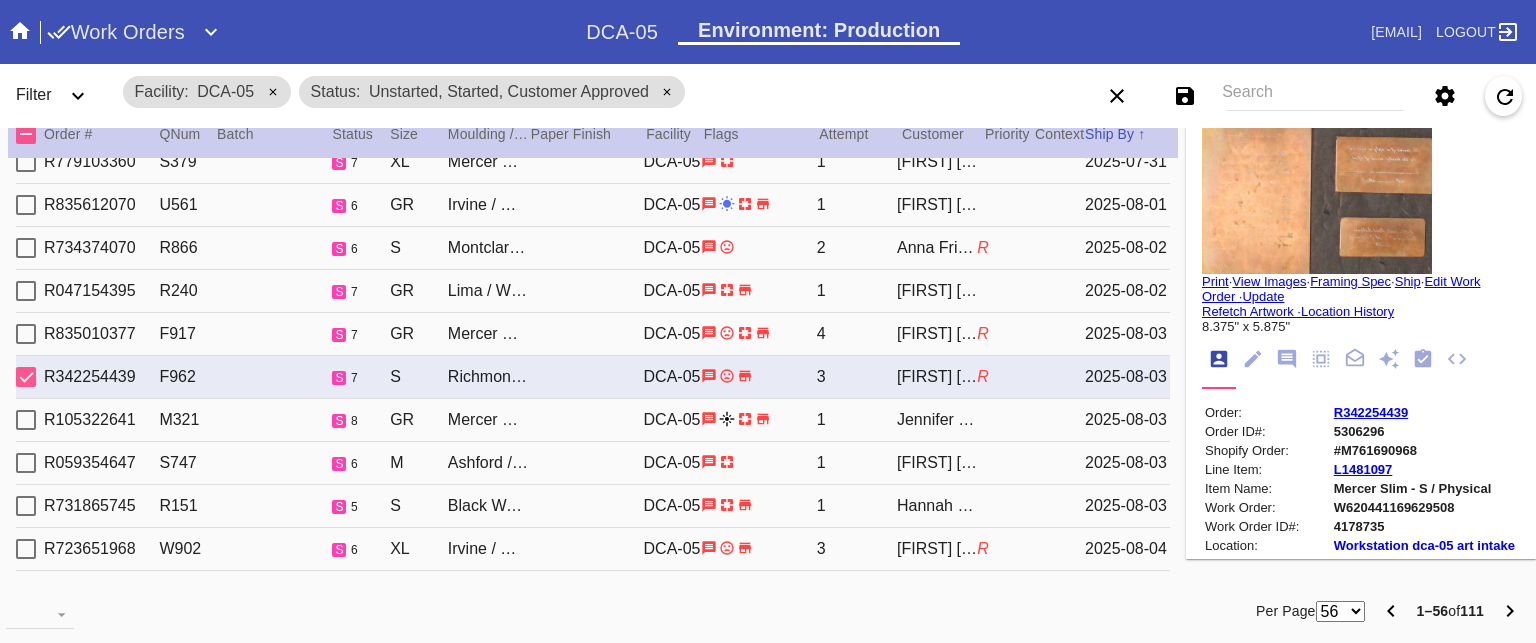 click on "R105322641 M321 s   8 GR Mercer Slim / White DCA-05 1 [FIRST] [LAST]
2025-08-03" at bounding box center (593, 420) 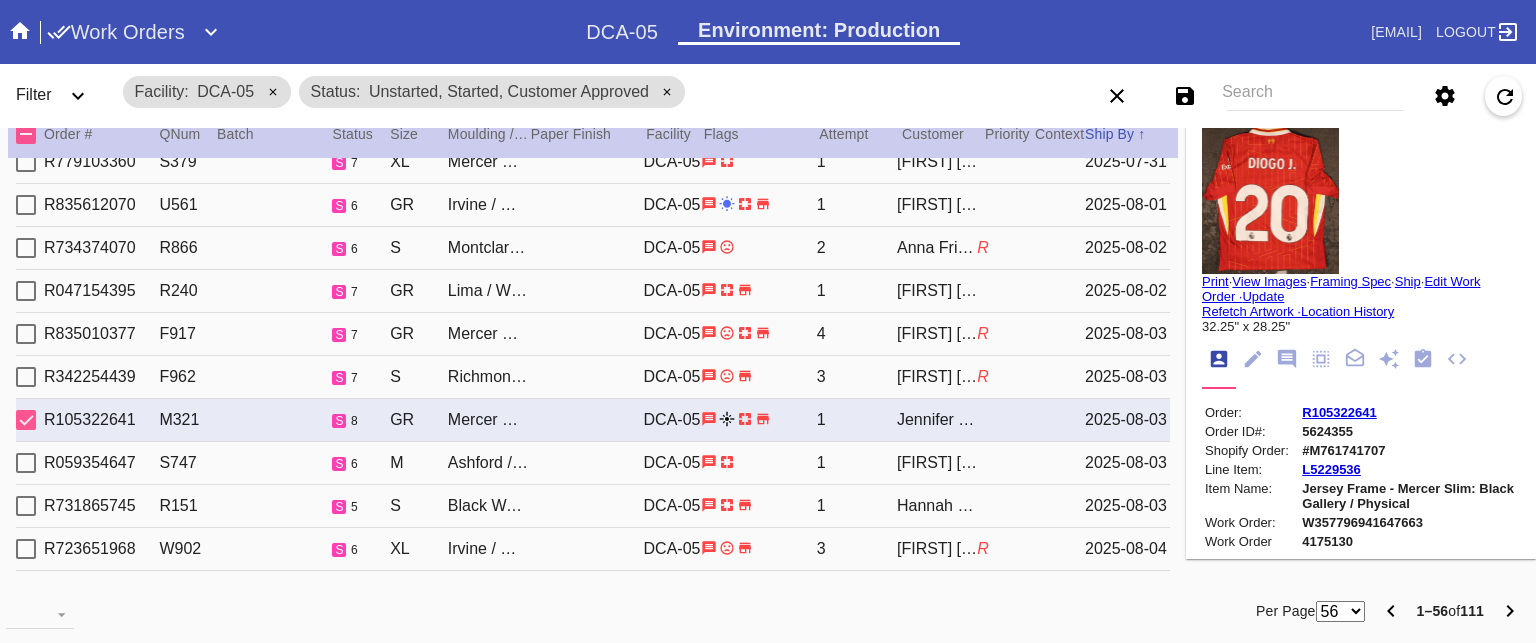 type on "Forever Our No. 20" 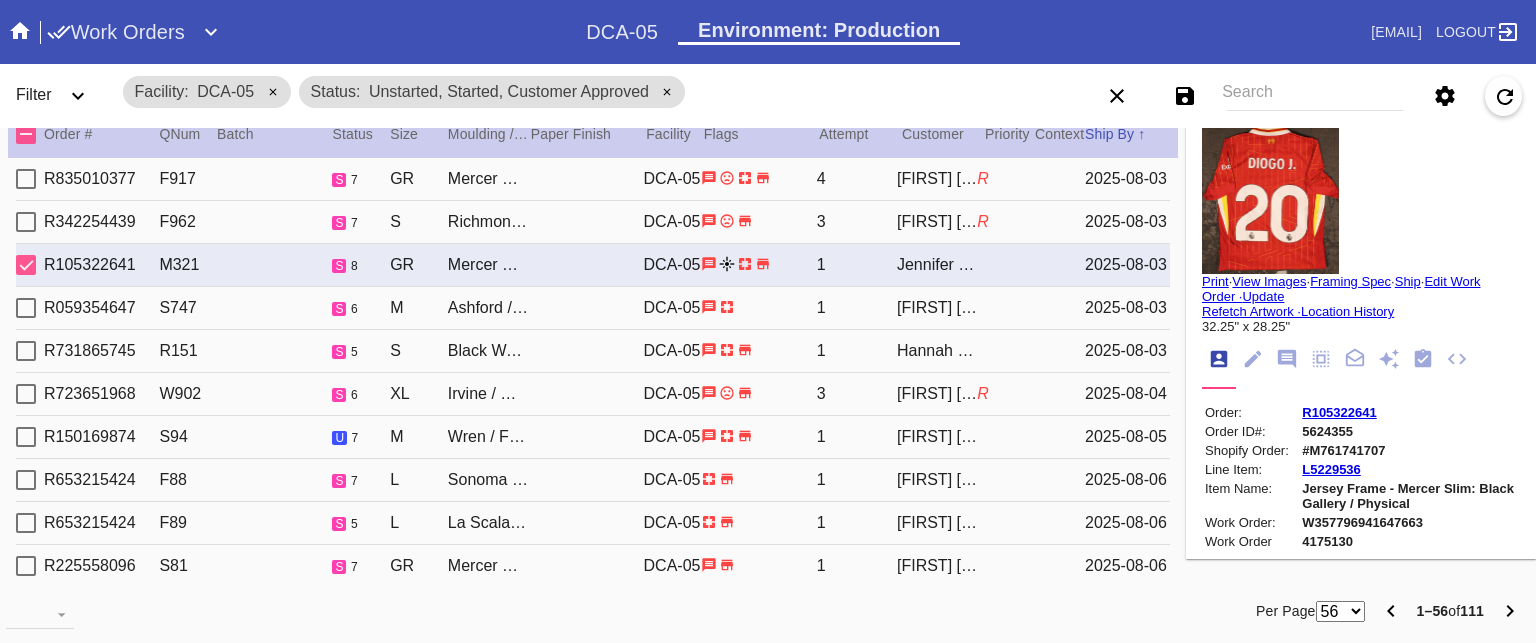 scroll, scrollTop: 267, scrollLeft: 0, axis: vertical 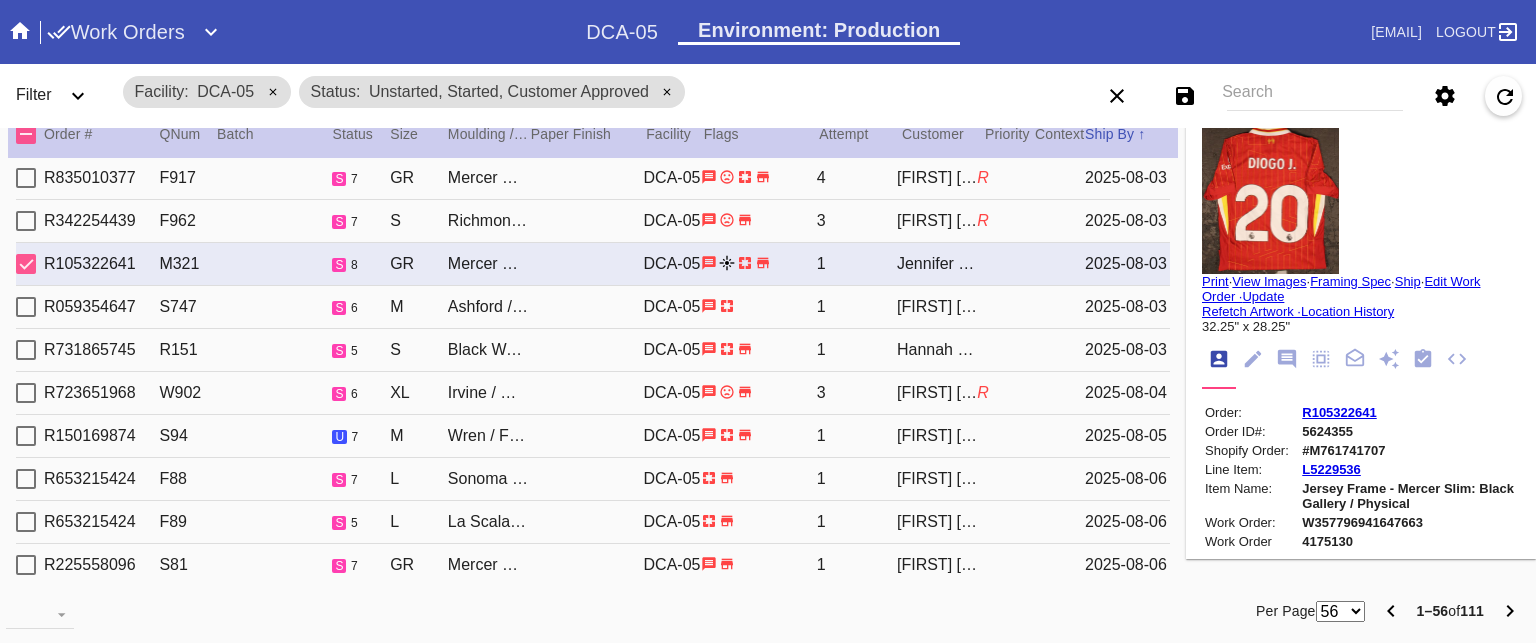 click on "R059354647 S747 s   6 M Ashford / White DCA-05 1 [FIRST] [LAST]
2025-08-03" at bounding box center (593, 307) 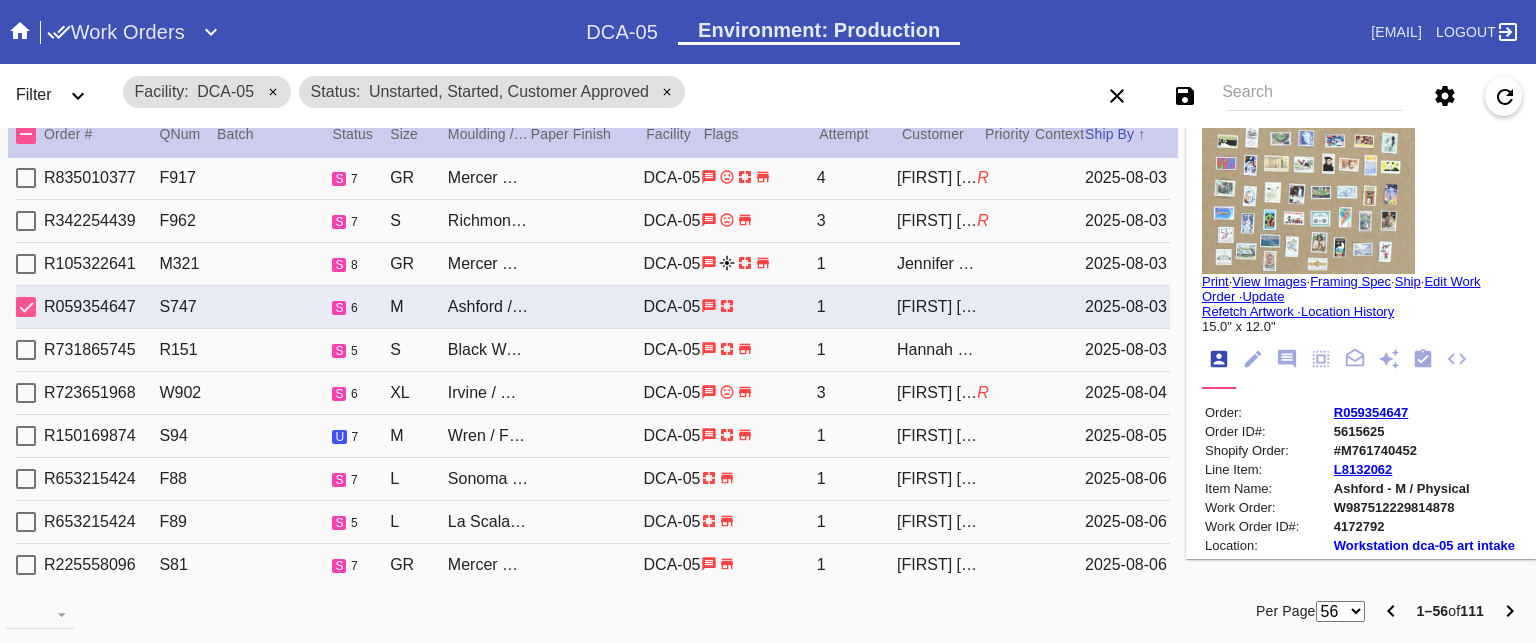 click on "R731865745 R151 s   5 S Black Walnut (Gallery) / Sage Green - Silk DCA-05 1 [FIRST] [LAST]
2025-08-03" at bounding box center [593, 350] 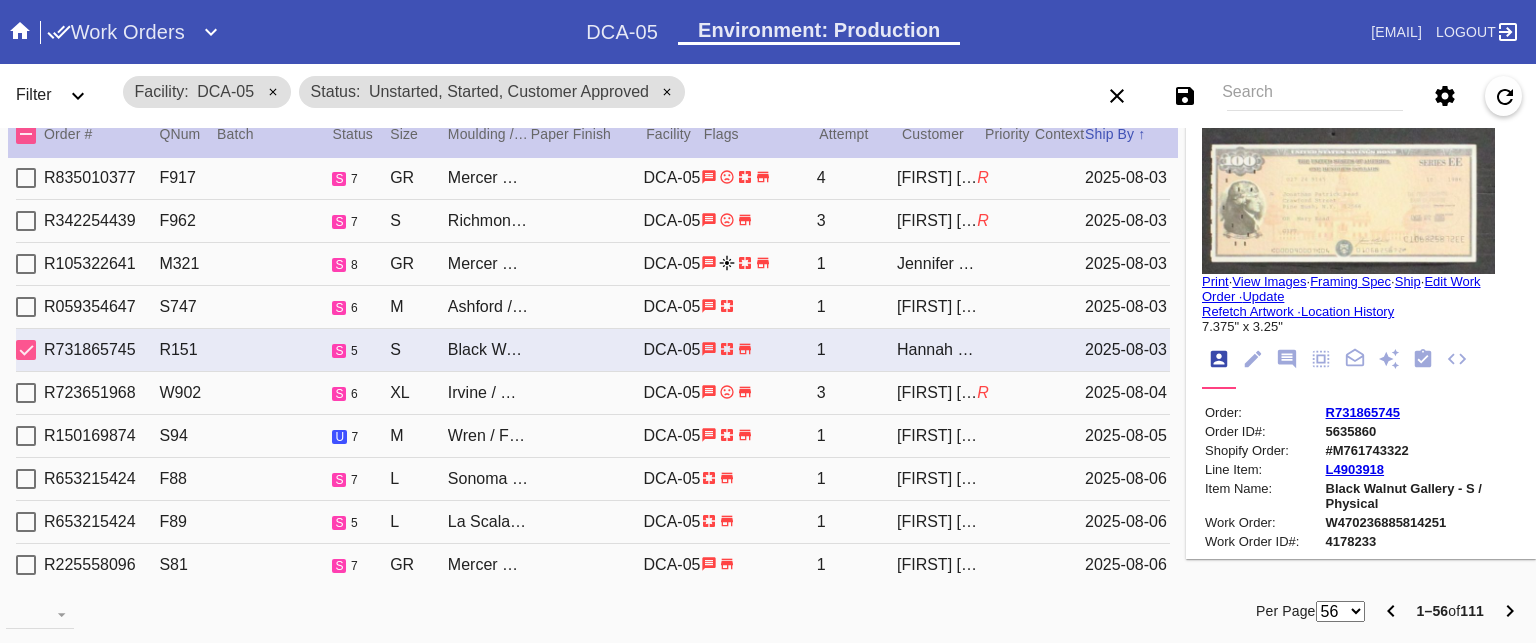 click on "R723651968 W902 s   6 XL Irvine / Warm White - 8 Ply DCA-05 3 [FIRST] [LAST]
R
2025-08-04" at bounding box center [593, 393] 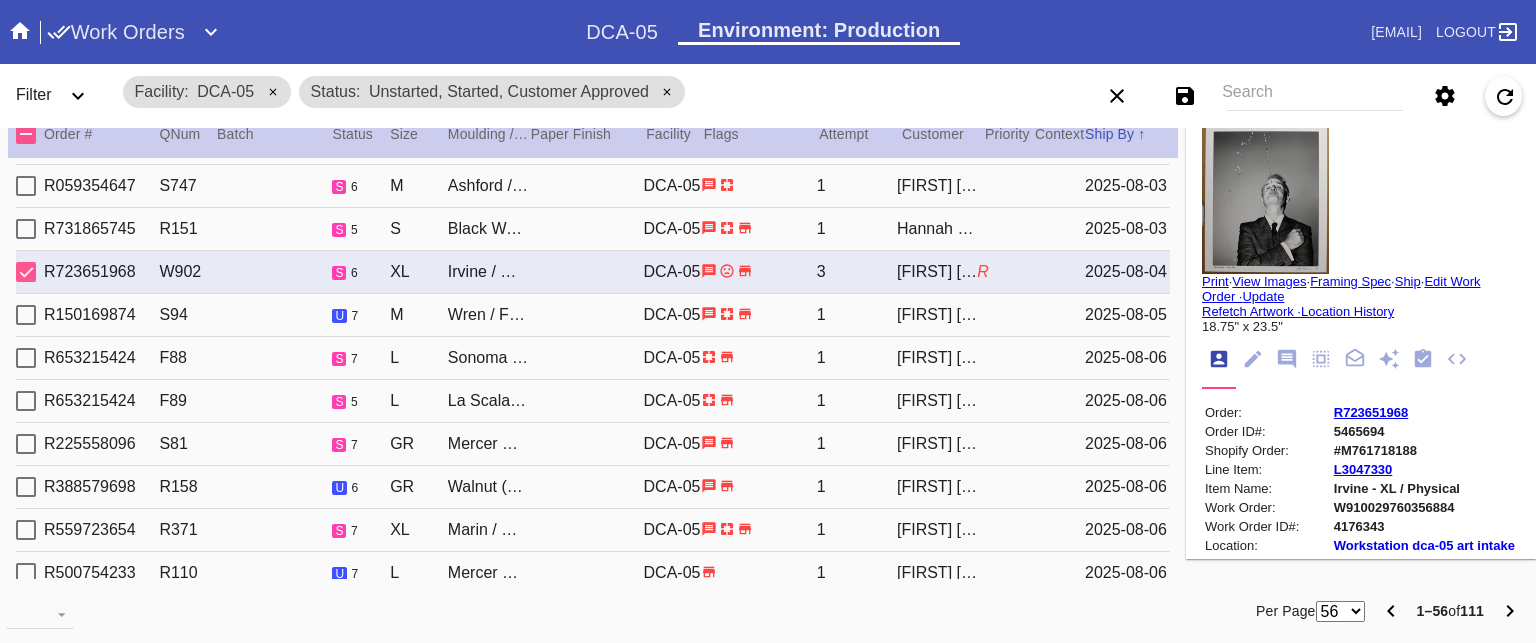 scroll, scrollTop: 388, scrollLeft: 0, axis: vertical 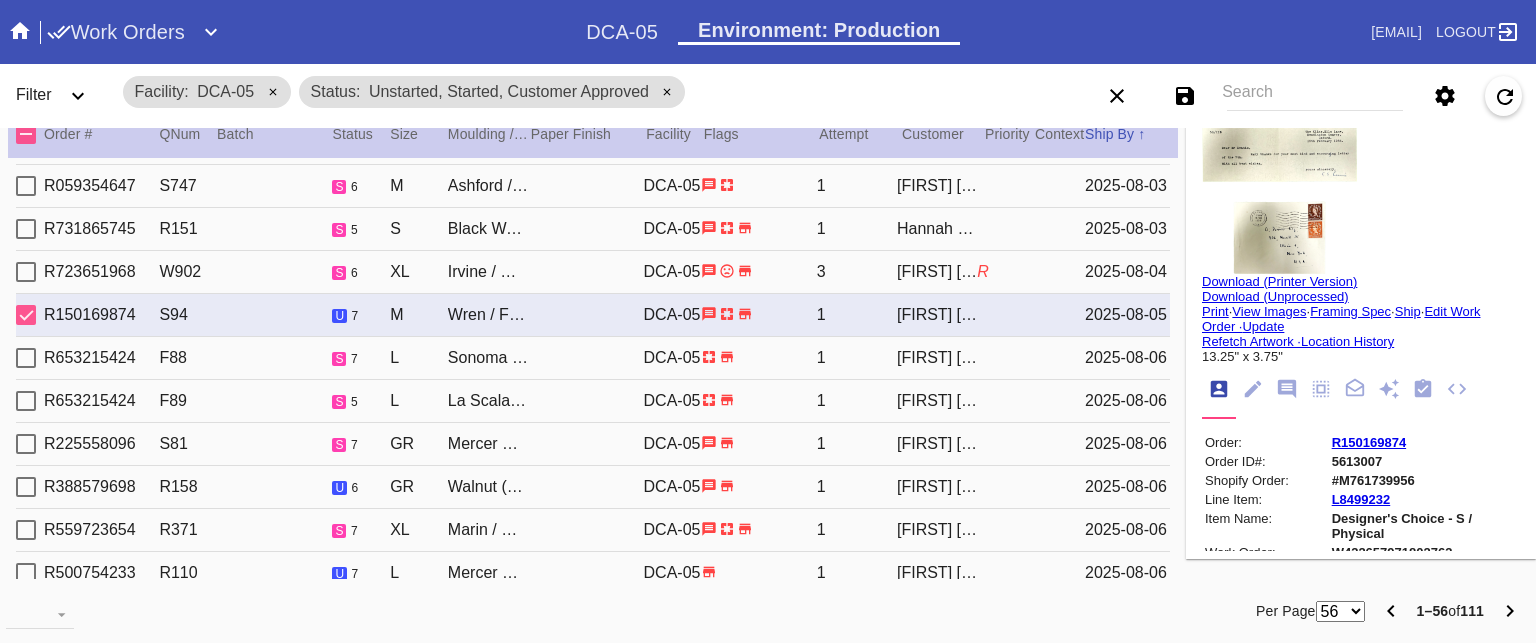 click on "R653215424 F88 s   7 L Sonoma / White DCA-05 1 George Thompson
2025-08-06" at bounding box center [593, 358] 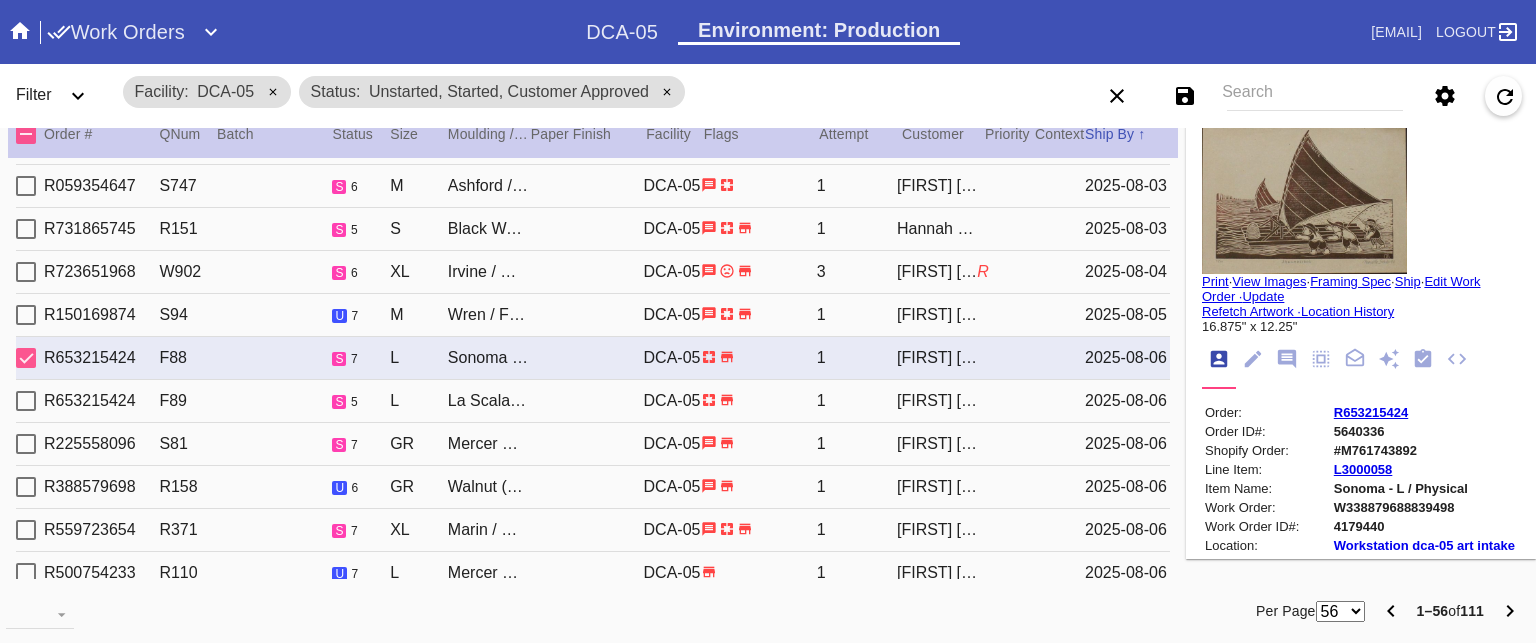 click 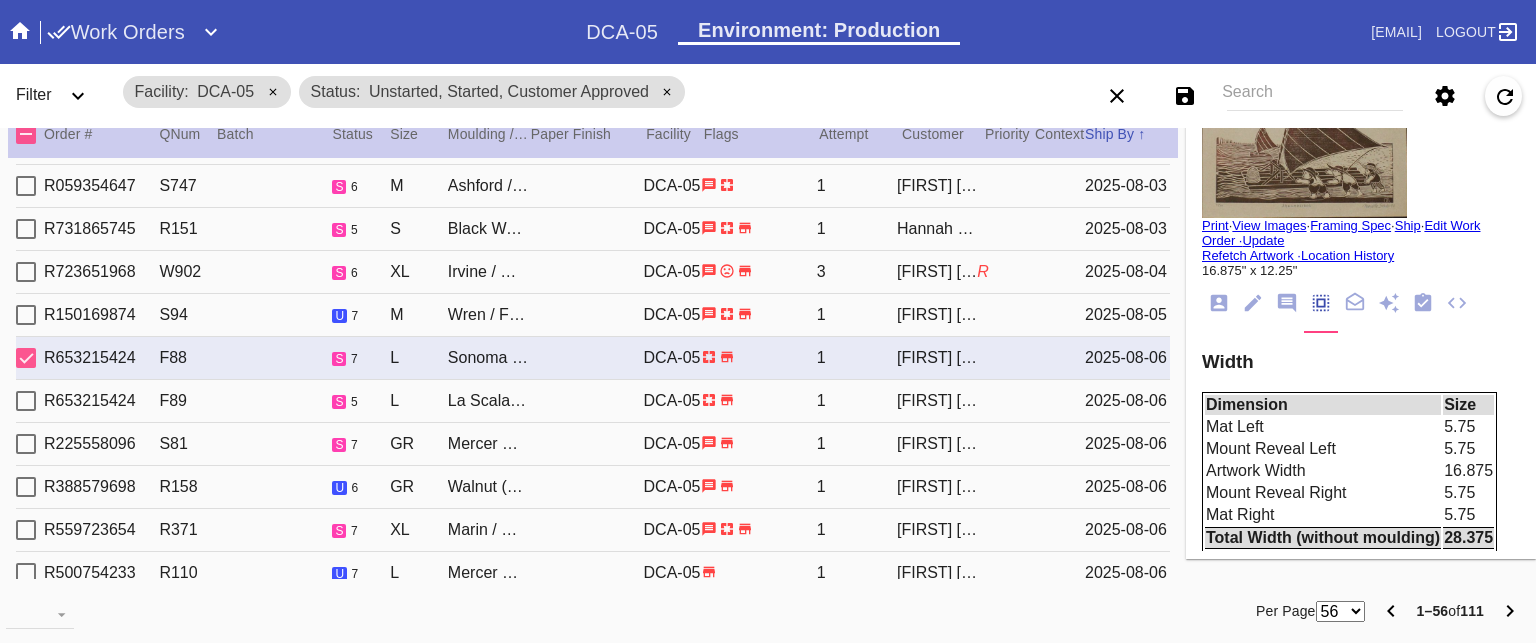 scroll, scrollTop: 0, scrollLeft: 0, axis: both 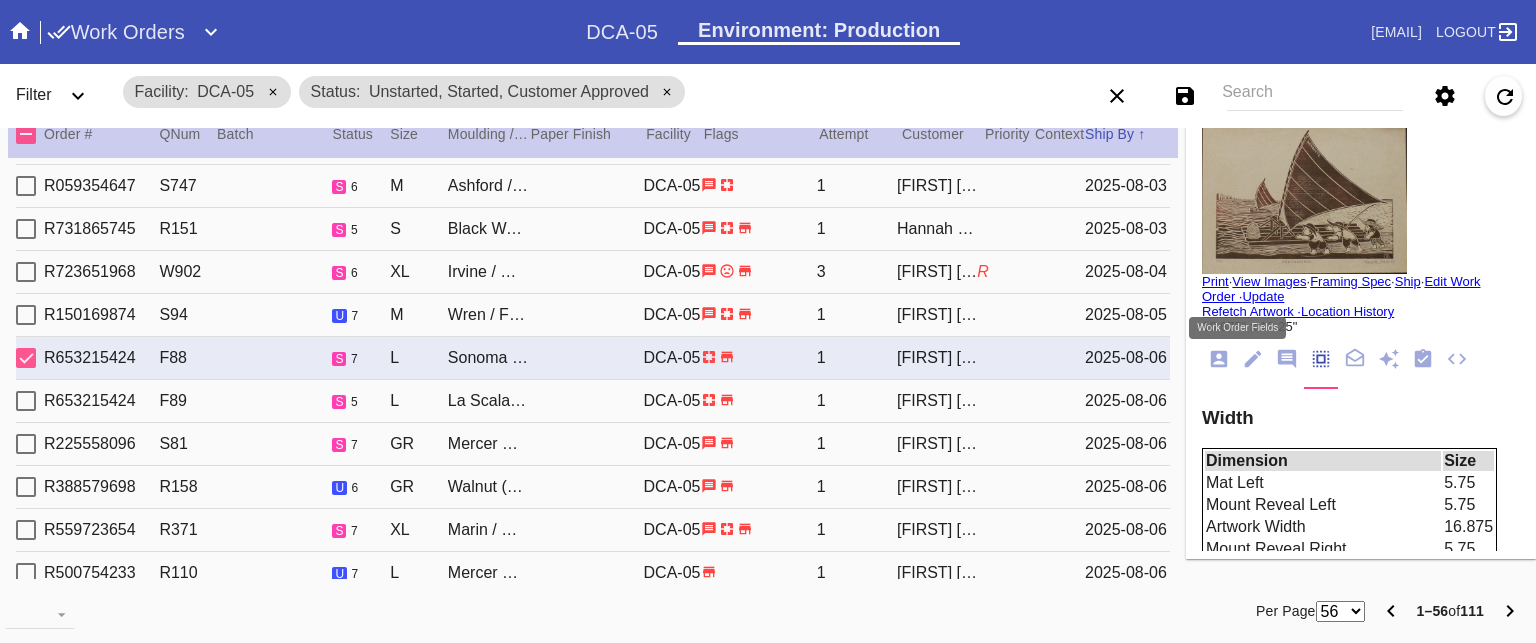 click 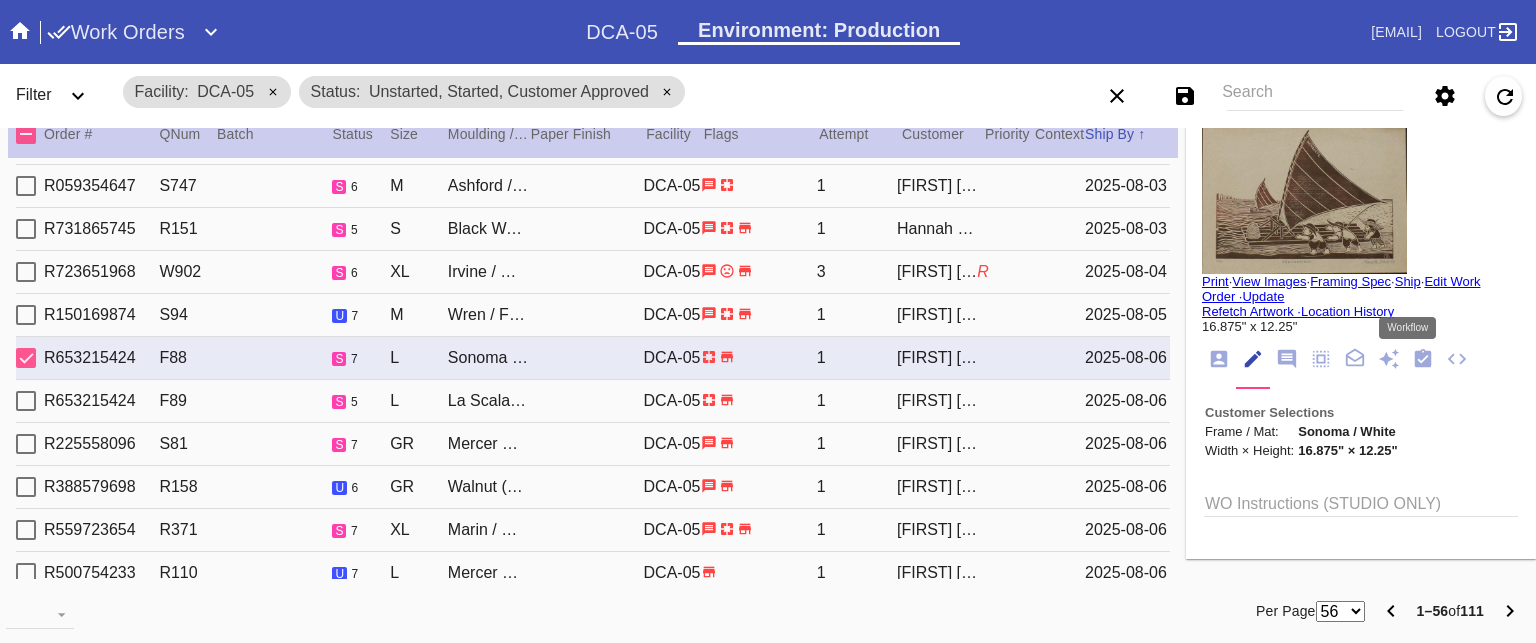 click 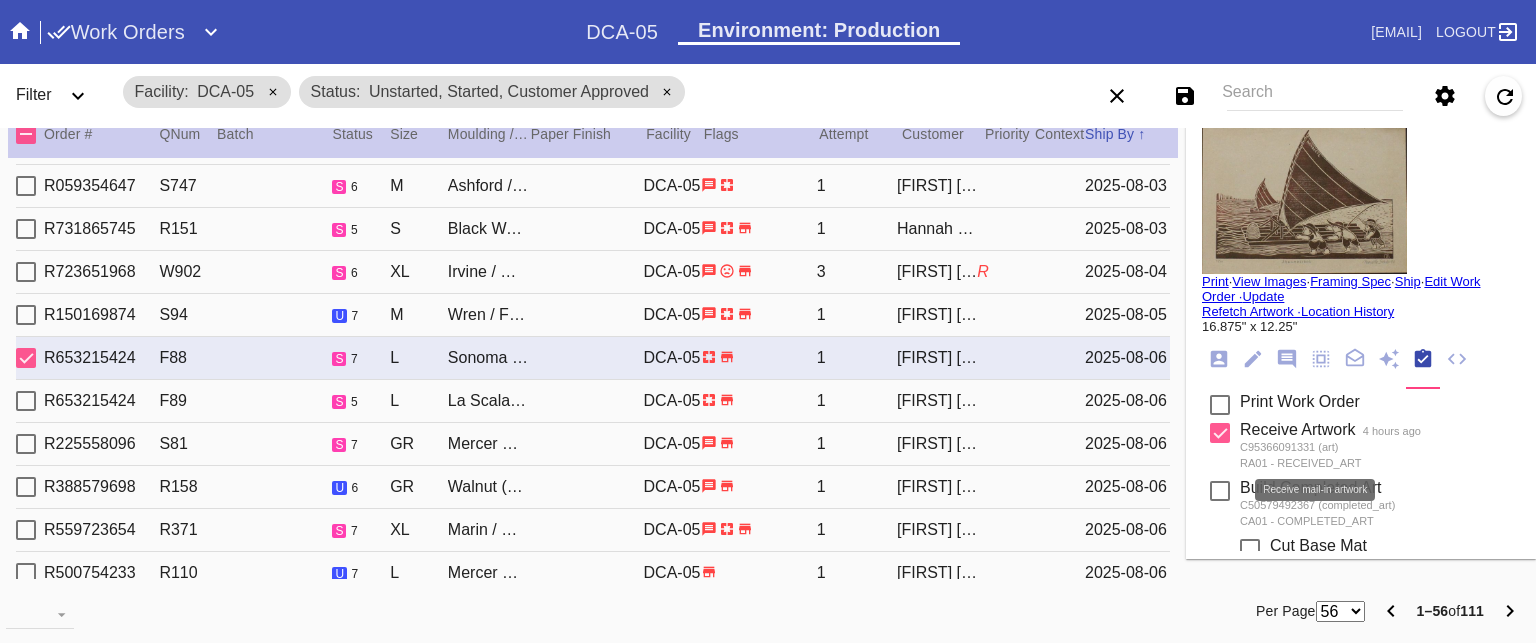 scroll, scrollTop: 0, scrollLeft: 0, axis: both 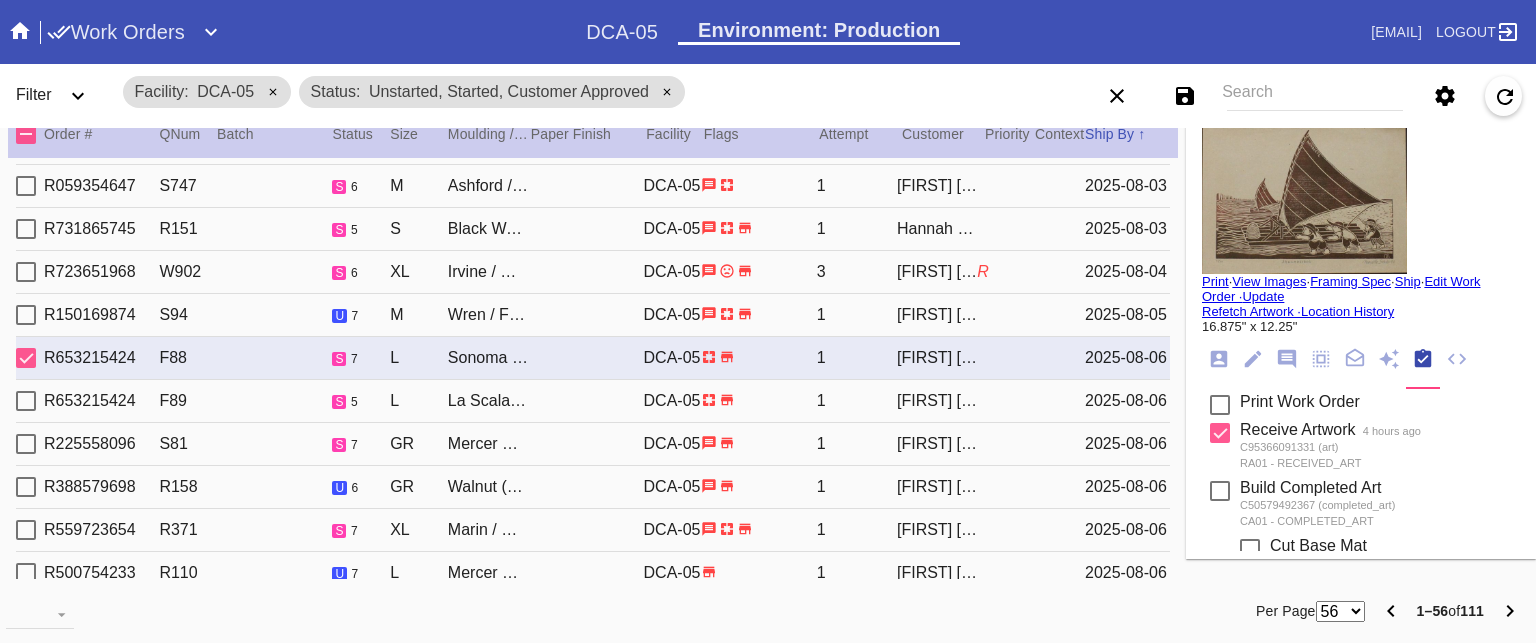 click on "R653215424 F89 s   5 L La Scala / White DCA-05 1 George Thompson
2025-08-06" at bounding box center [593, 401] 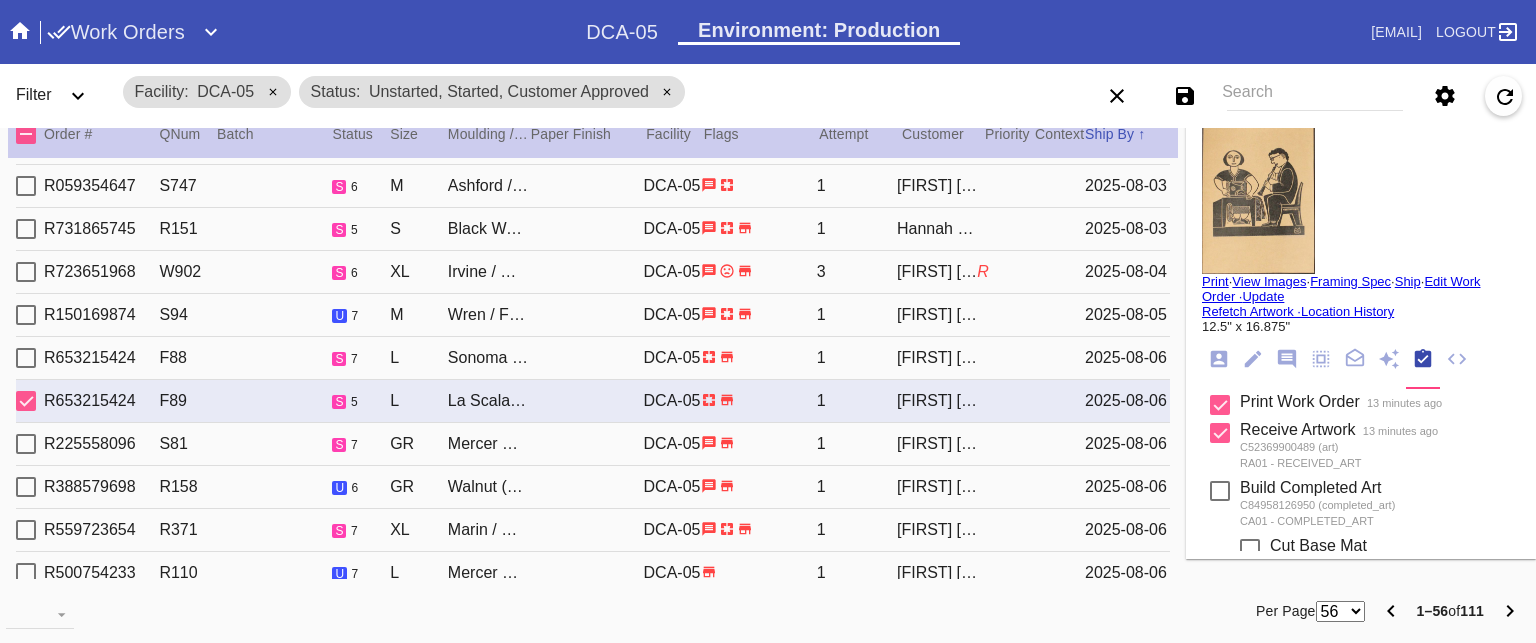 click on "R225558096 S81 s   7 GR Mercer Slim (Medium) / Oversized White Mat DCA-05 1 Margaret Brodsky
2025-08-06" at bounding box center (593, 444) 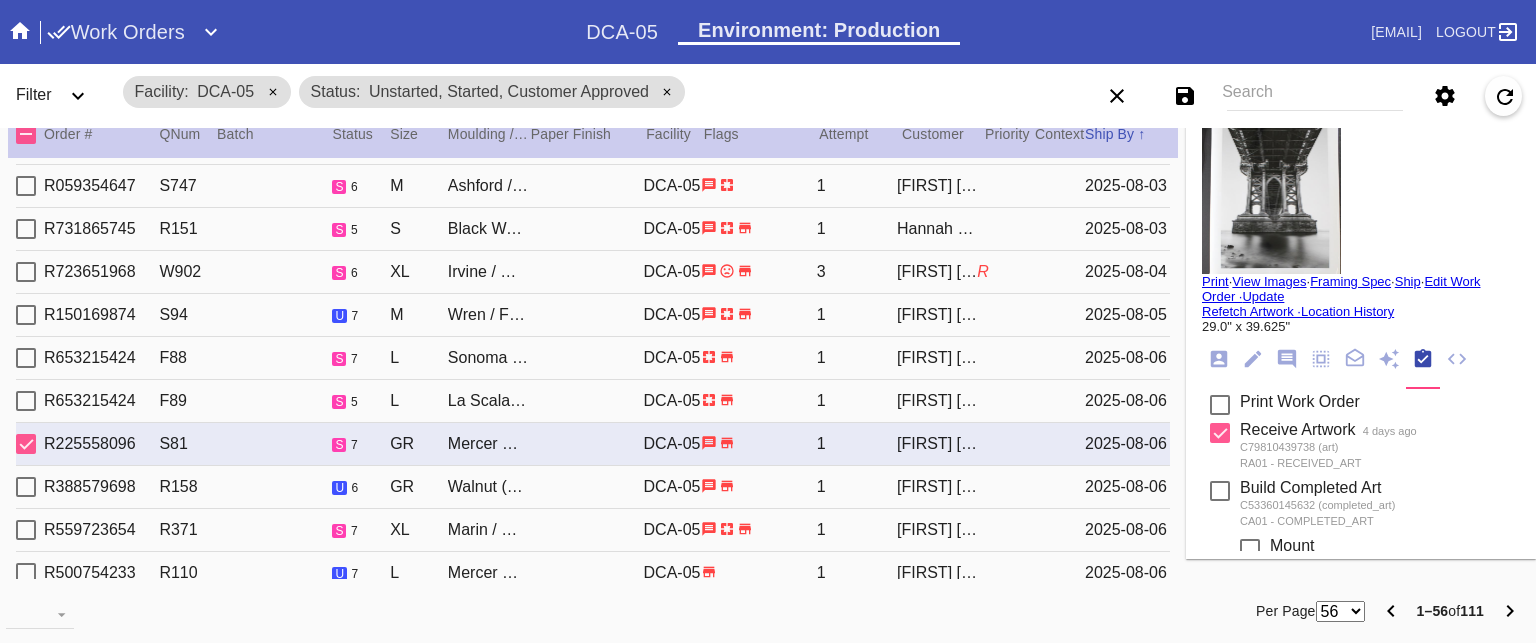 click on "R388579698 R158 u   6 GR Walnut (Gallery) / Off White Oversized DCA-05 1 Gareth Jackson
2025-08-06" at bounding box center [593, 487] 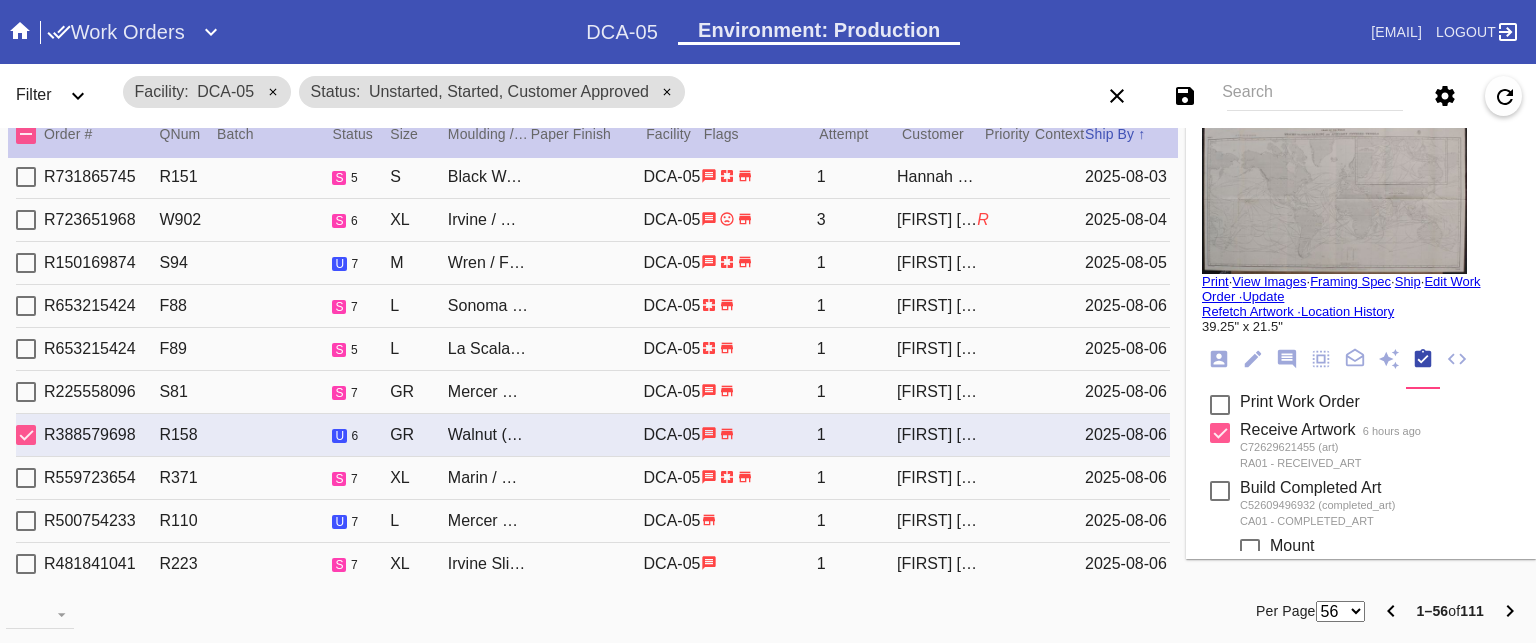 scroll, scrollTop: 444, scrollLeft: 0, axis: vertical 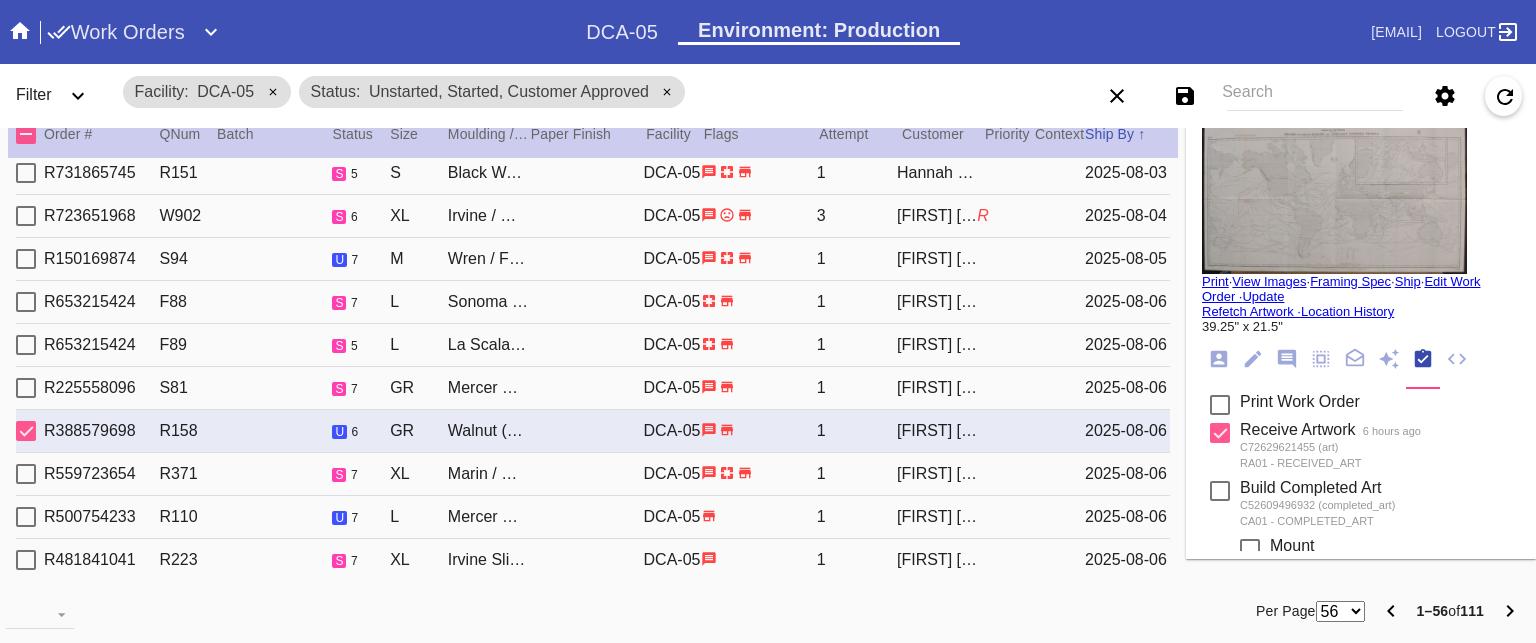 click on "R559723654 R371 s   7 XL Marin / White DCA-05 1 Jon Schleuss
2025-08-06" at bounding box center (593, 474) 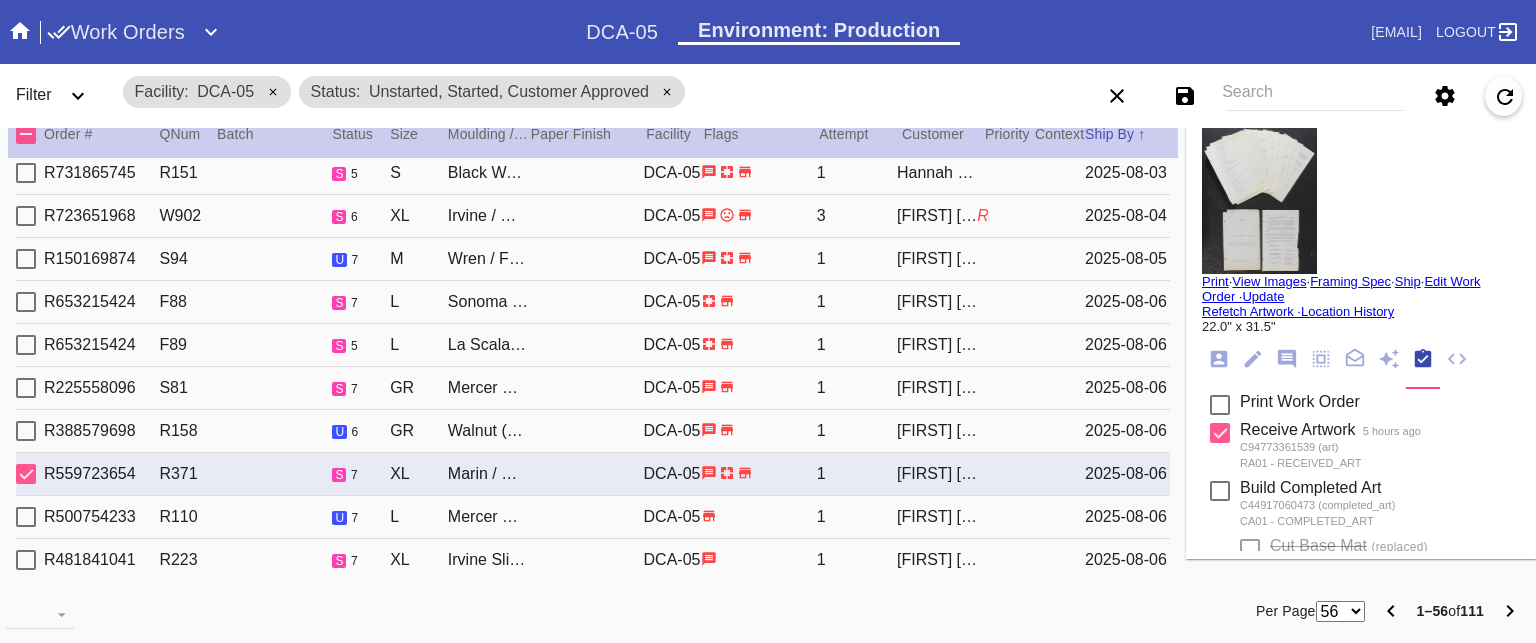 click on "R500754233 R110 u   7 L Mercer Slim / Fabric White DCA-05 1 Casey Brownbill
2025-08-06" at bounding box center (593, 517) 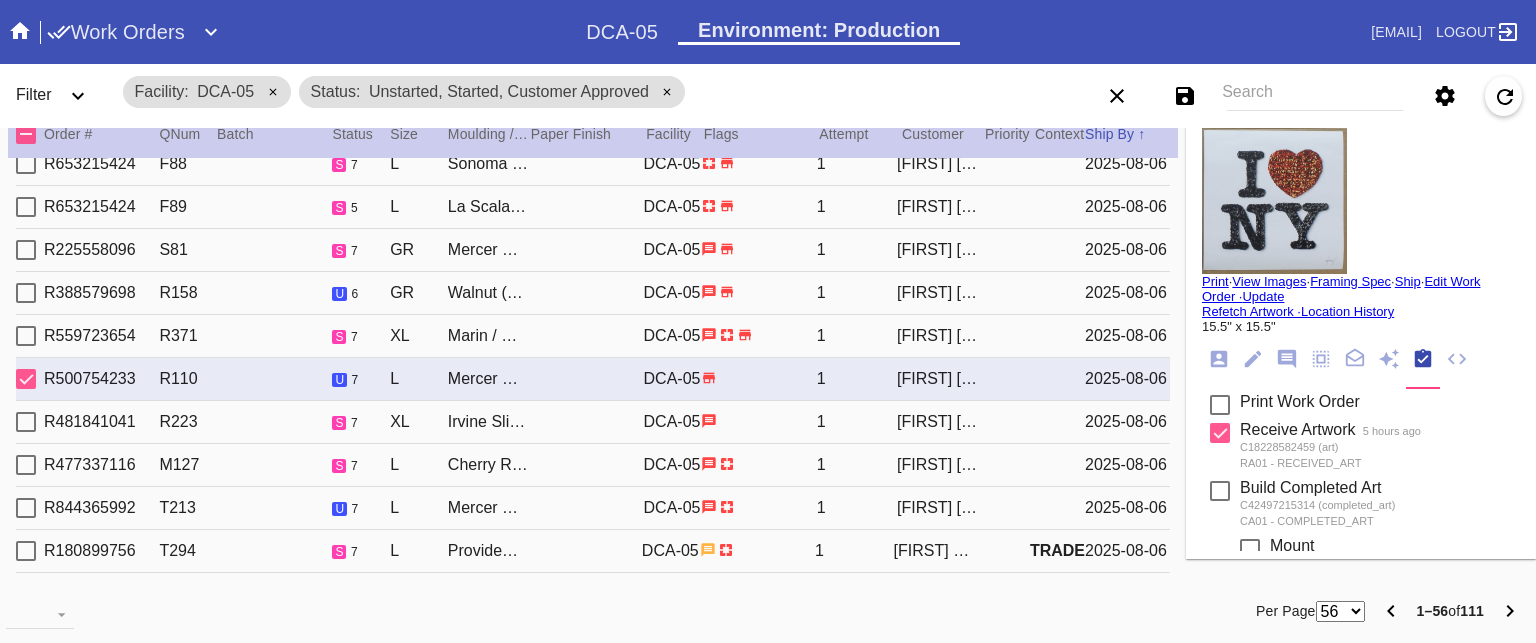 scroll, scrollTop: 590, scrollLeft: 0, axis: vertical 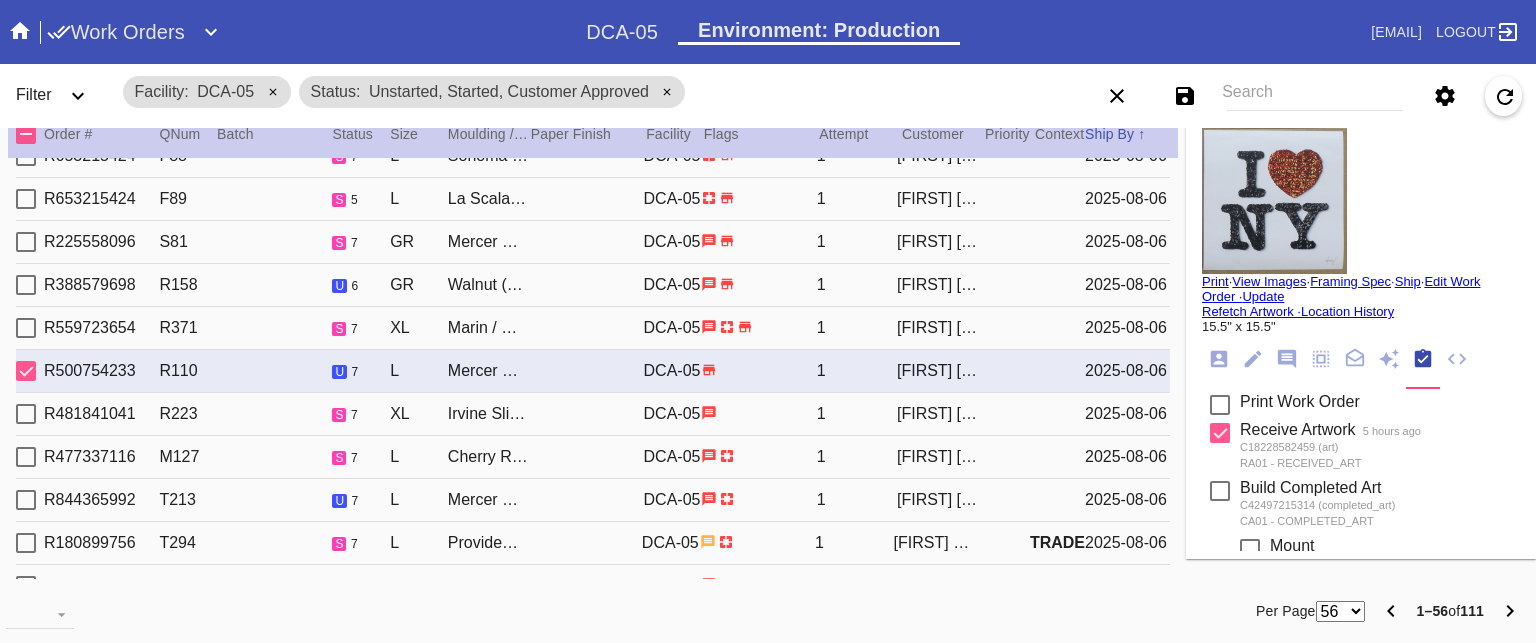 click on "R481841041 R223 s   7 XL Irvine Slim (Medium) / No Mat DCA-05 1 Allison Rozwat
2025-08-06" at bounding box center [593, 414] 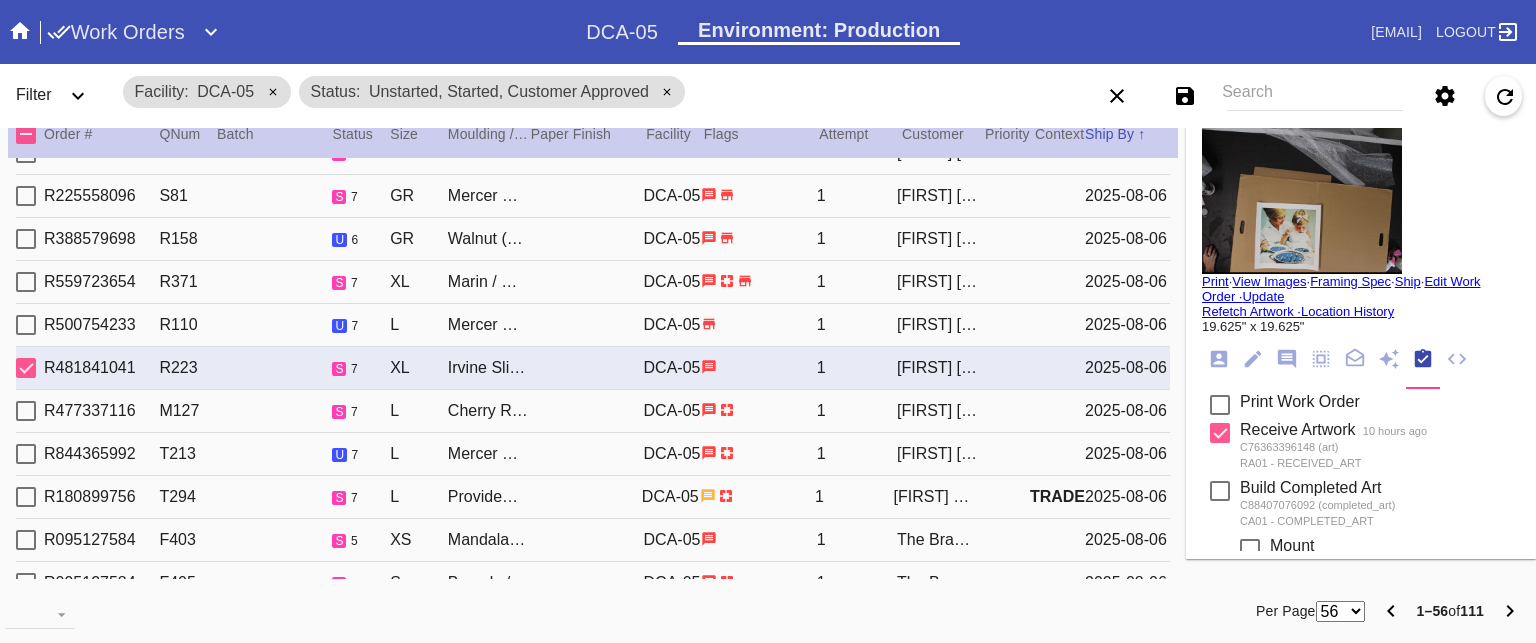 scroll, scrollTop: 636, scrollLeft: 0, axis: vertical 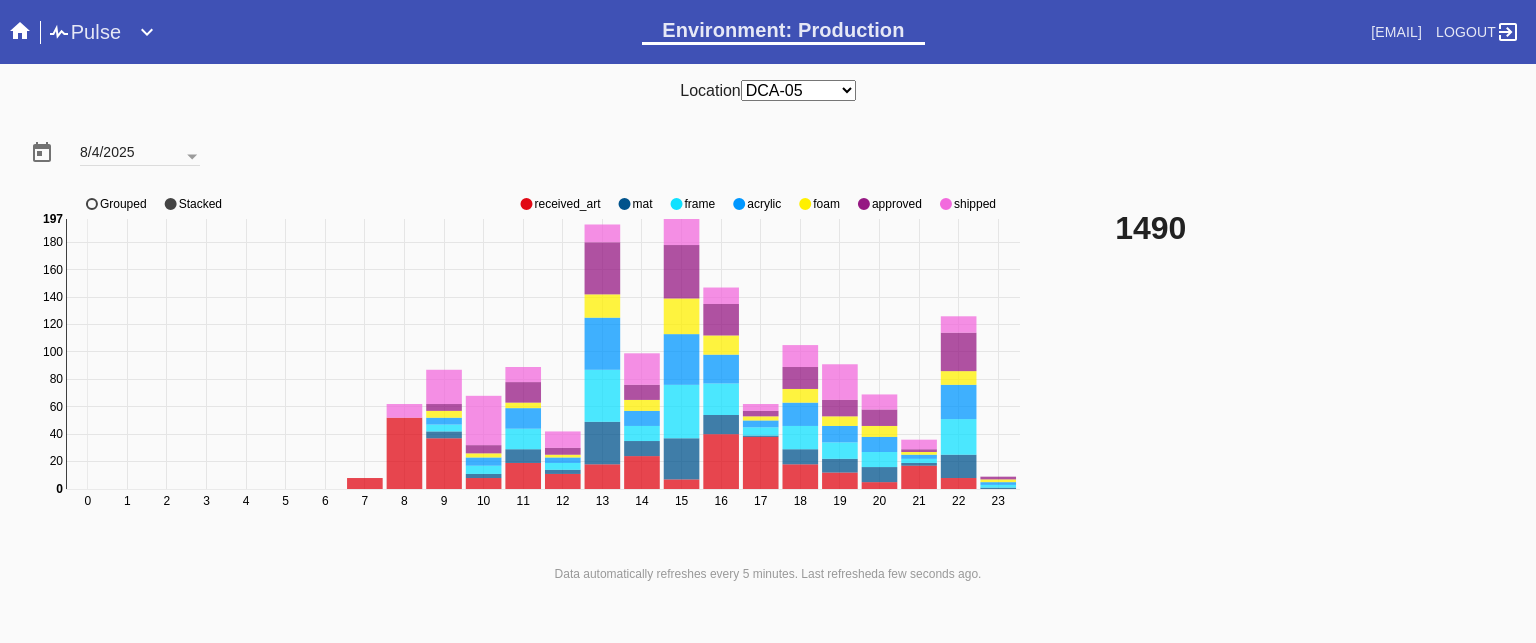 click on "approved" 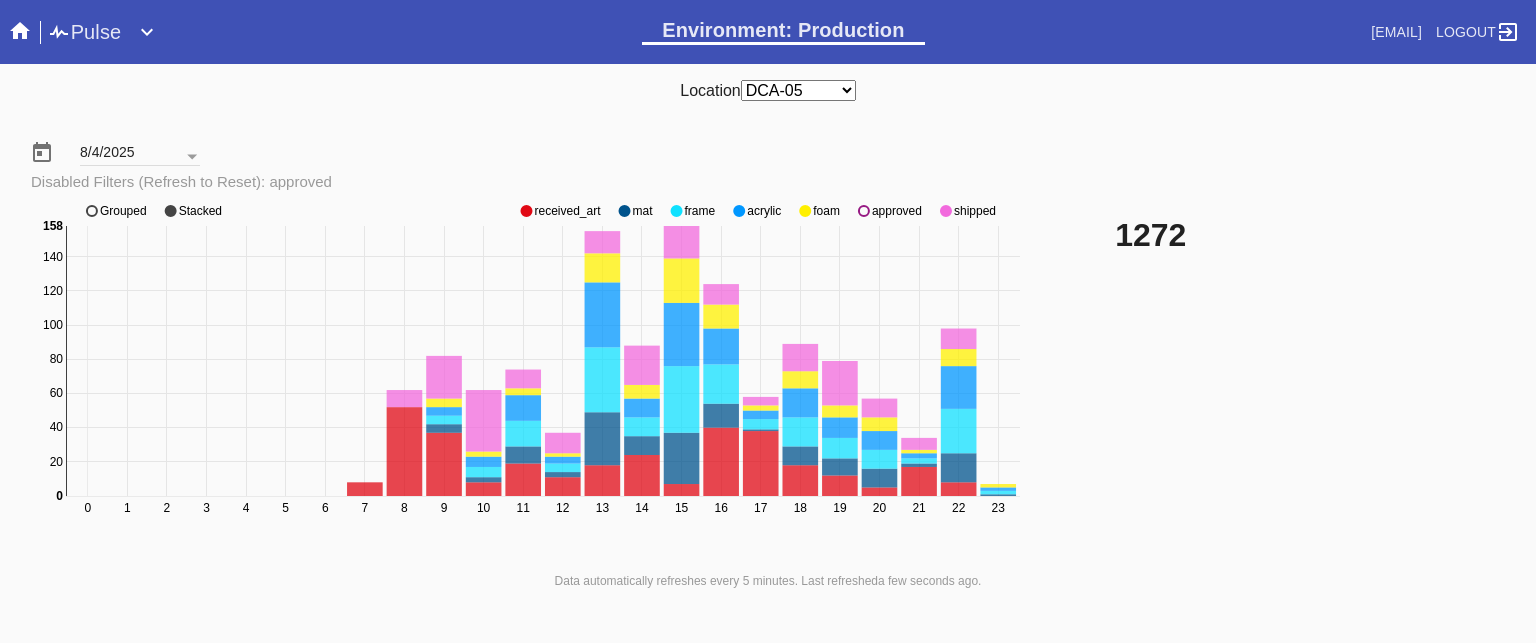 click on "approved" 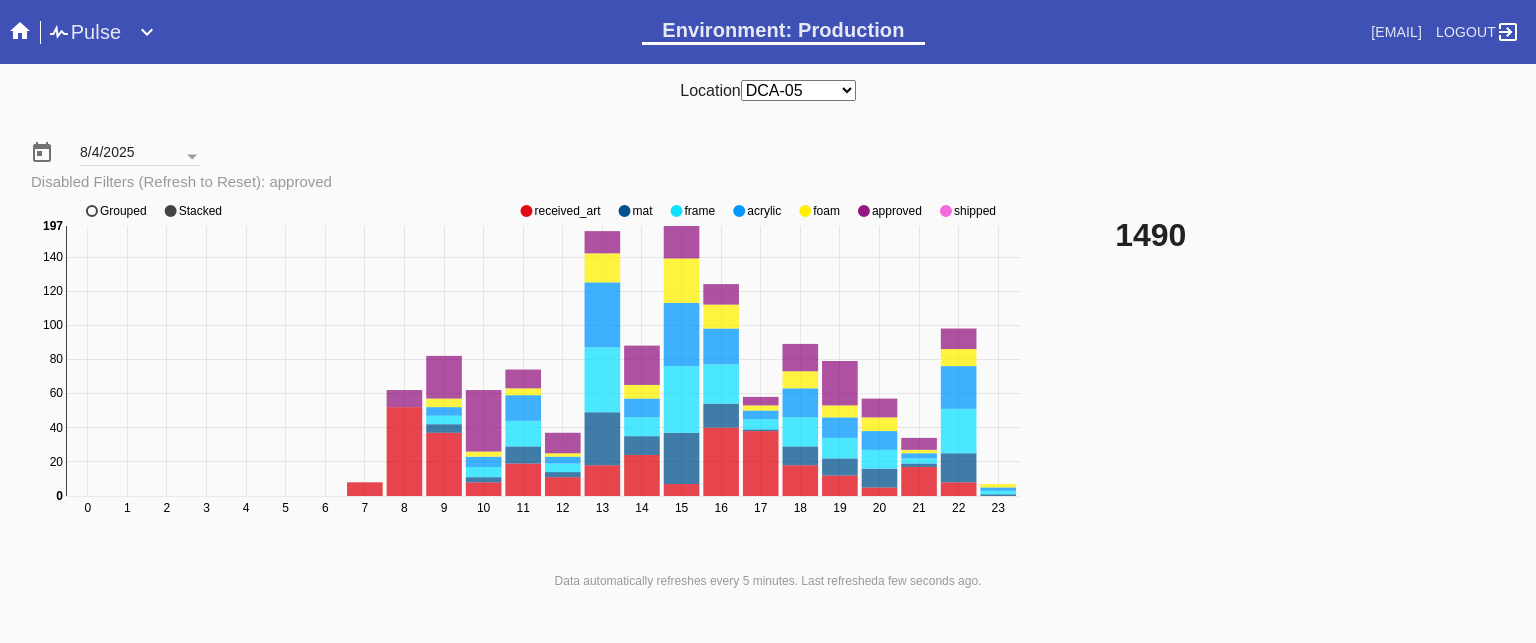 click on "approved" 